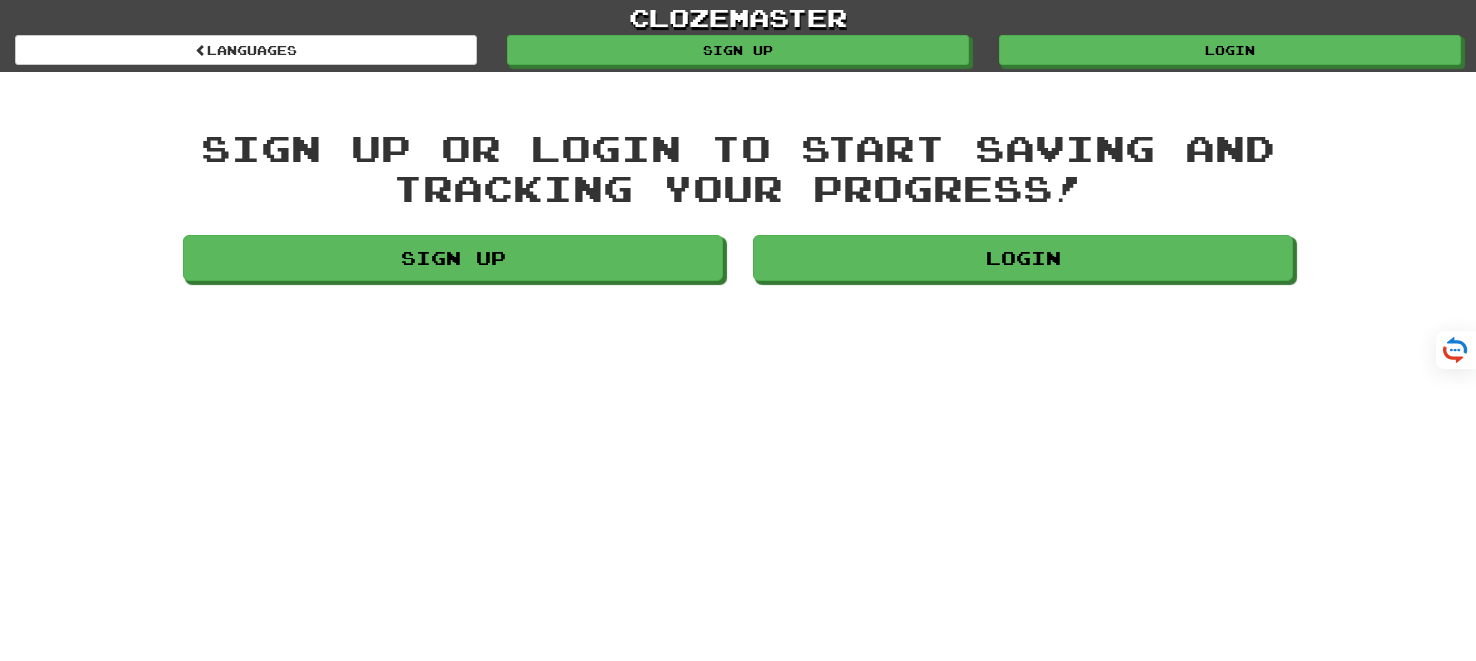 scroll, scrollTop: 0, scrollLeft: 0, axis: both 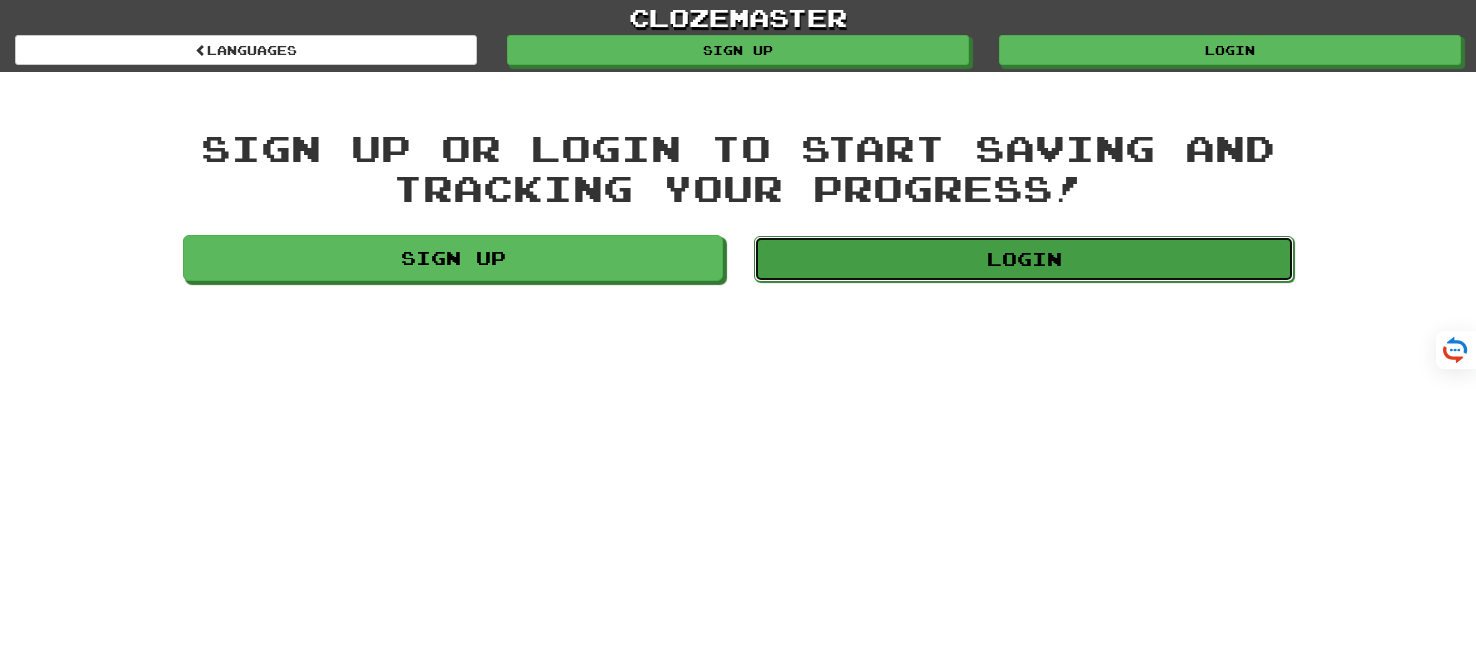 click on "Login" at bounding box center (1024, 259) 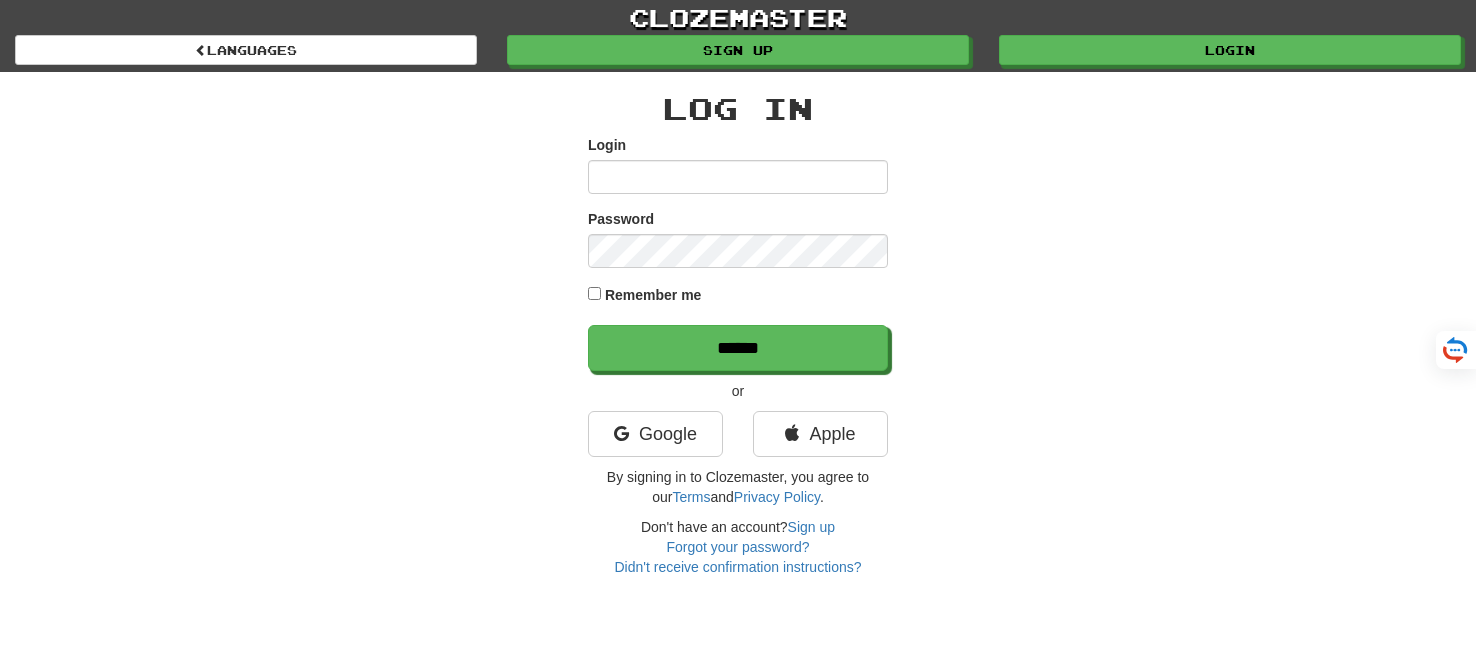scroll, scrollTop: 0, scrollLeft: 0, axis: both 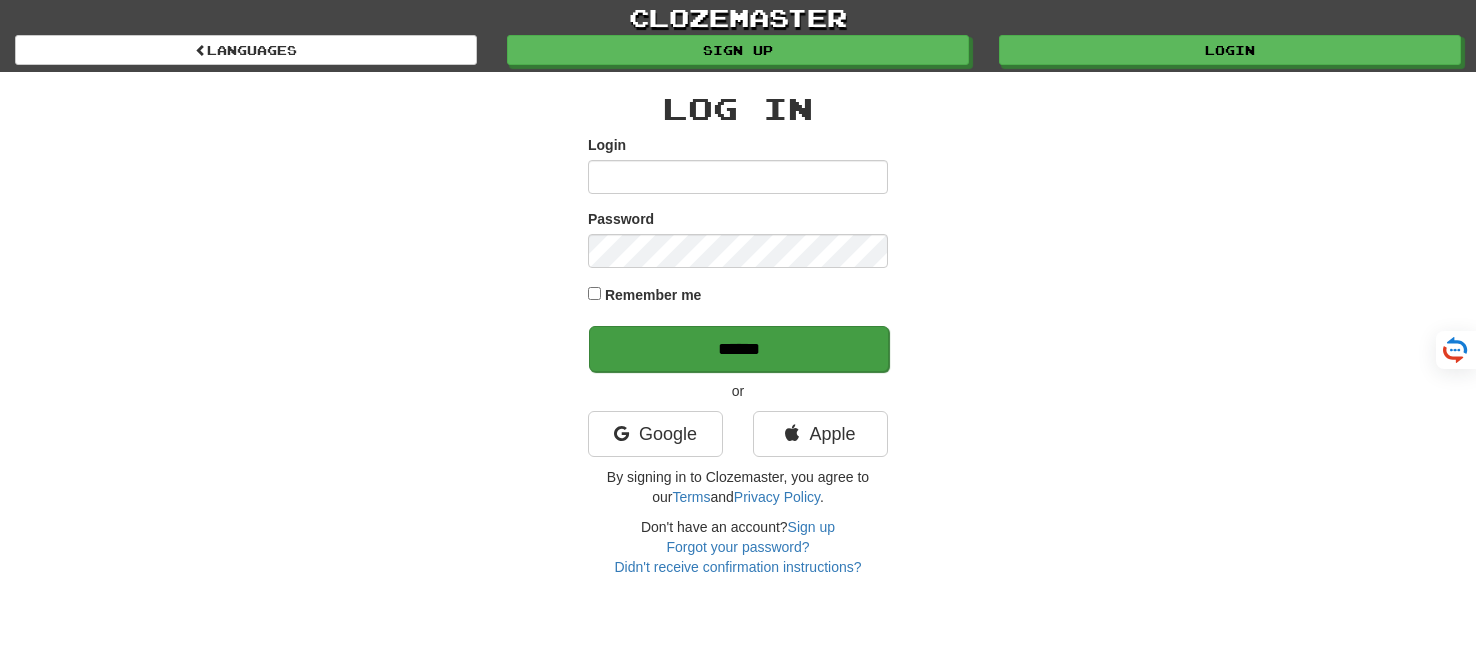 type on "*******" 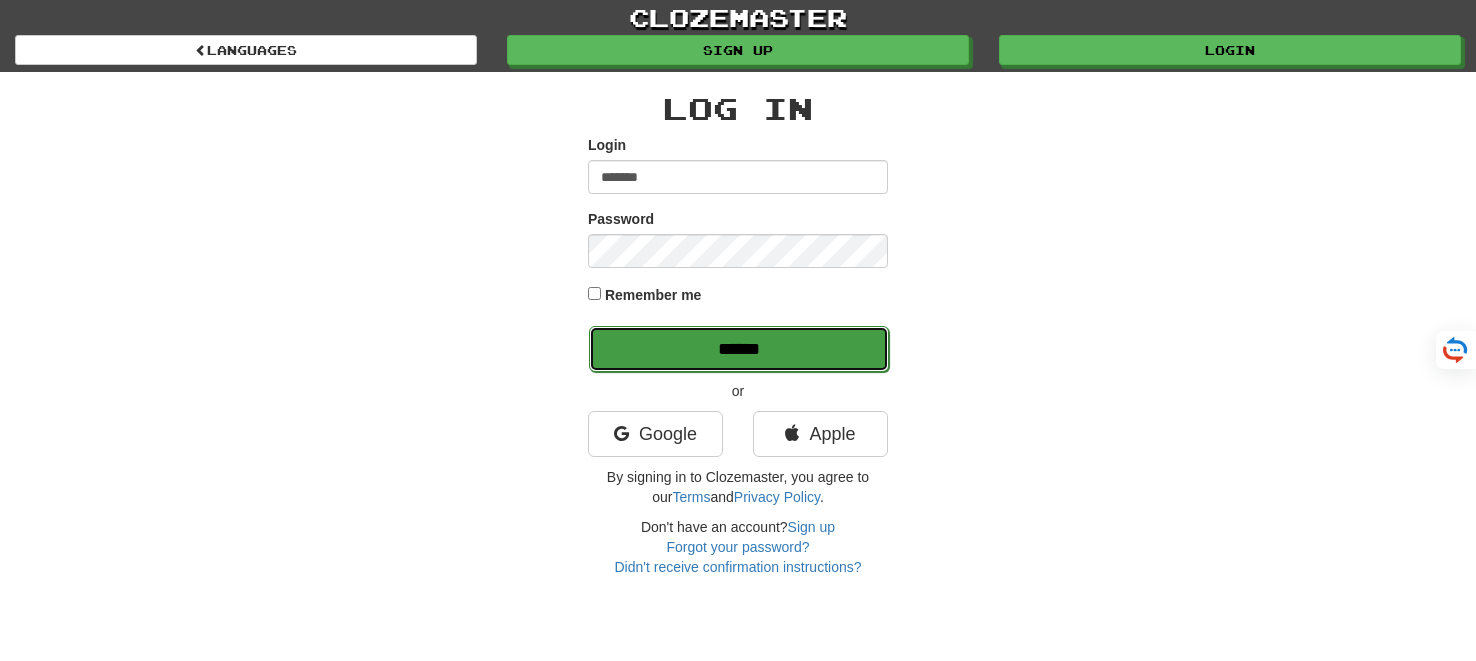 click on "******" at bounding box center [739, 349] 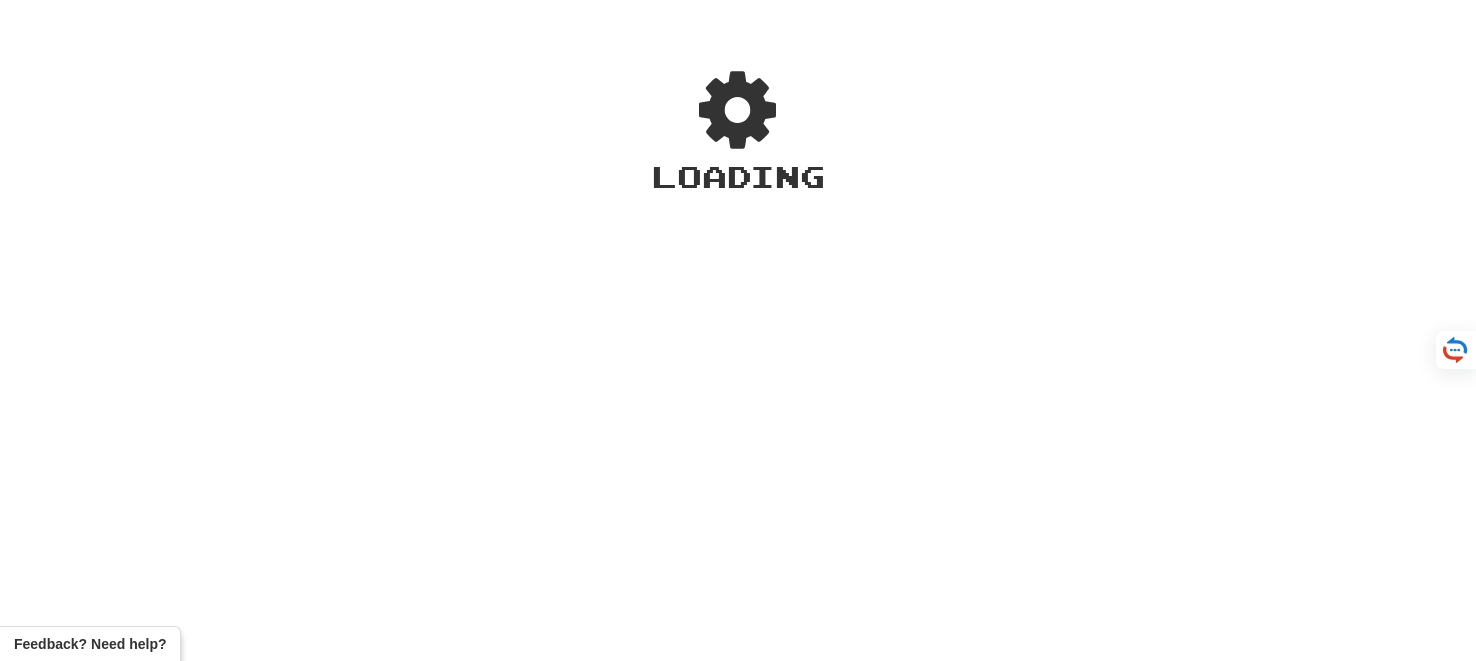 scroll, scrollTop: 0, scrollLeft: 0, axis: both 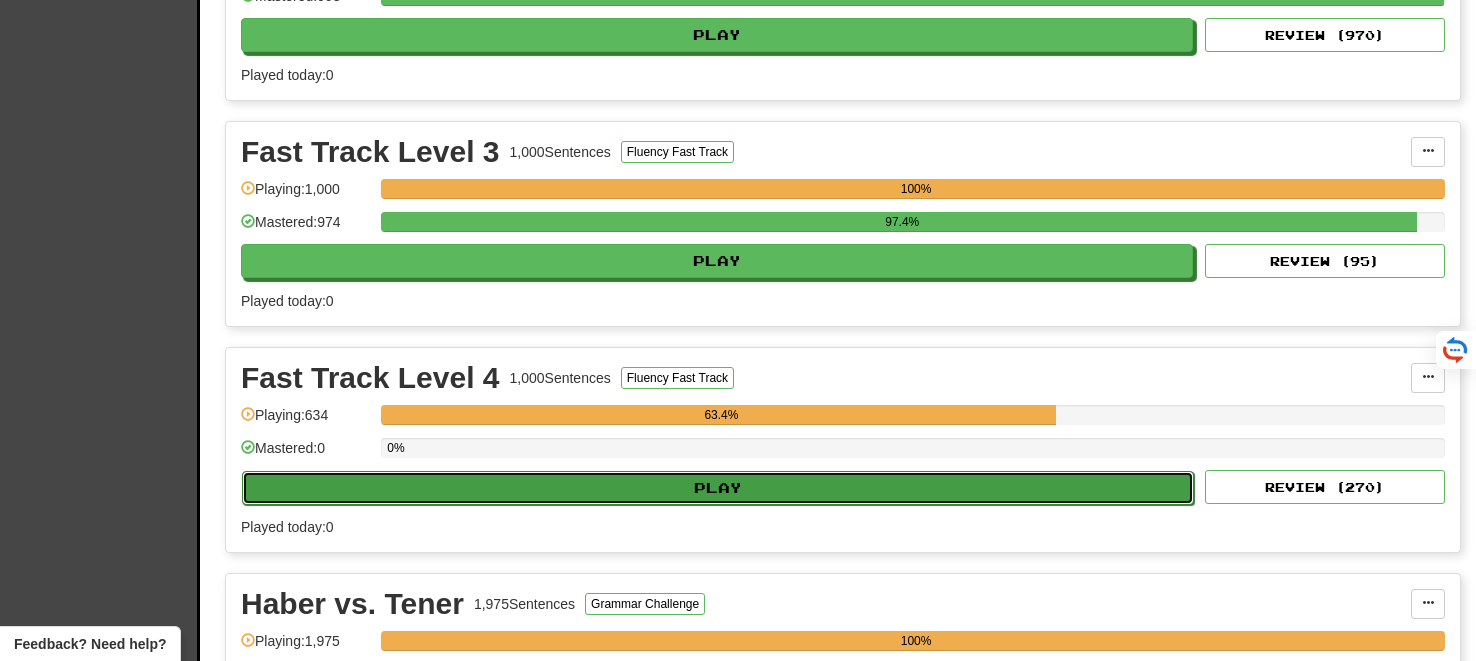 click on "Play" at bounding box center (718, 488) 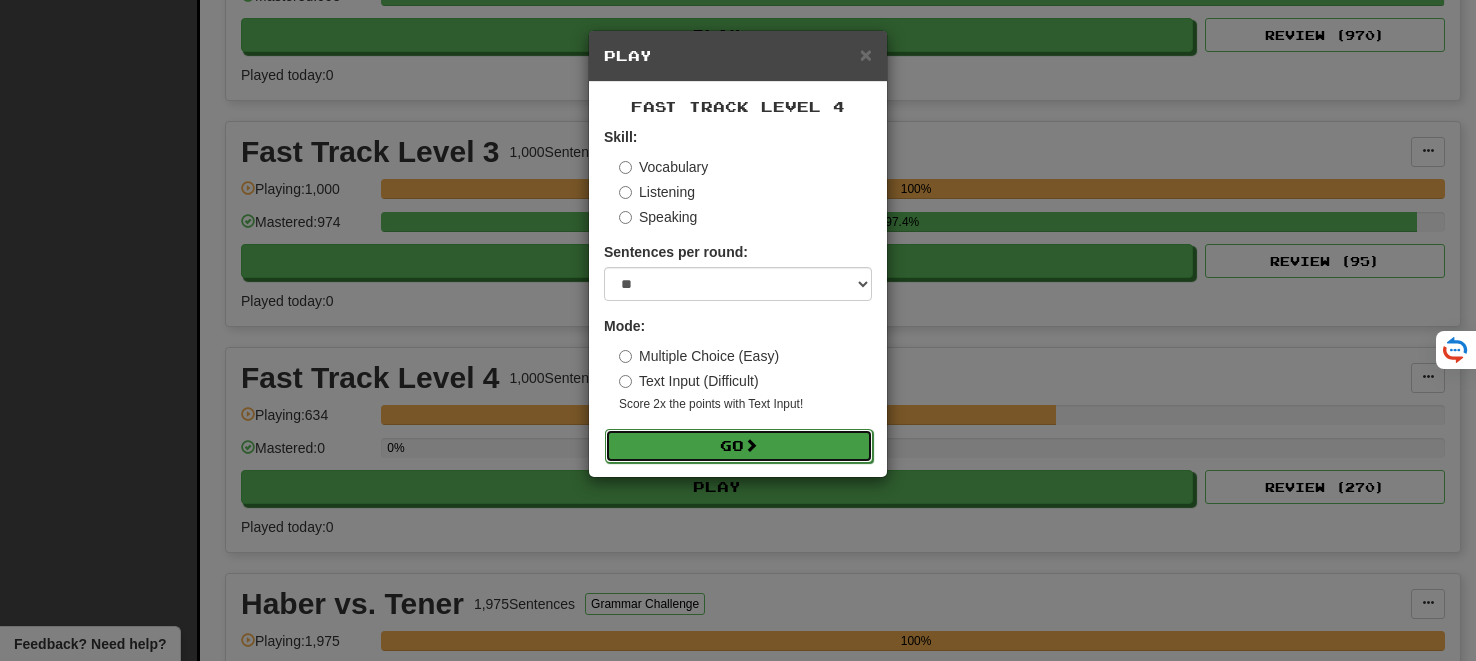 click on "Go" at bounding box center [739, 446] 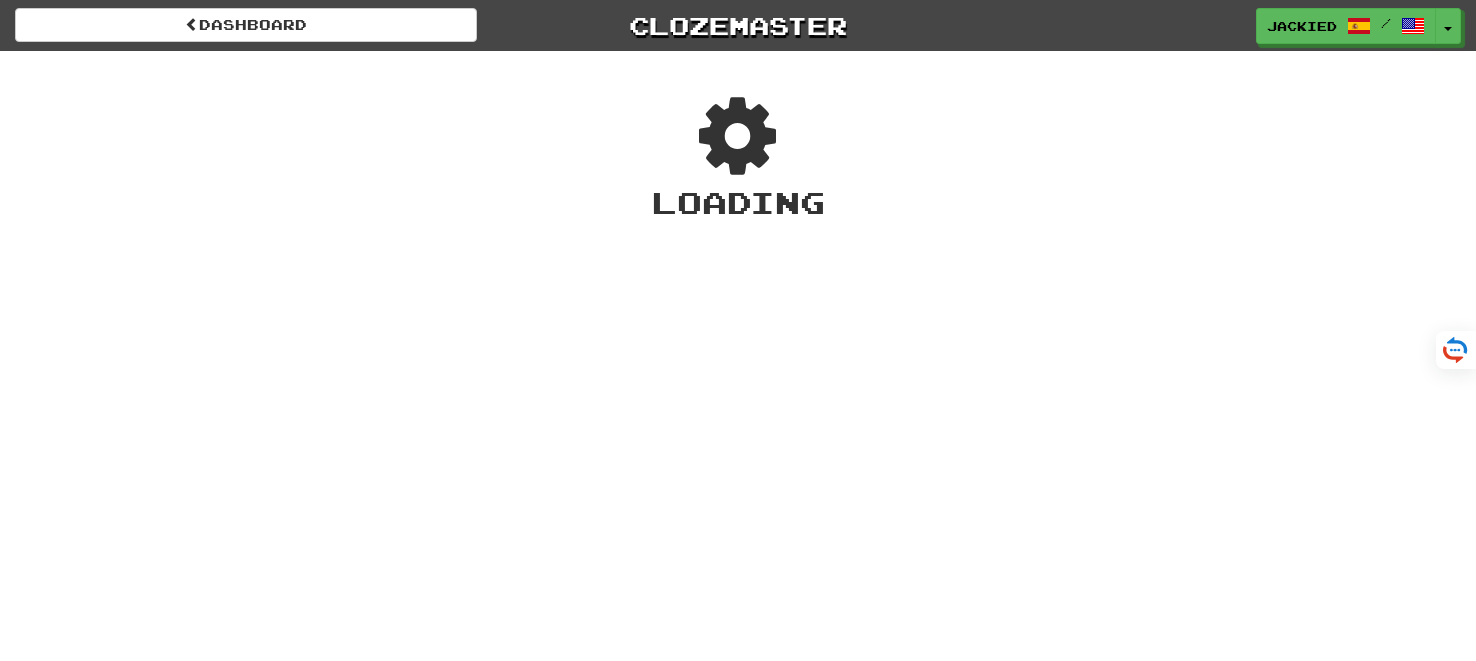 scroll, scrollTop: 0, scrollLeft: 0, axis: both 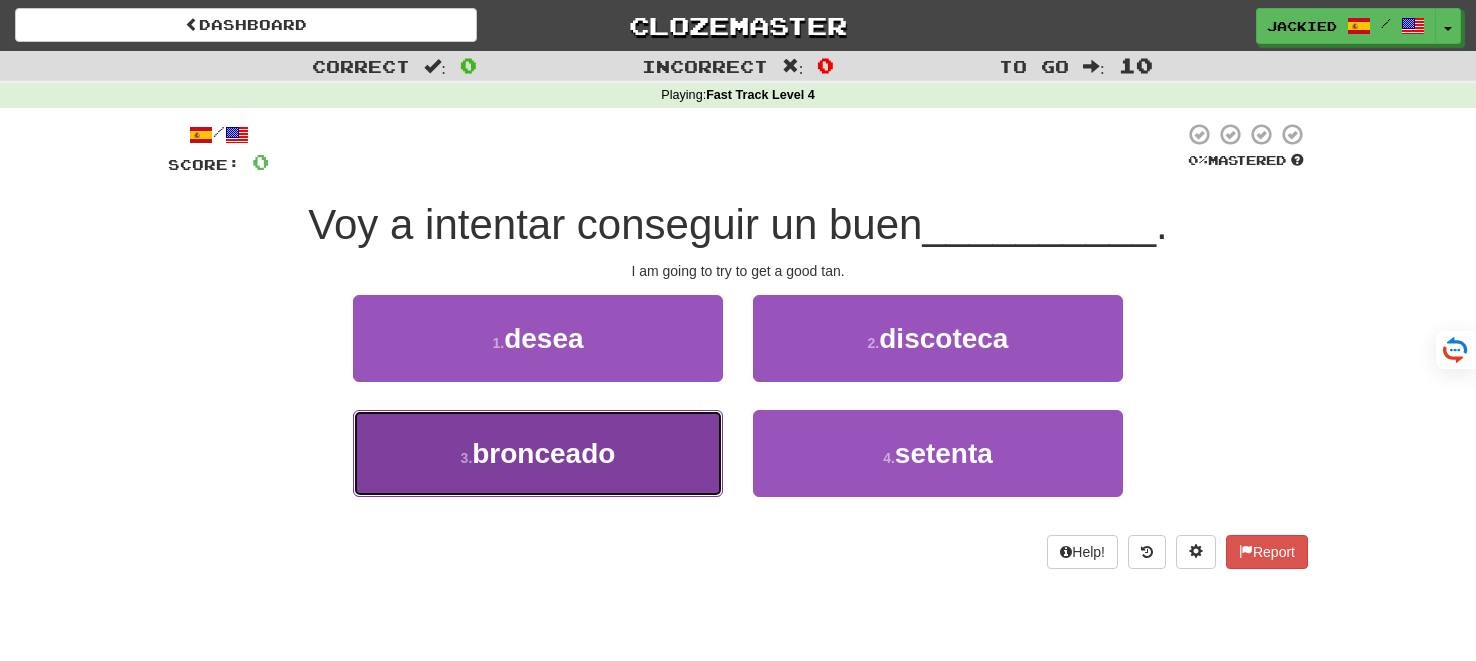 click on "bronceado" at bounding box center (543, 453) 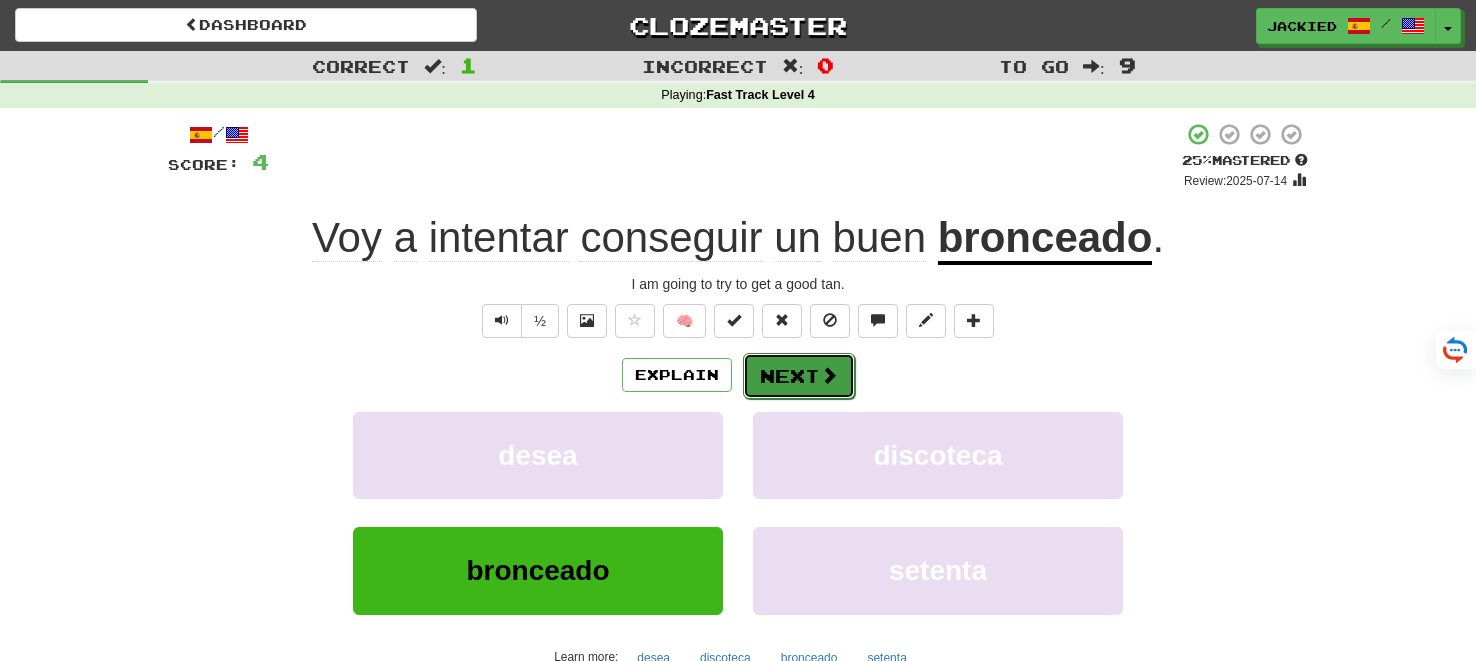 click on "Next" at bounding box center [799, 376] 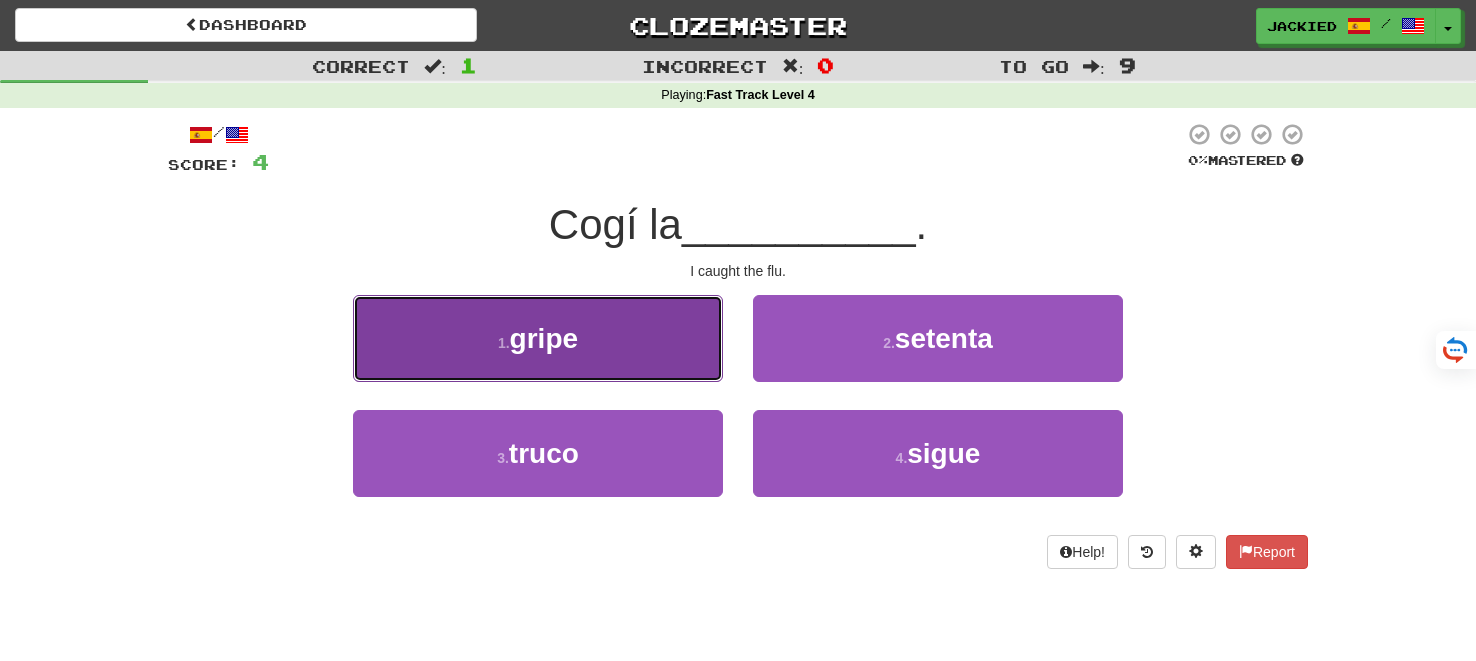 click on "1 .  gripe" at bounding box center [538, 338] 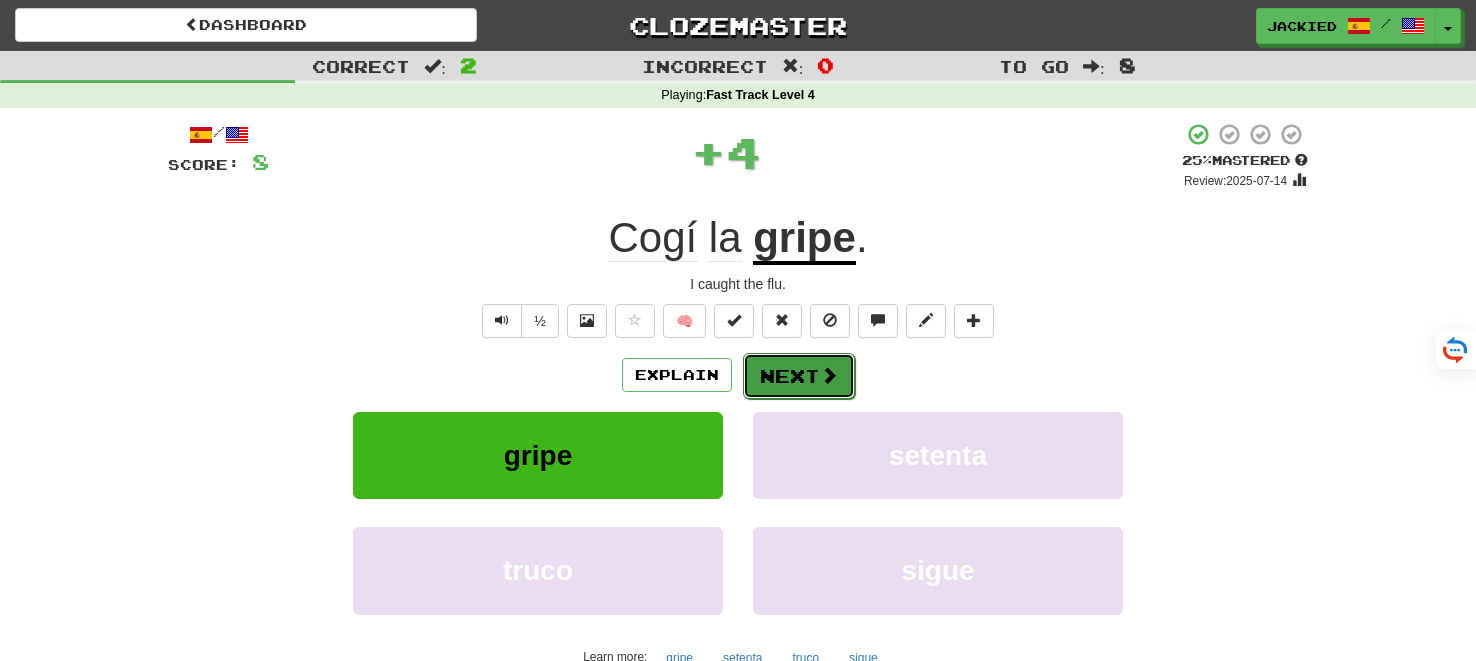 click on "Next" at bounding box center (799, 376) 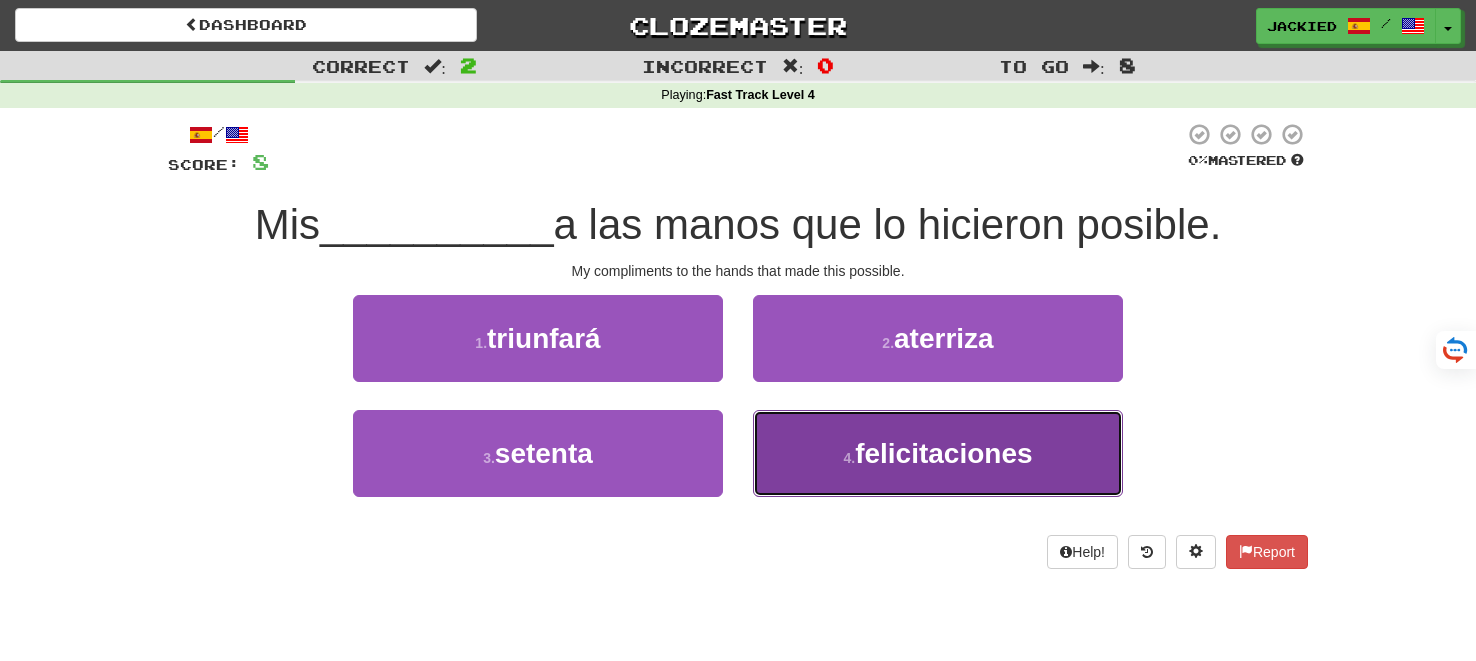 click on "4 ." at bounding box center [849, 458] 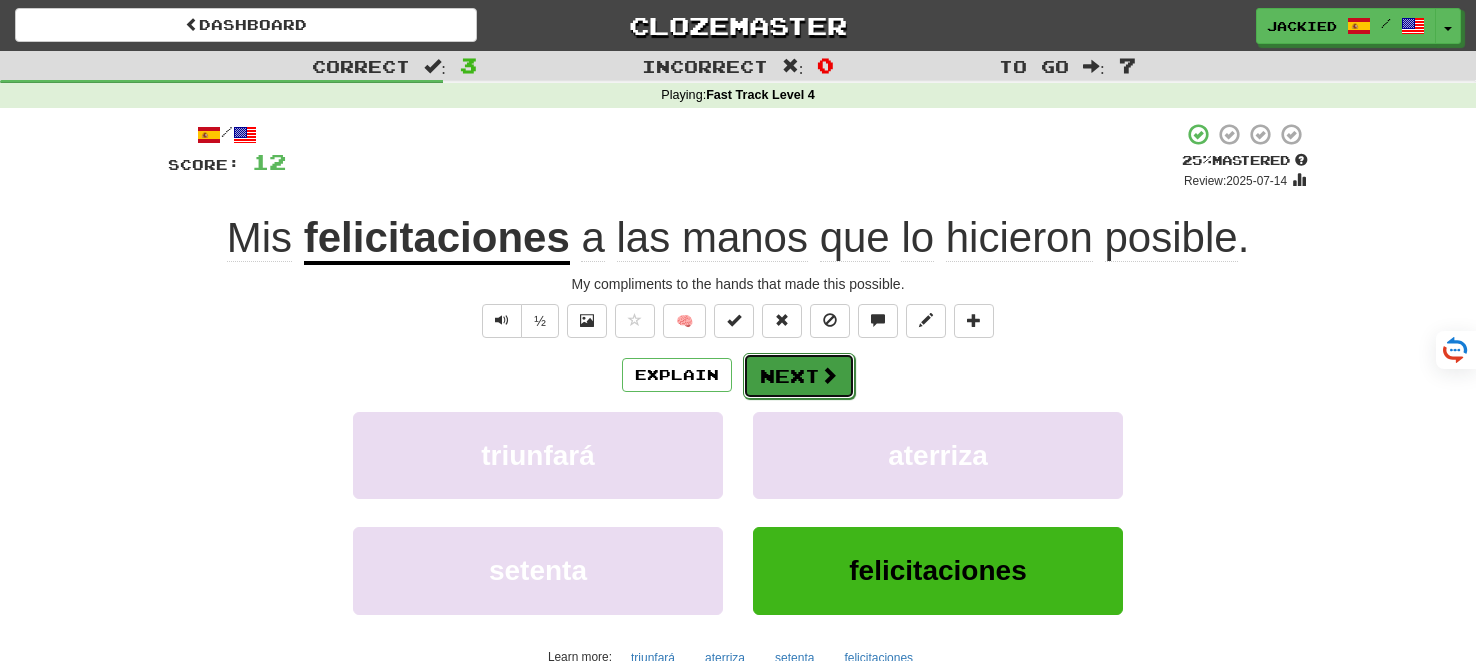 click on "Next" at bounding box center [799, 376] 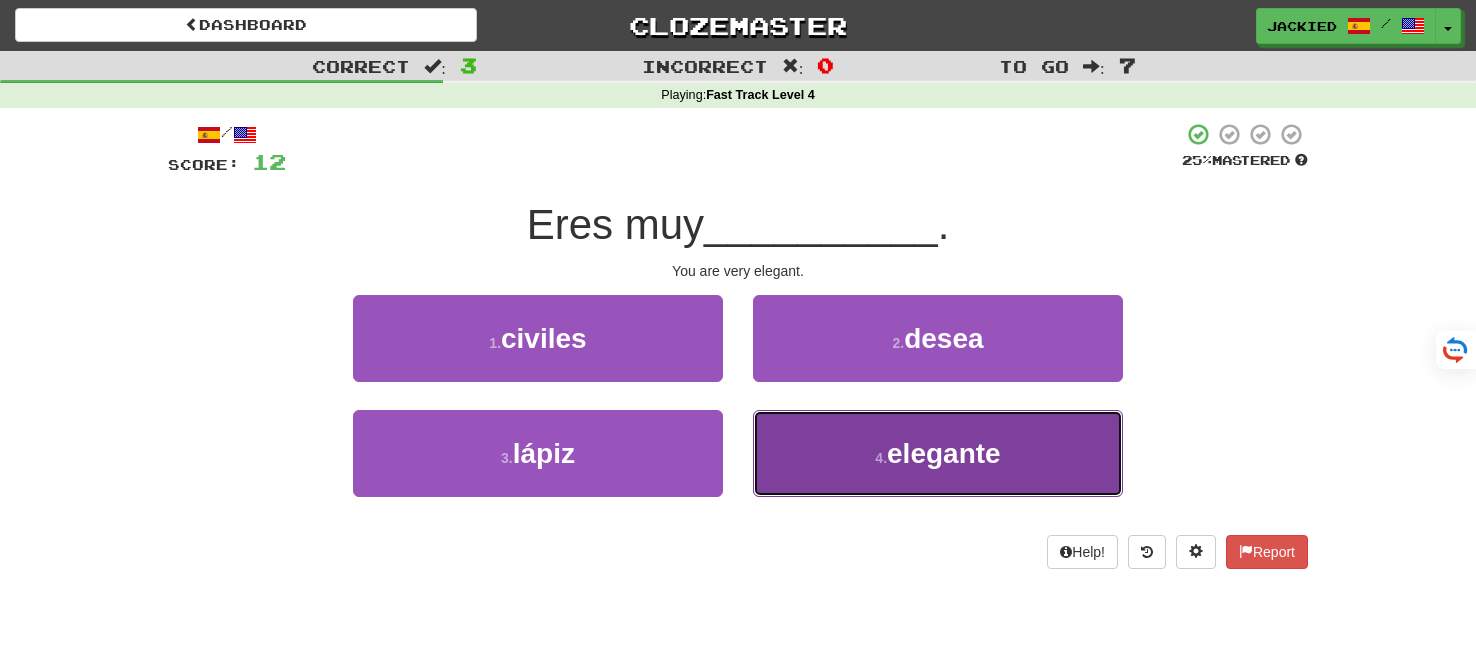 click on "4 .  elegante" at bounding box center (938, 453) 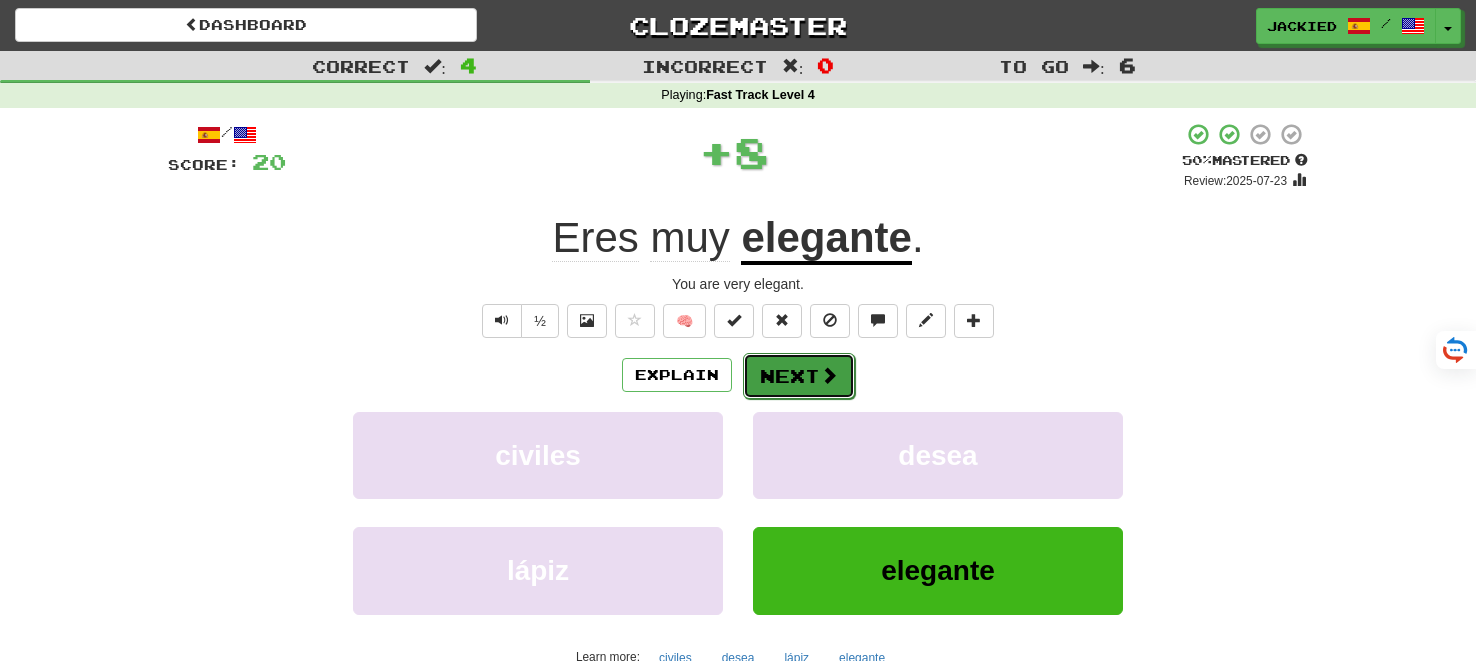 click on "Next" at bounding box center [799, 376] 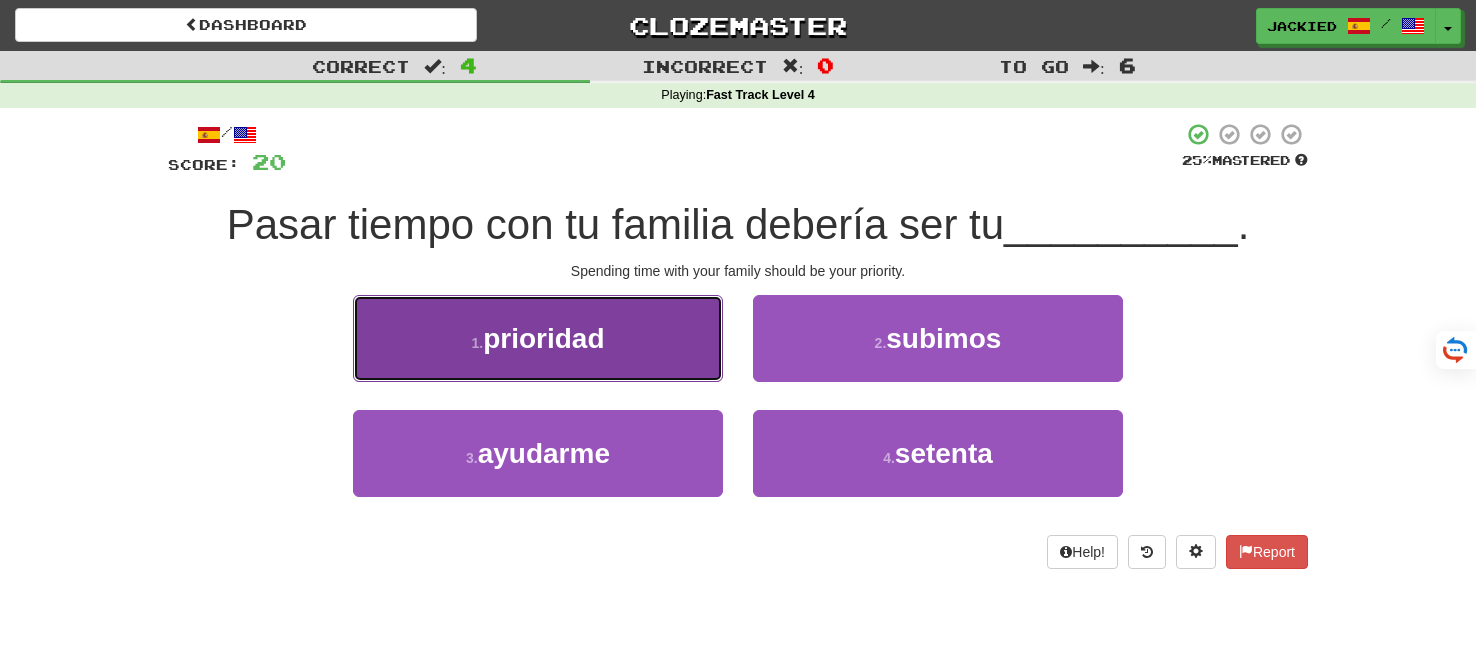 click on "1 .  prioridad" at bounding box center [538, 338] 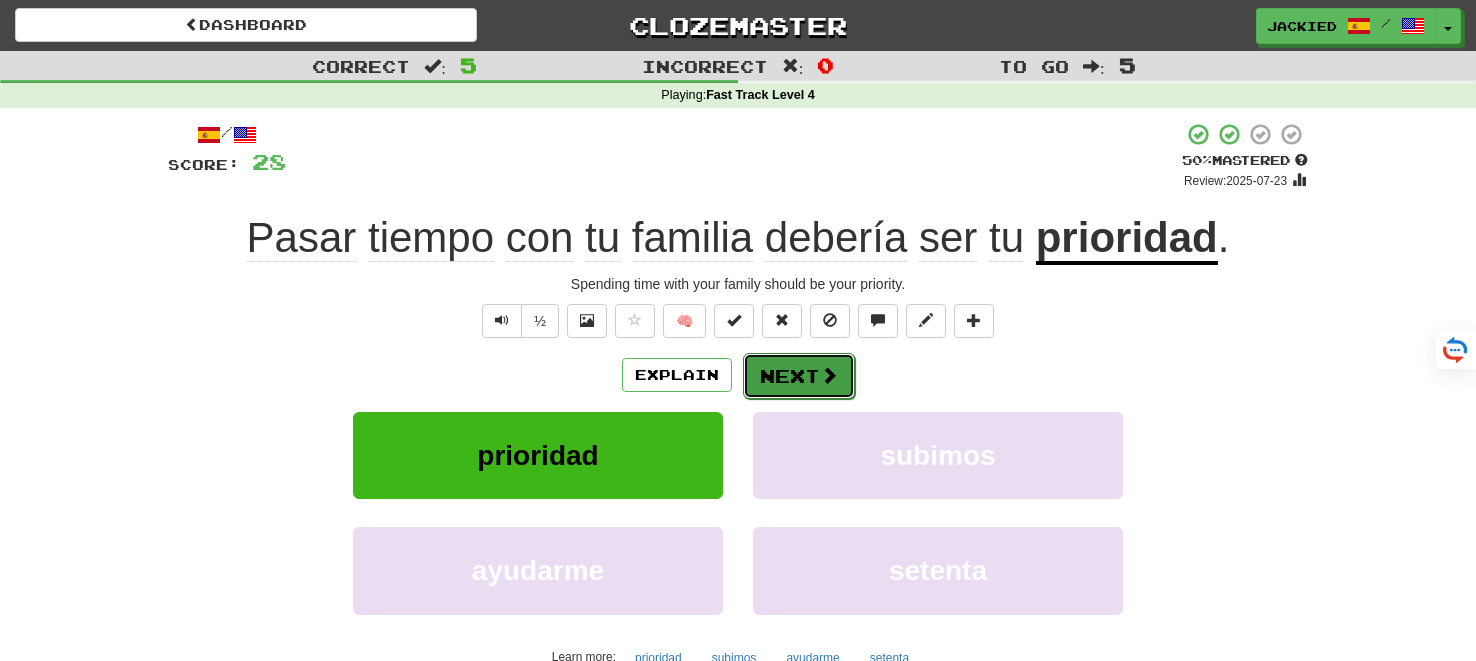 click on "Next" at bounding box center (799, 376) 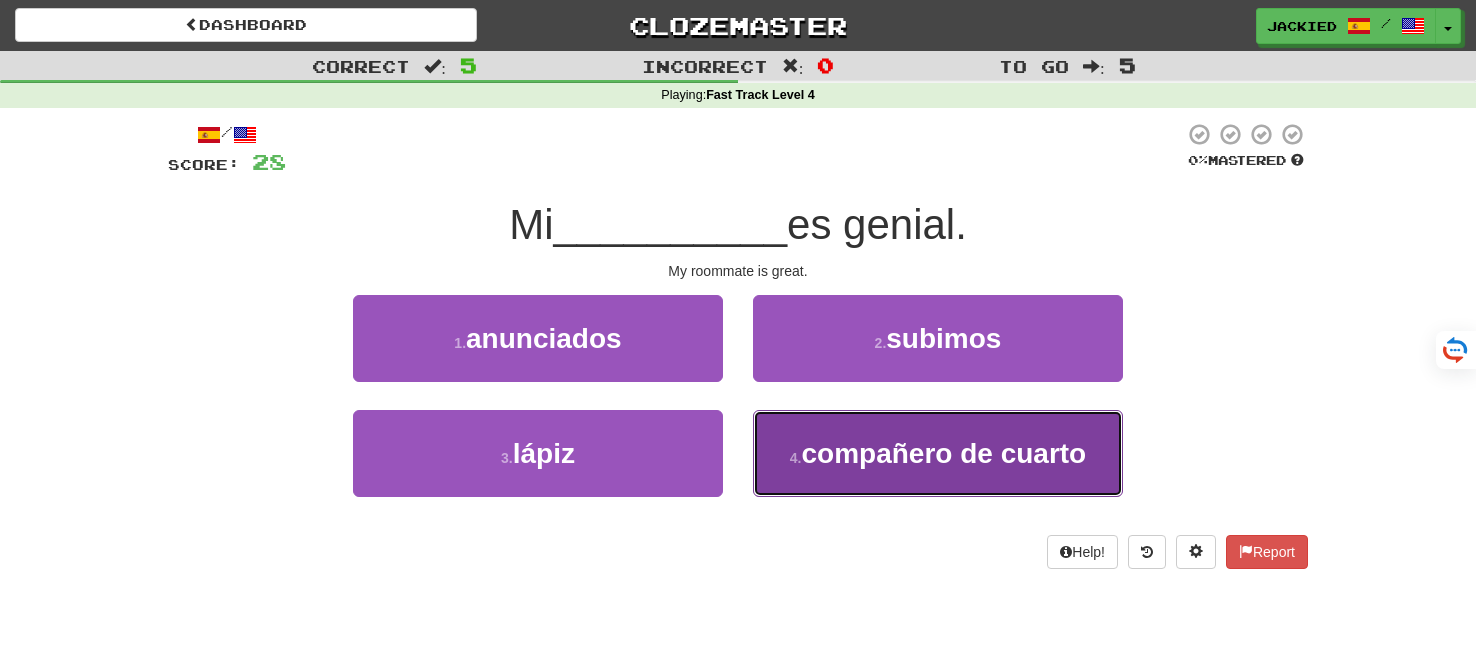click on "compañero de cuarto" at bounding box center [943, 453] 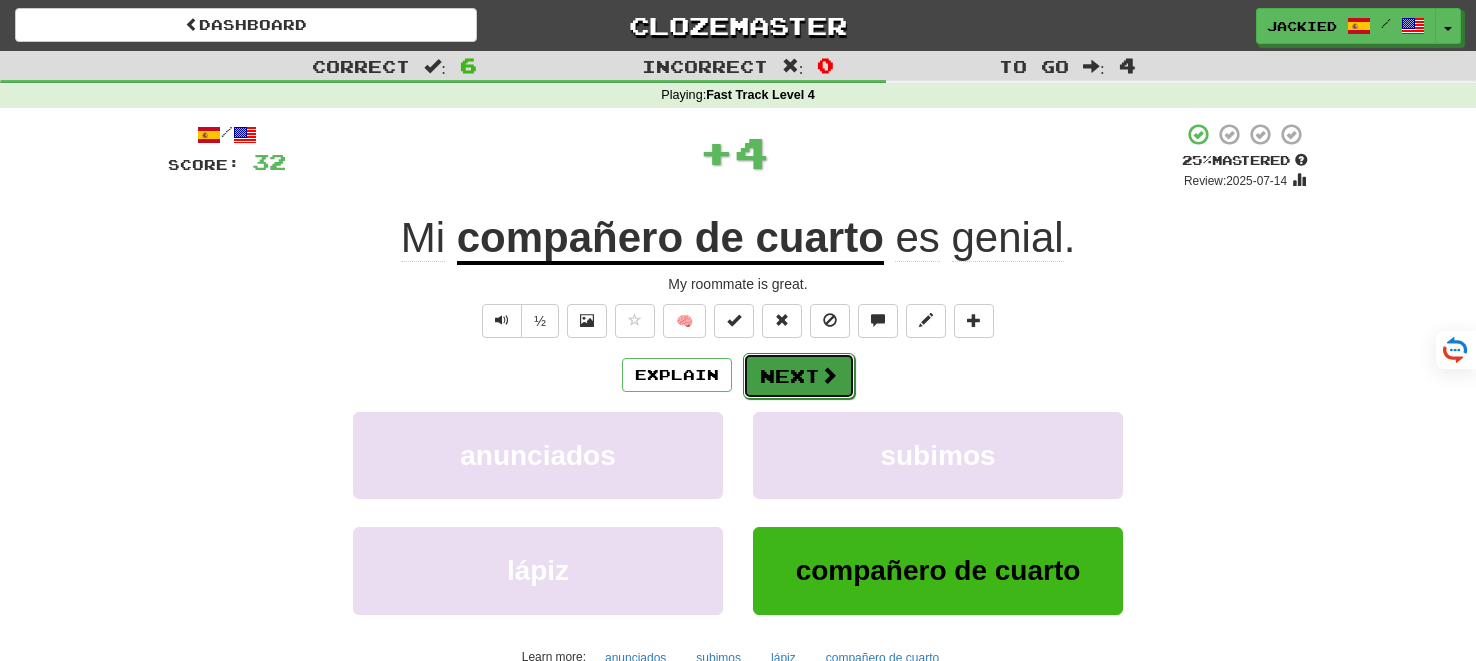 click on "Next" at bounding box center (799, 376) 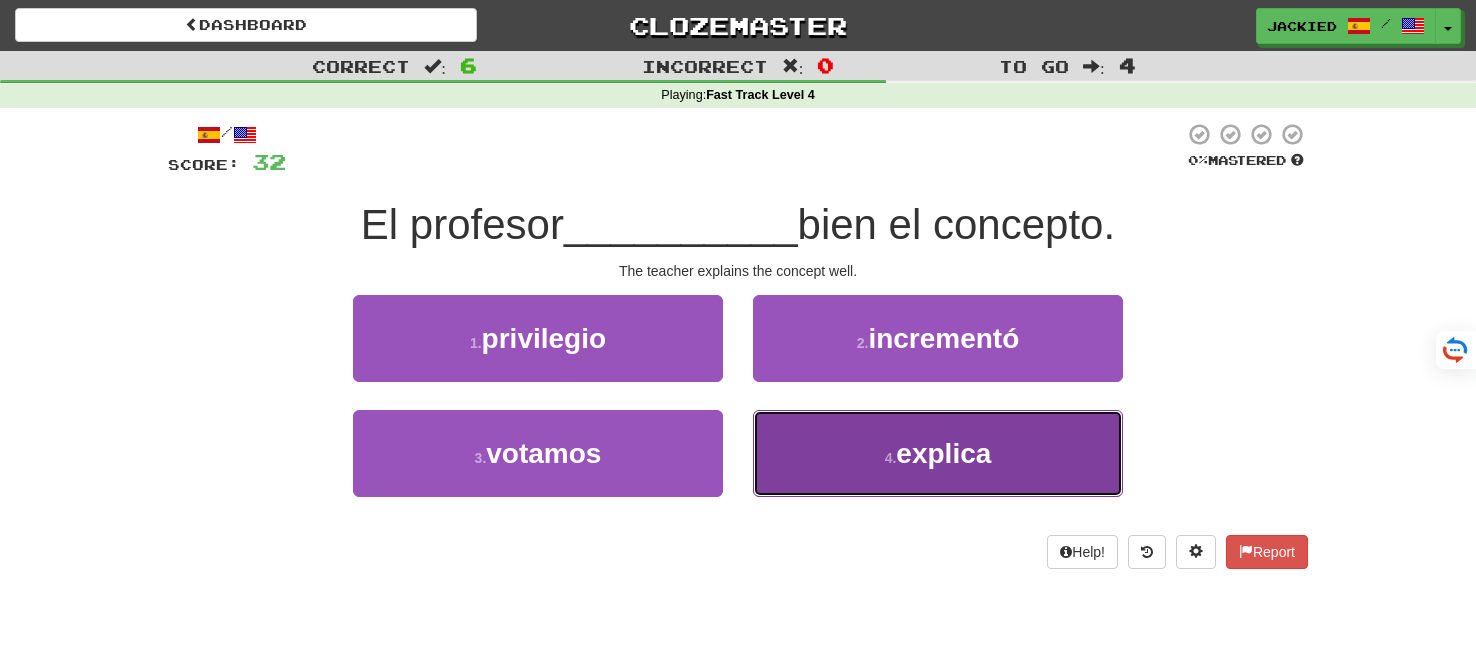 click on "4 .  explica" at bounding box center (938, 453) 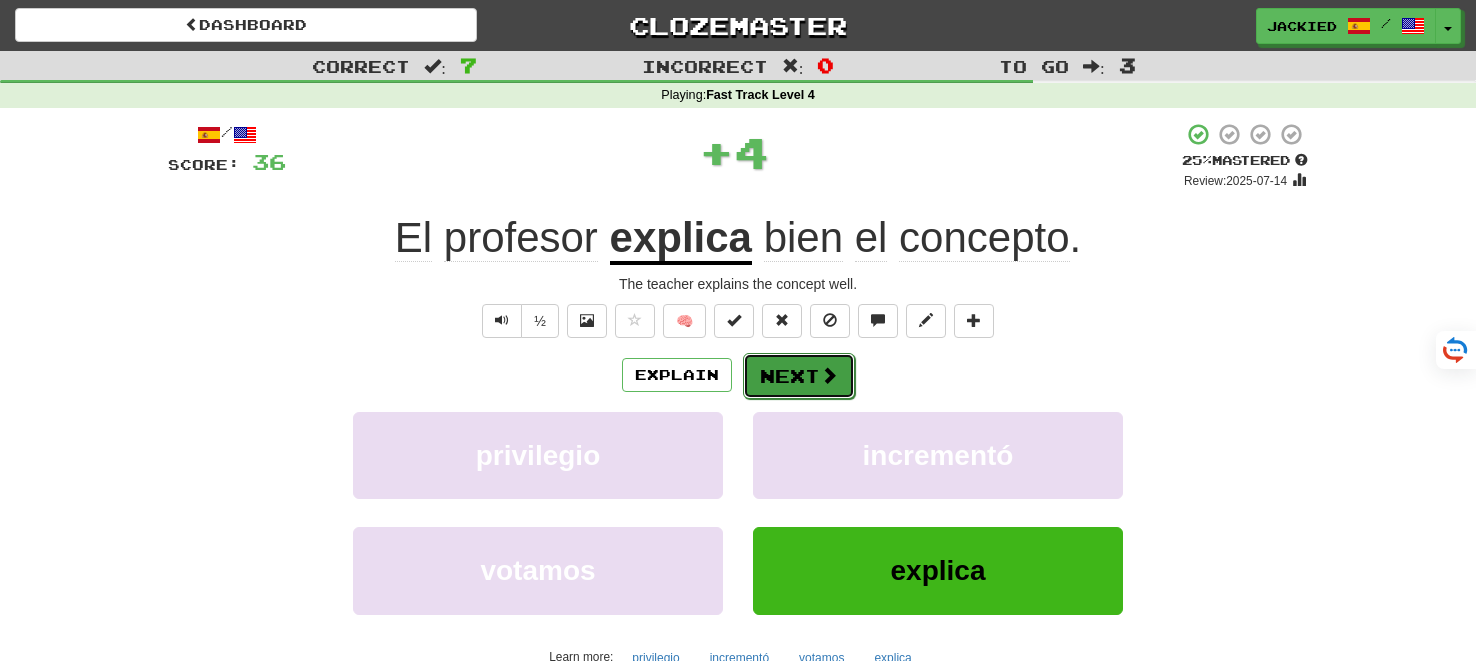 click on "Next" at bounding box center (799, 376) 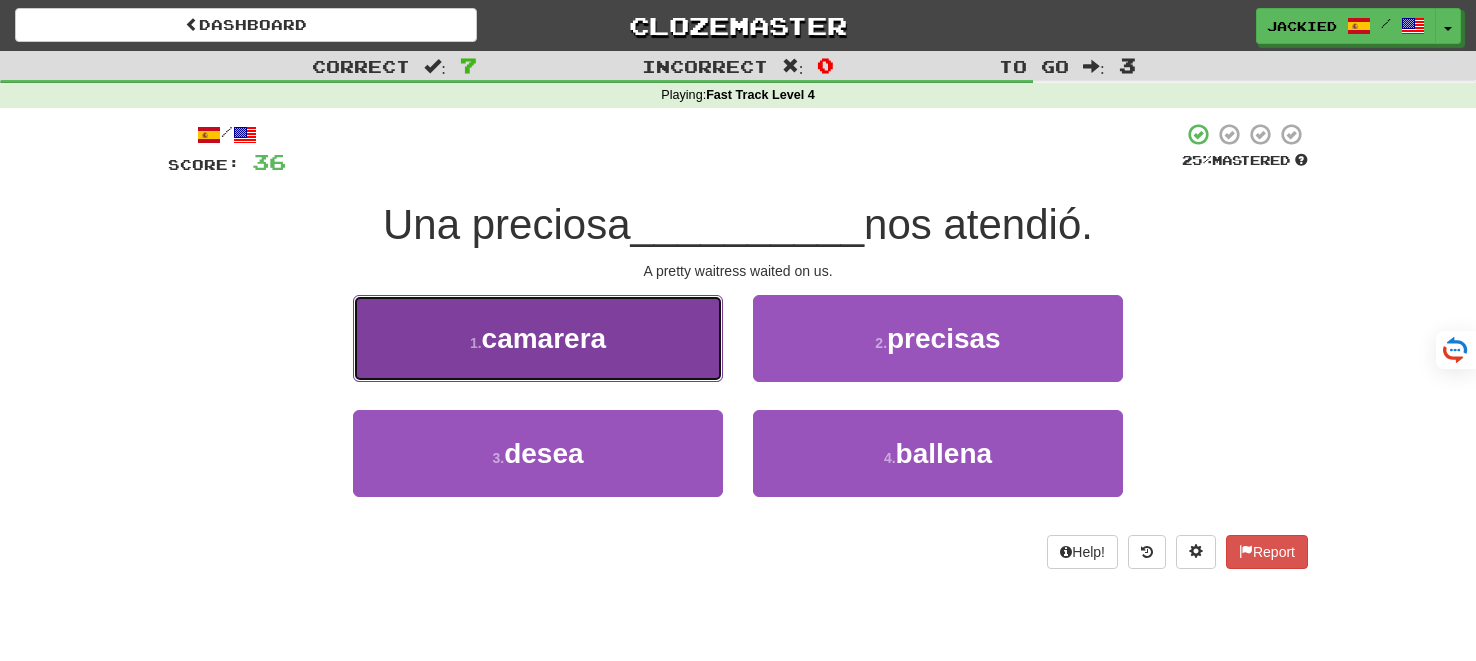 click on "1 .  camarera" at bounding box center (538, 338) 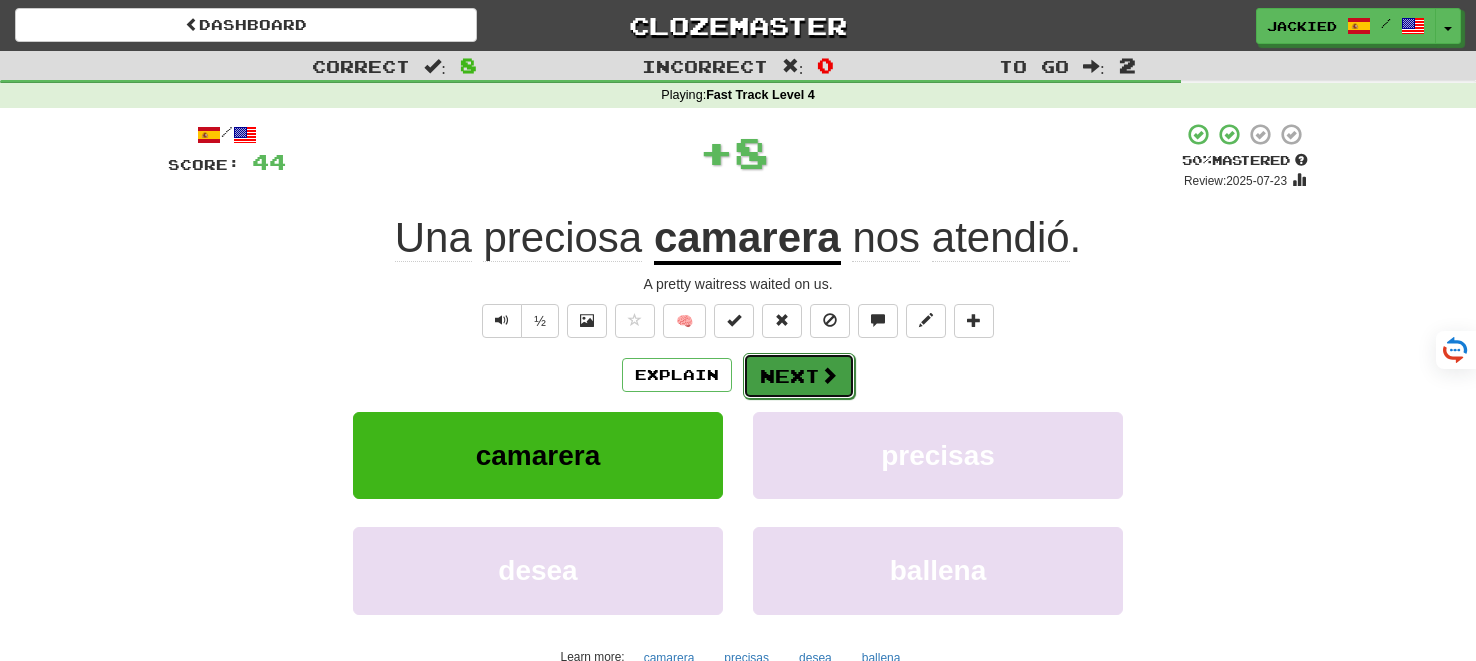 click on "Next" at bounding box center [799, 376] 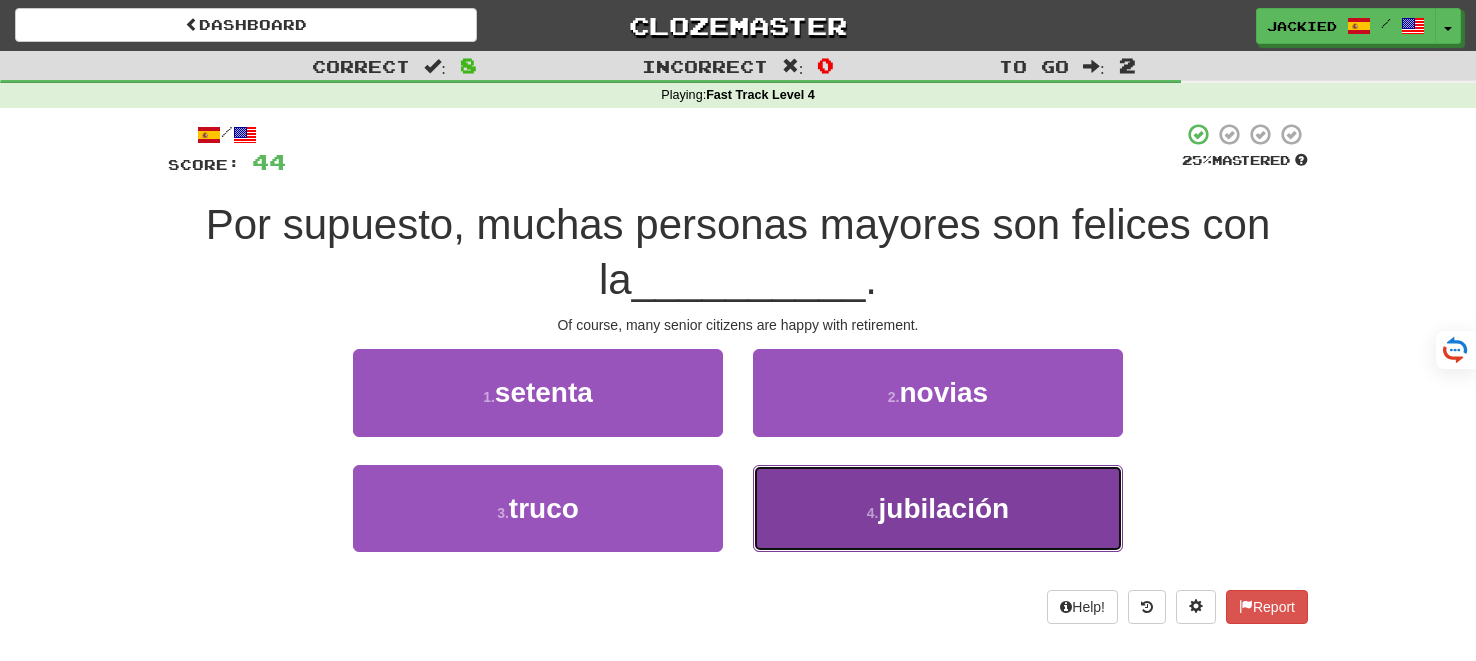 click on "4 .  jubilación" at bounding box center [938, 508] 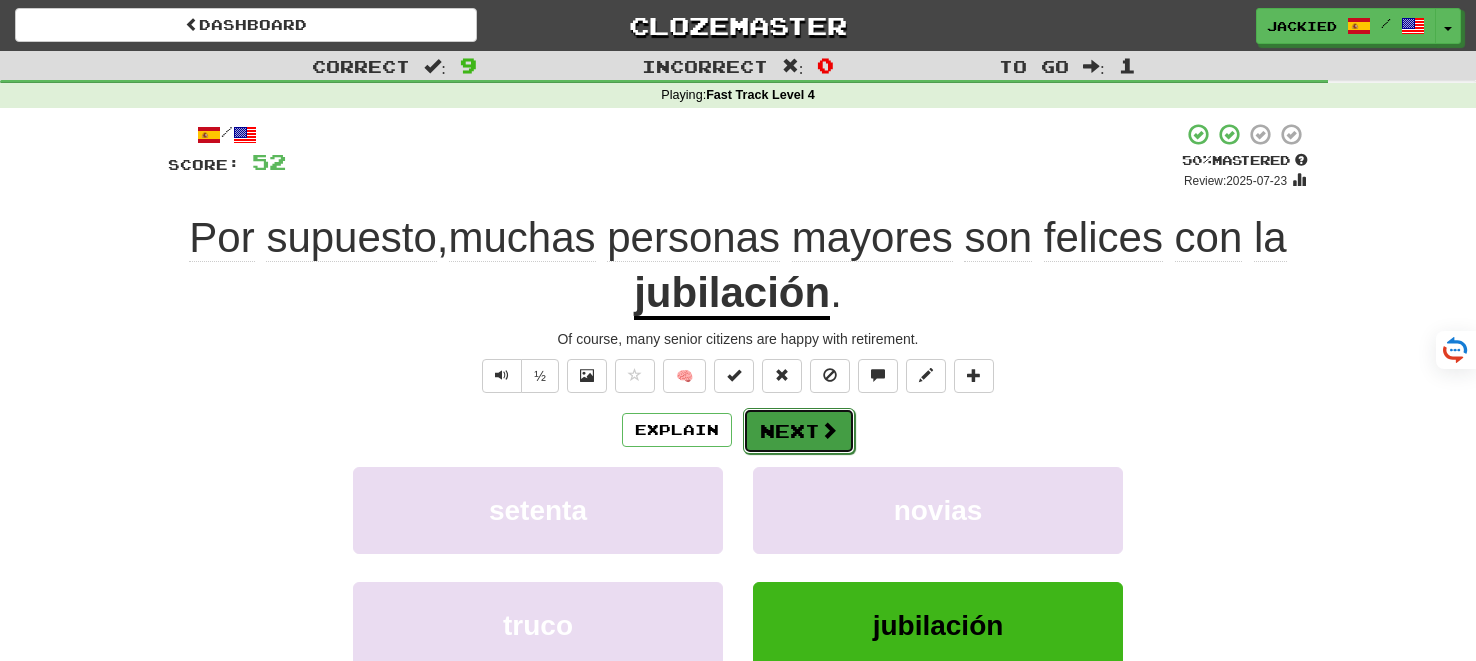 click on "Next" at bounding box center [799, 431] 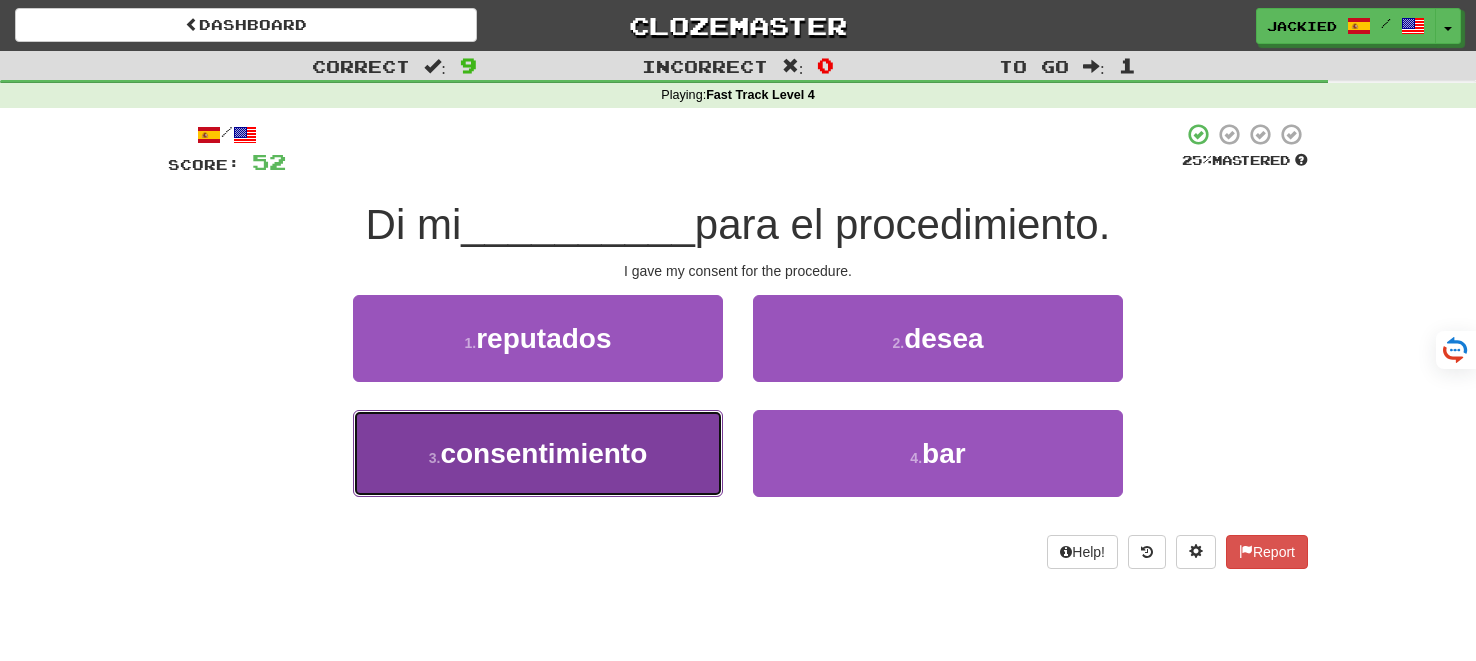 click on "3 .  consentimiento" at bounding box center [538, 453] 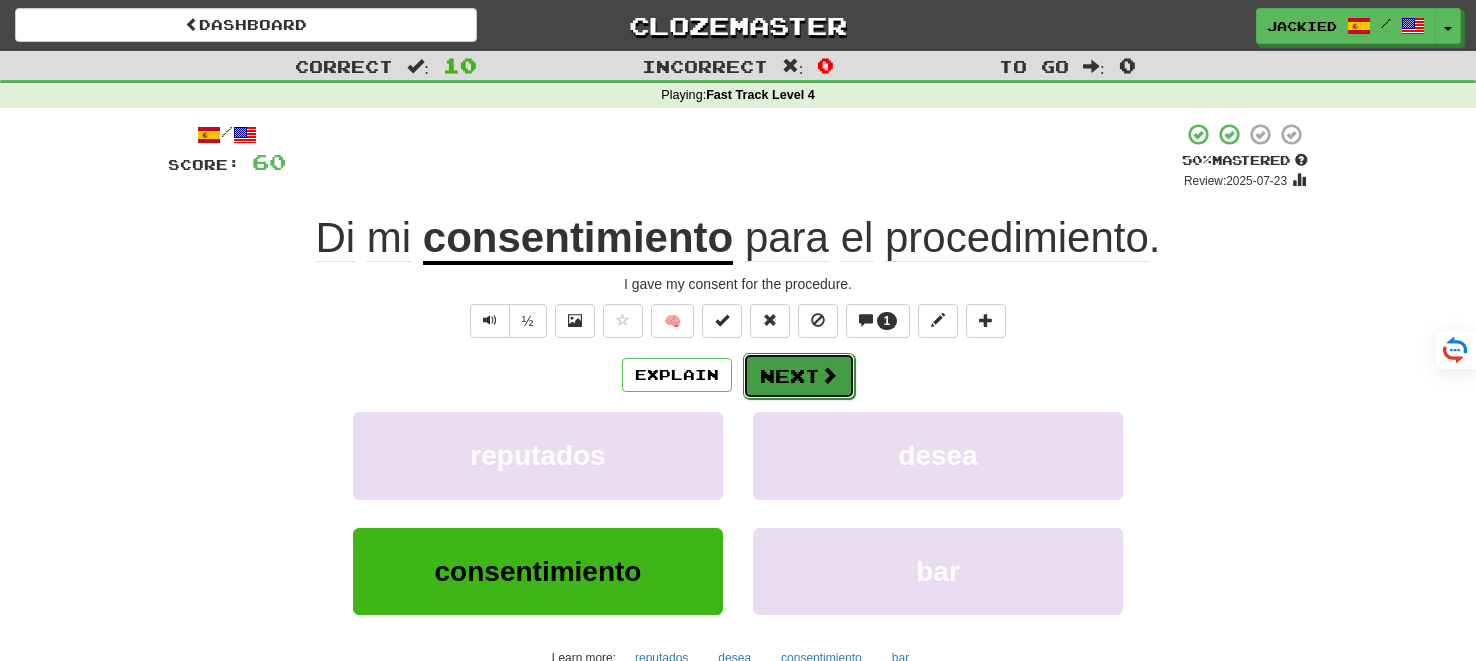click on "Next" at bounding box center [799, 376] 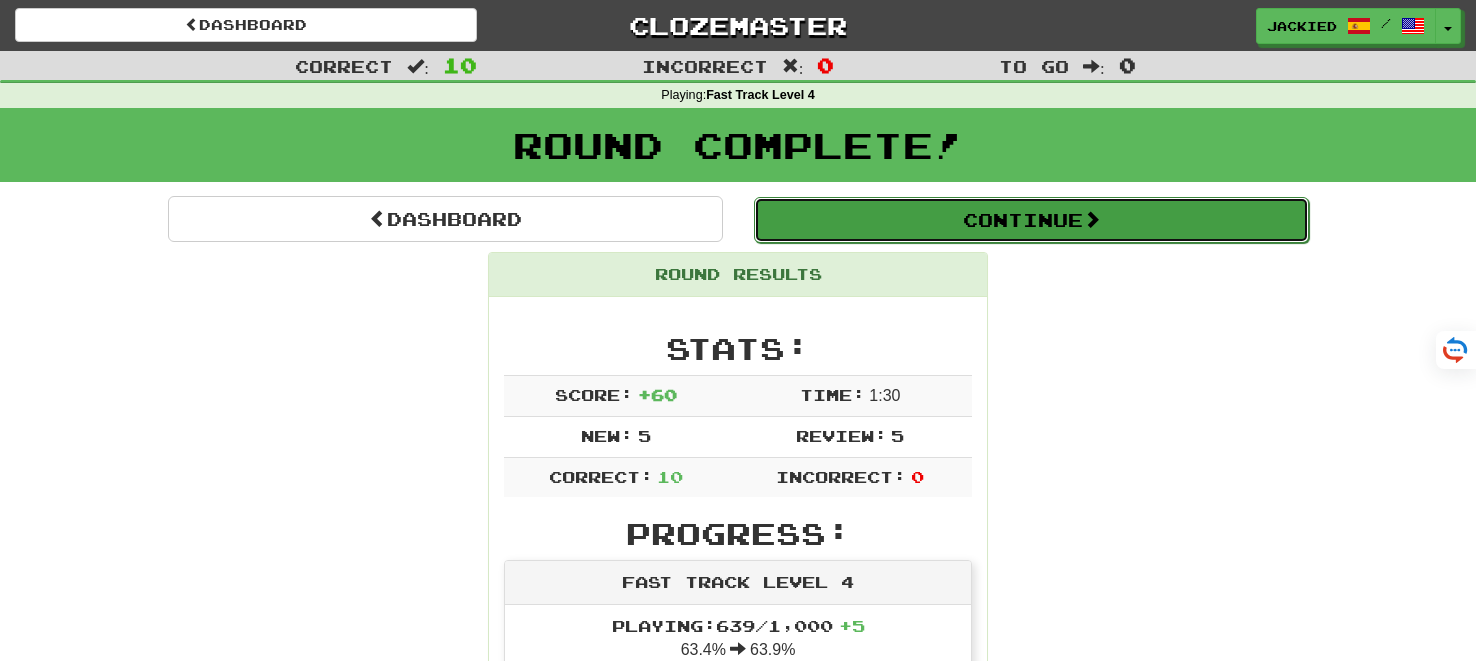 click on "Continue" at bounding box center [1031, 220] 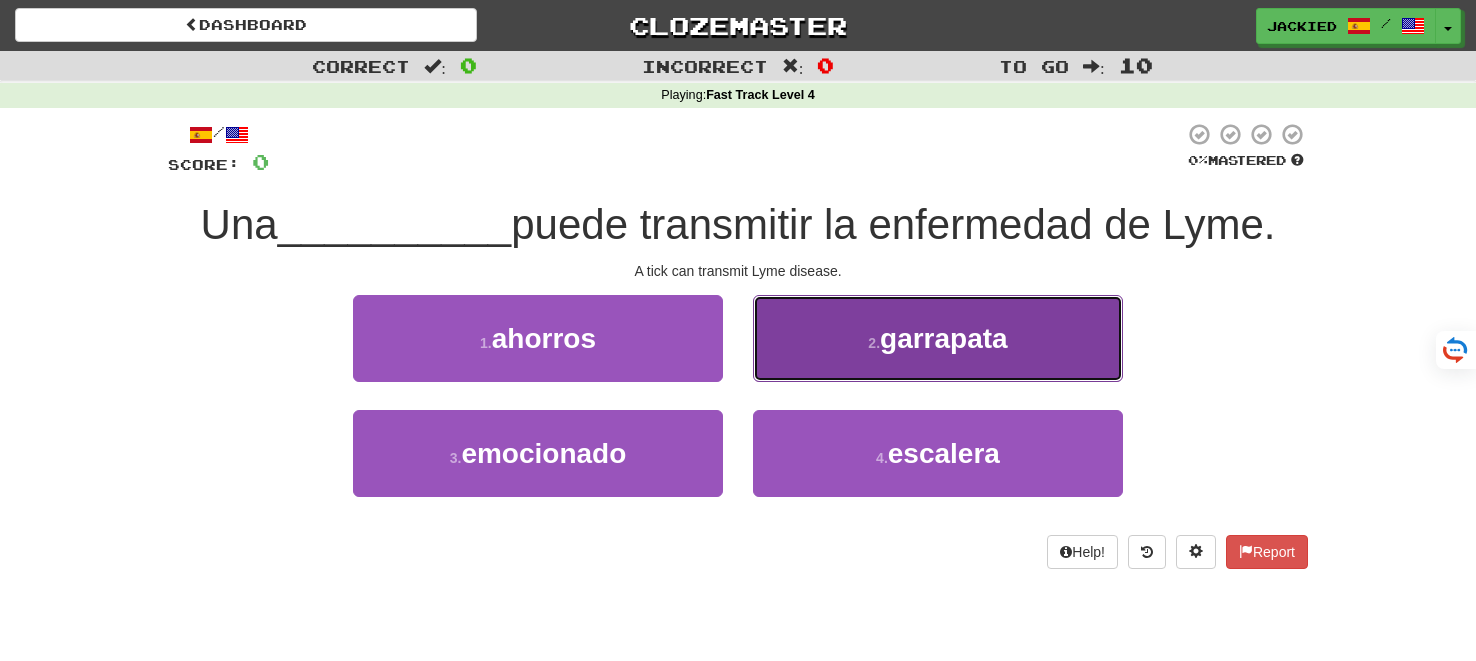 click on "garrapata" at bounding box center (944, 338) 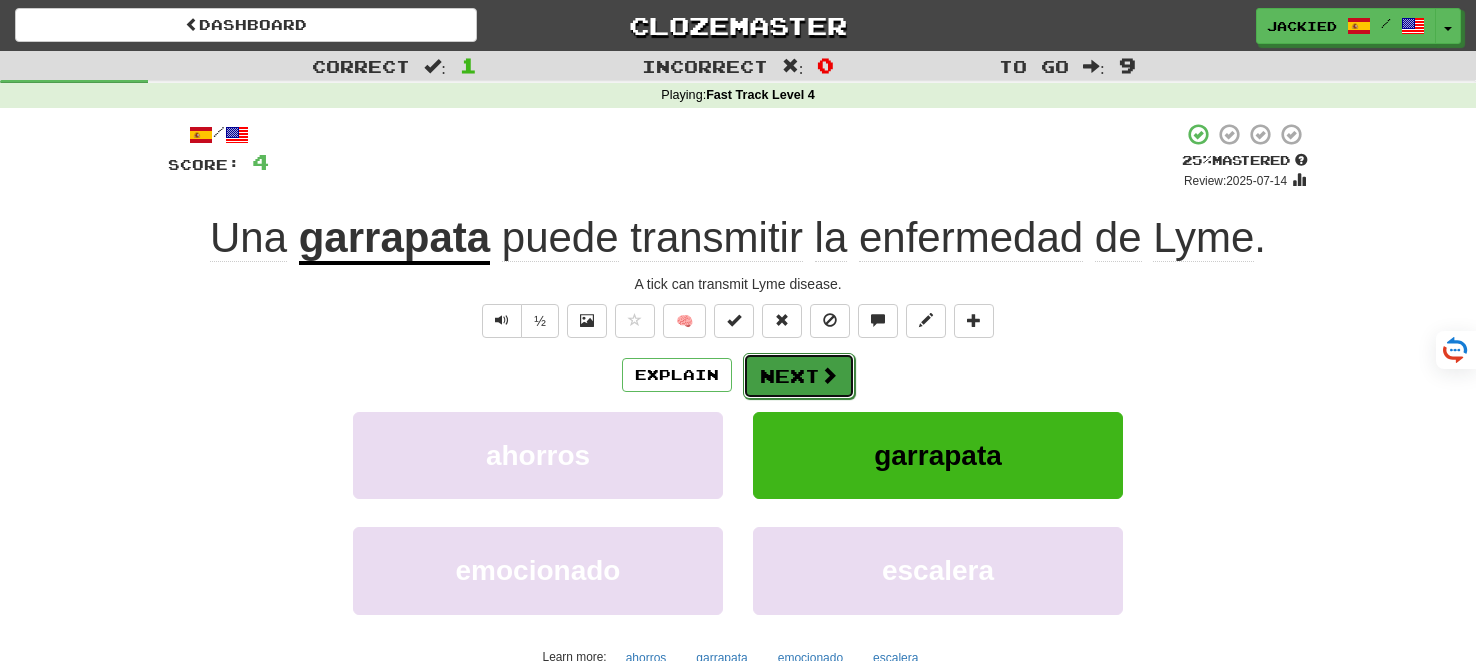 click on "Next" at bounding box center [799, 376] 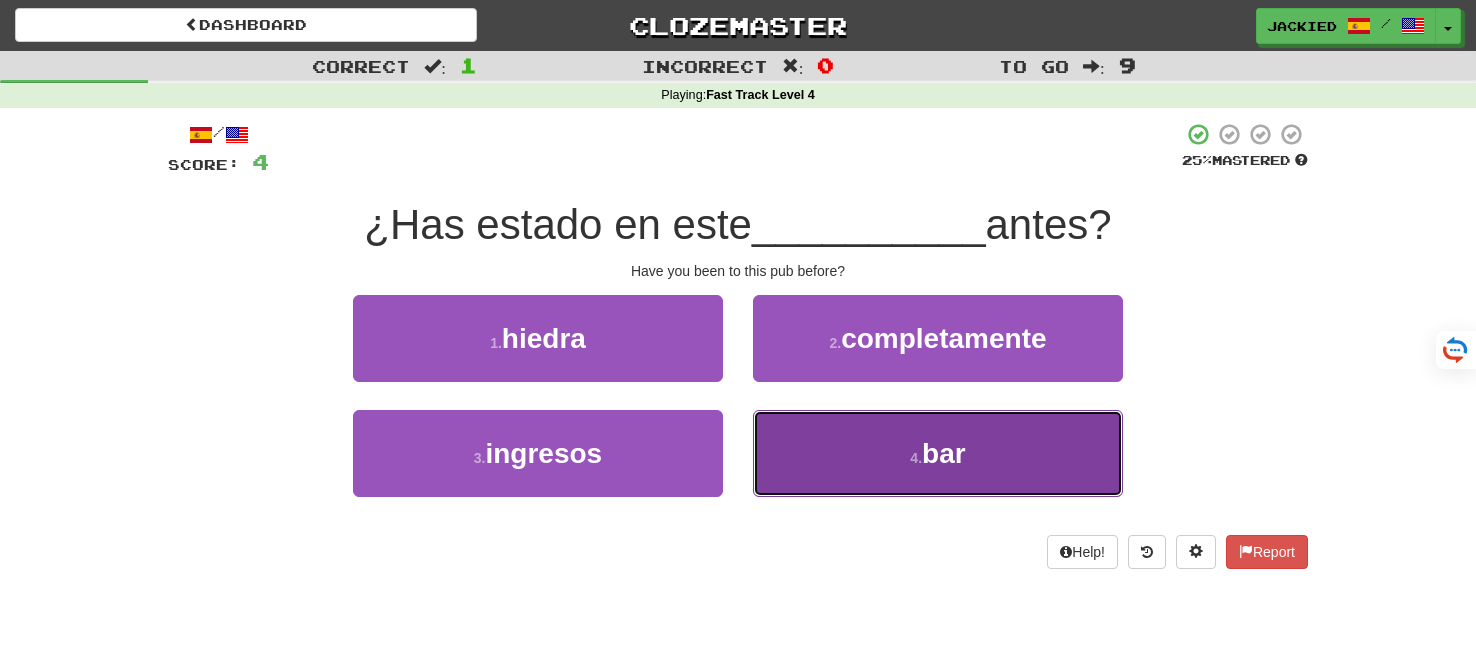 click on "4 .  bar" at bounding box center (938, 453) 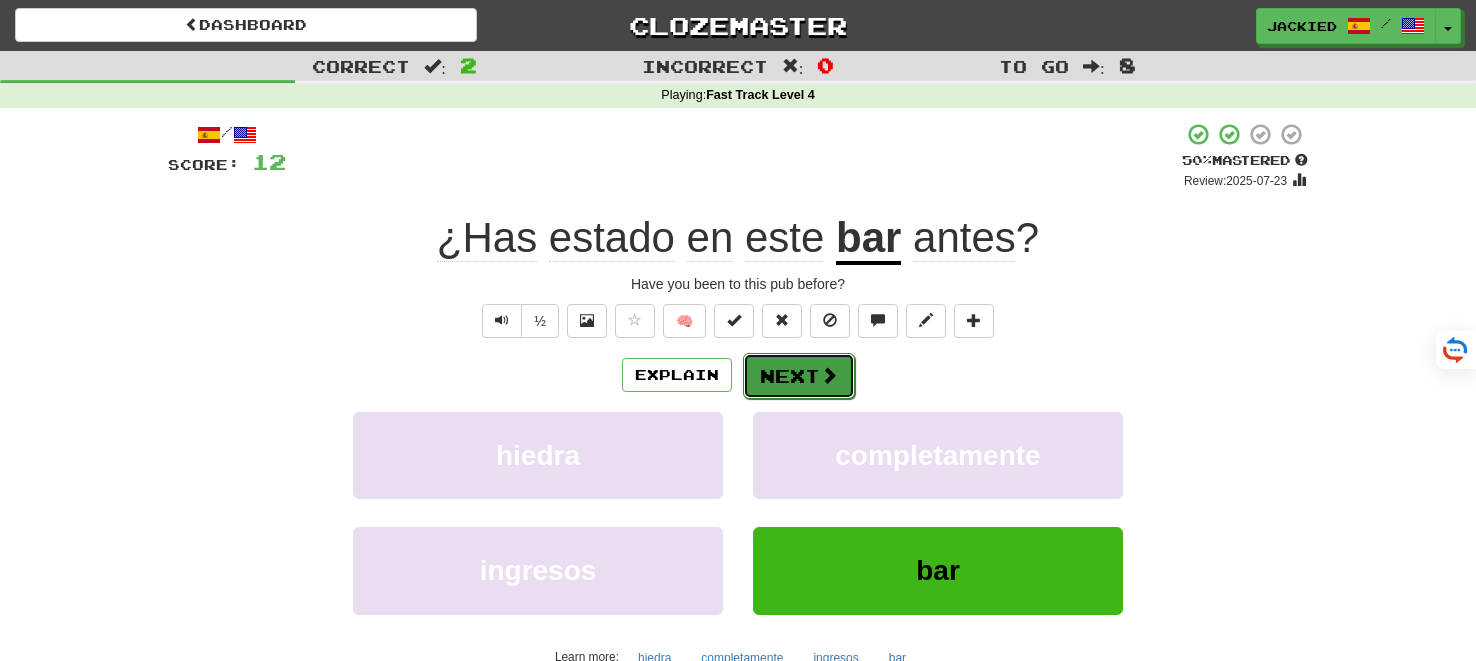 click at bounding box center (829, 375) 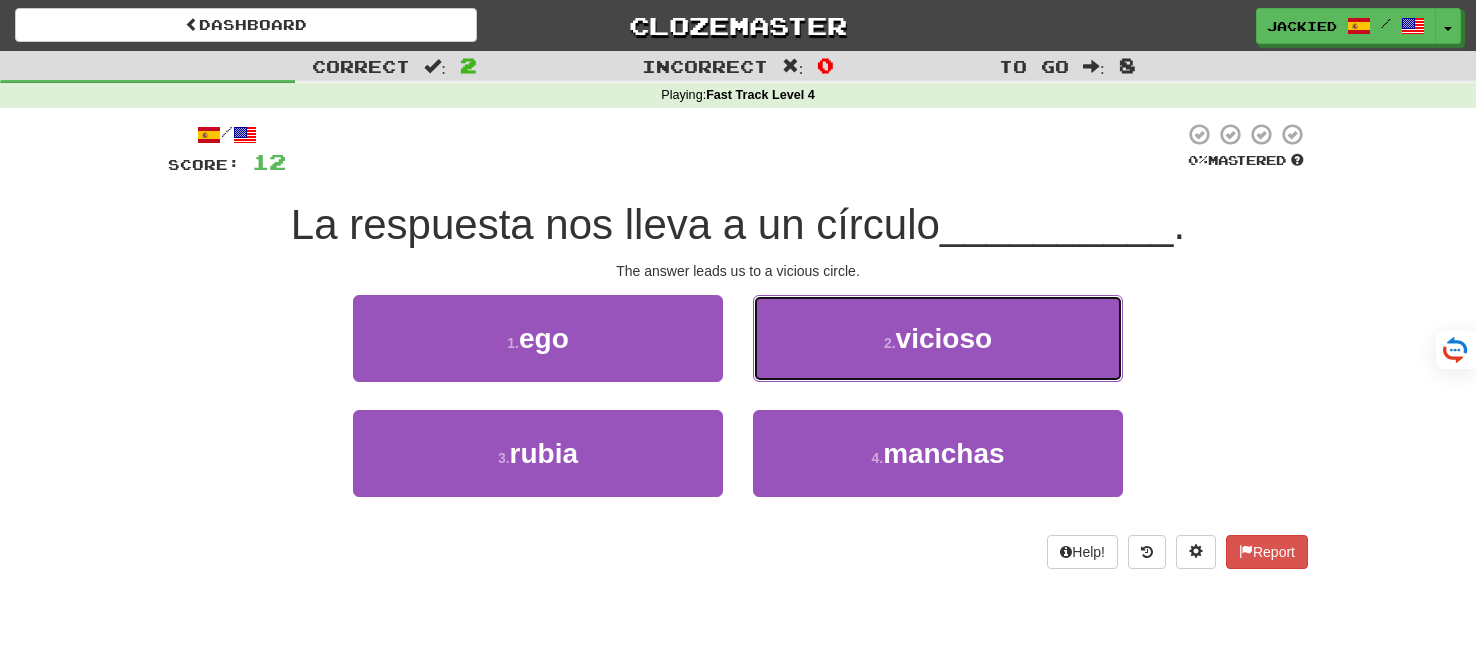 click on "2 .  vicioso" at bounding box center [938, 338] 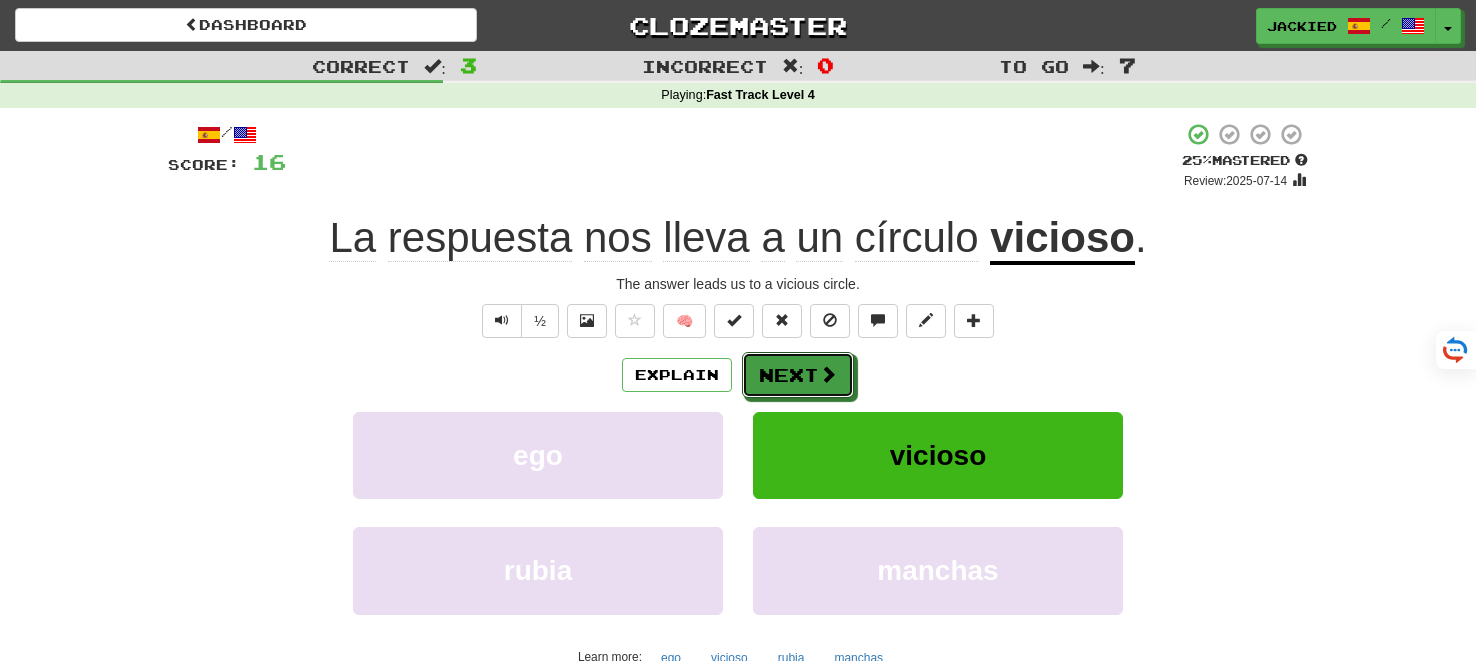 click at bounding box center [828, 374] 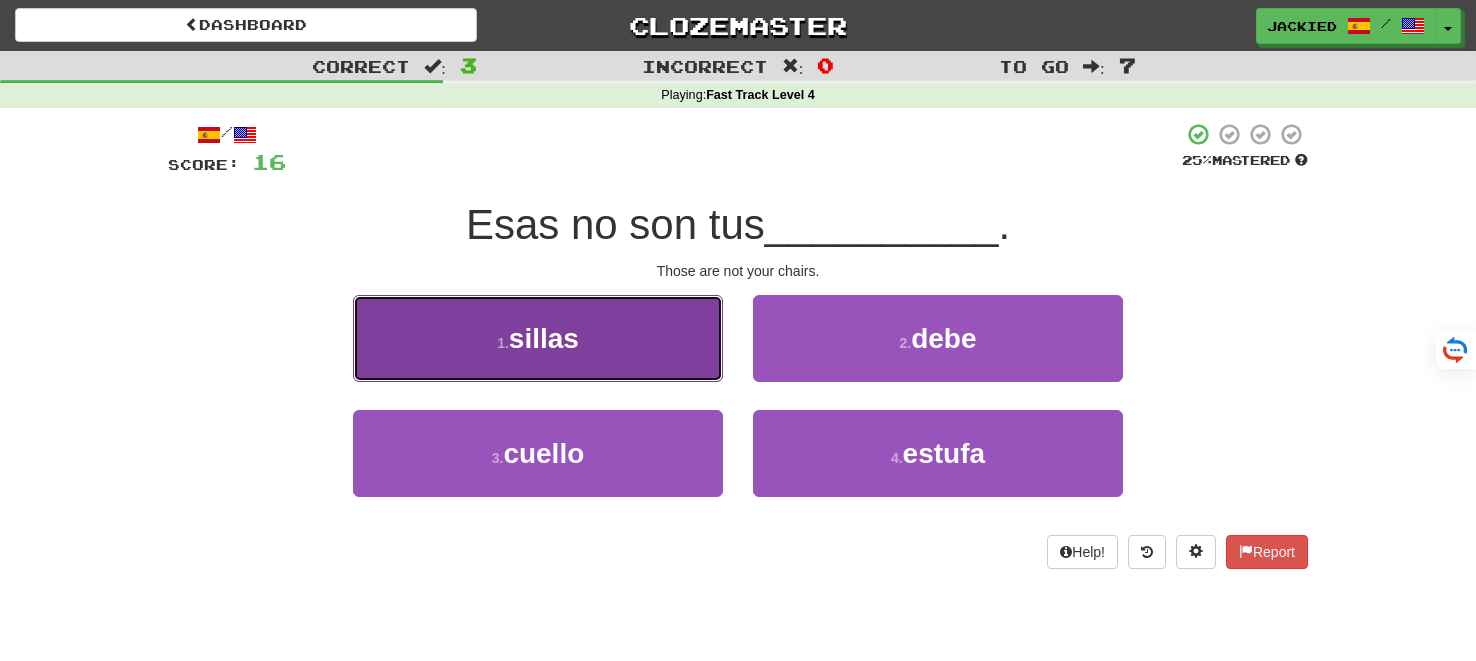 click on "1 .  sillas" at bounding box center [538, 338] 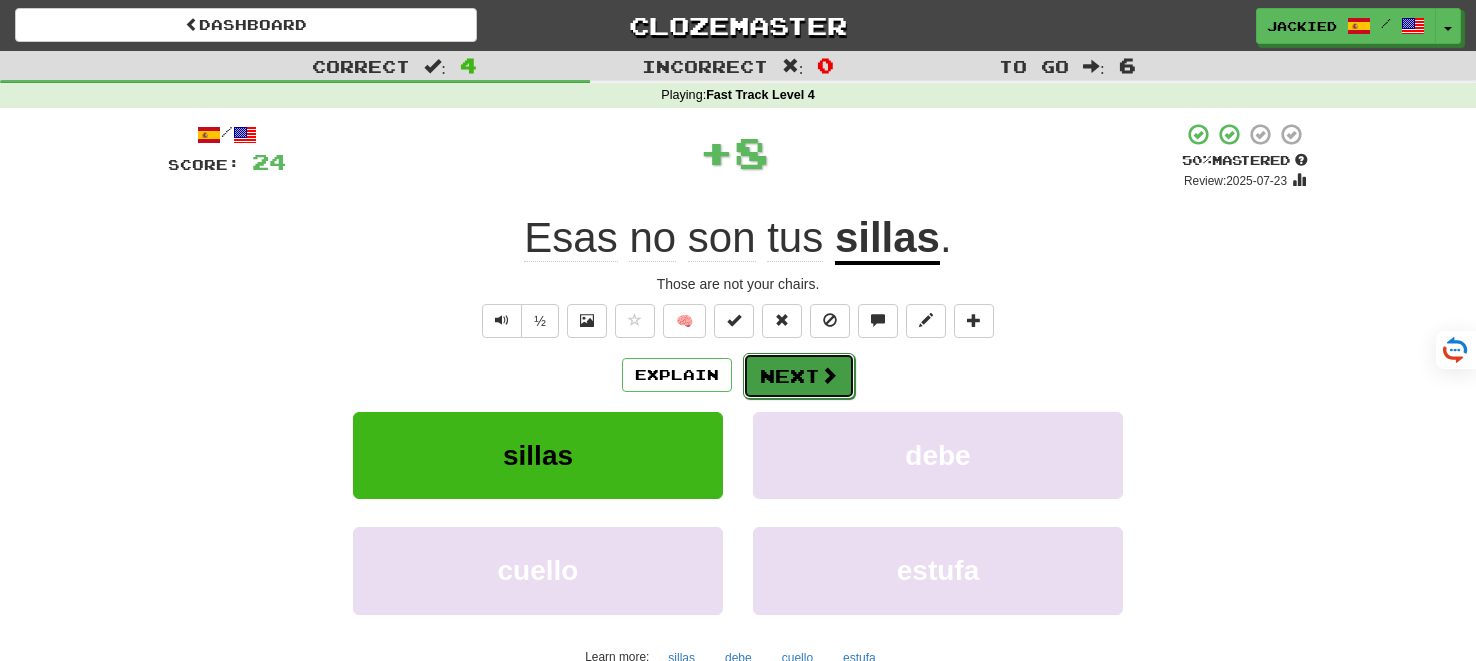 click on "Next" at bounding box center (799, 376) 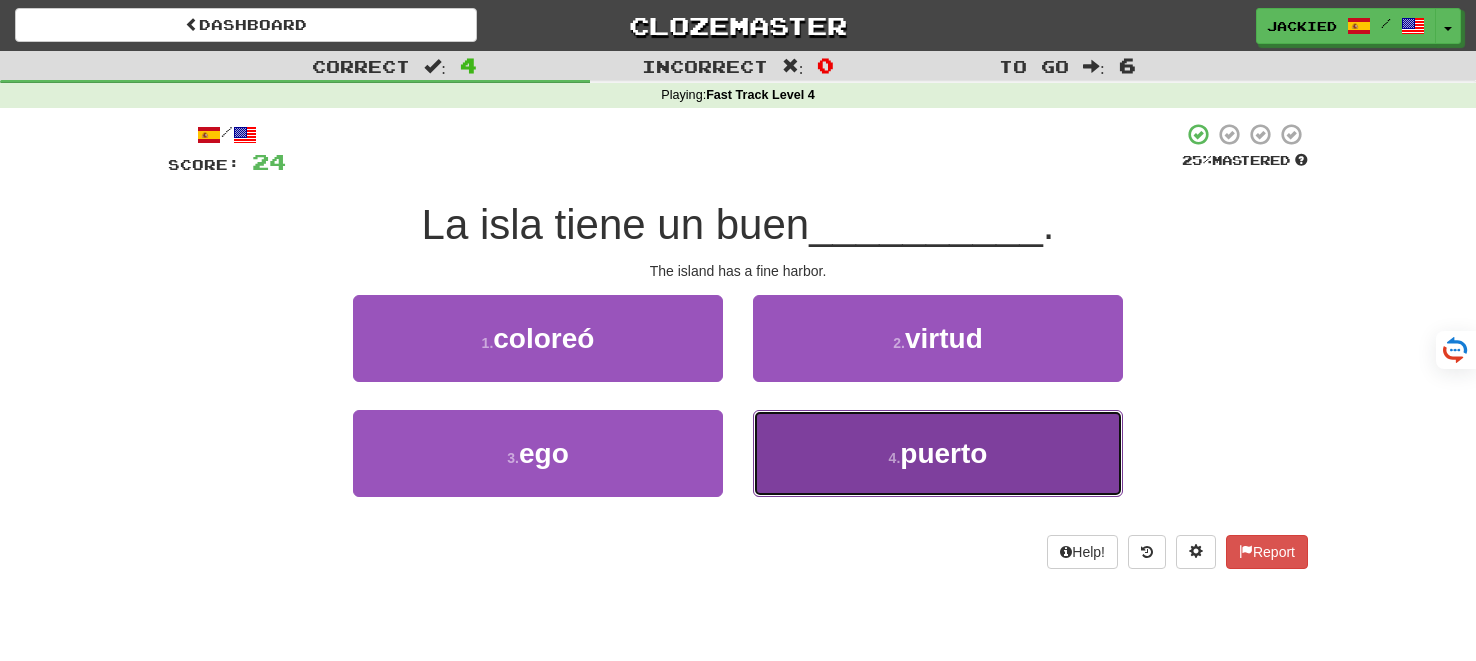 click on "4 .  puerto" at bounding box center [938, 453] 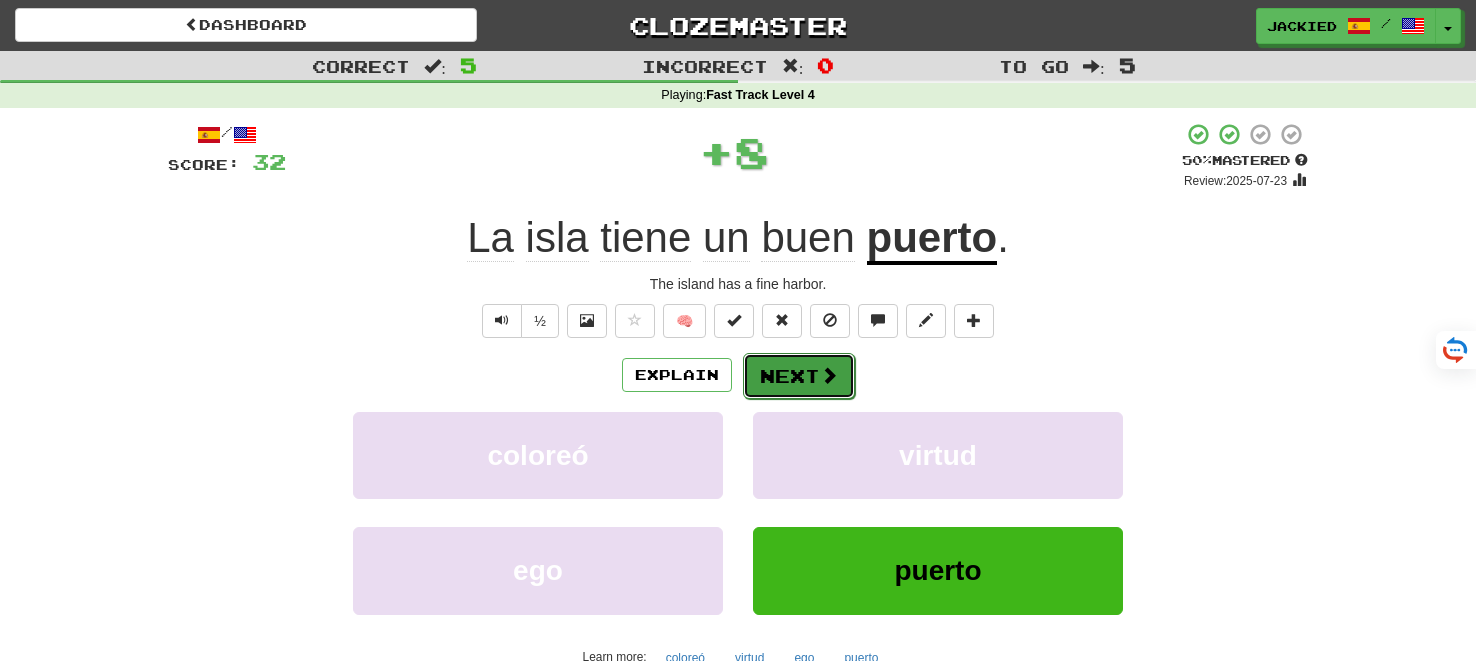 click on "Next" at bounding box center [799, 376] 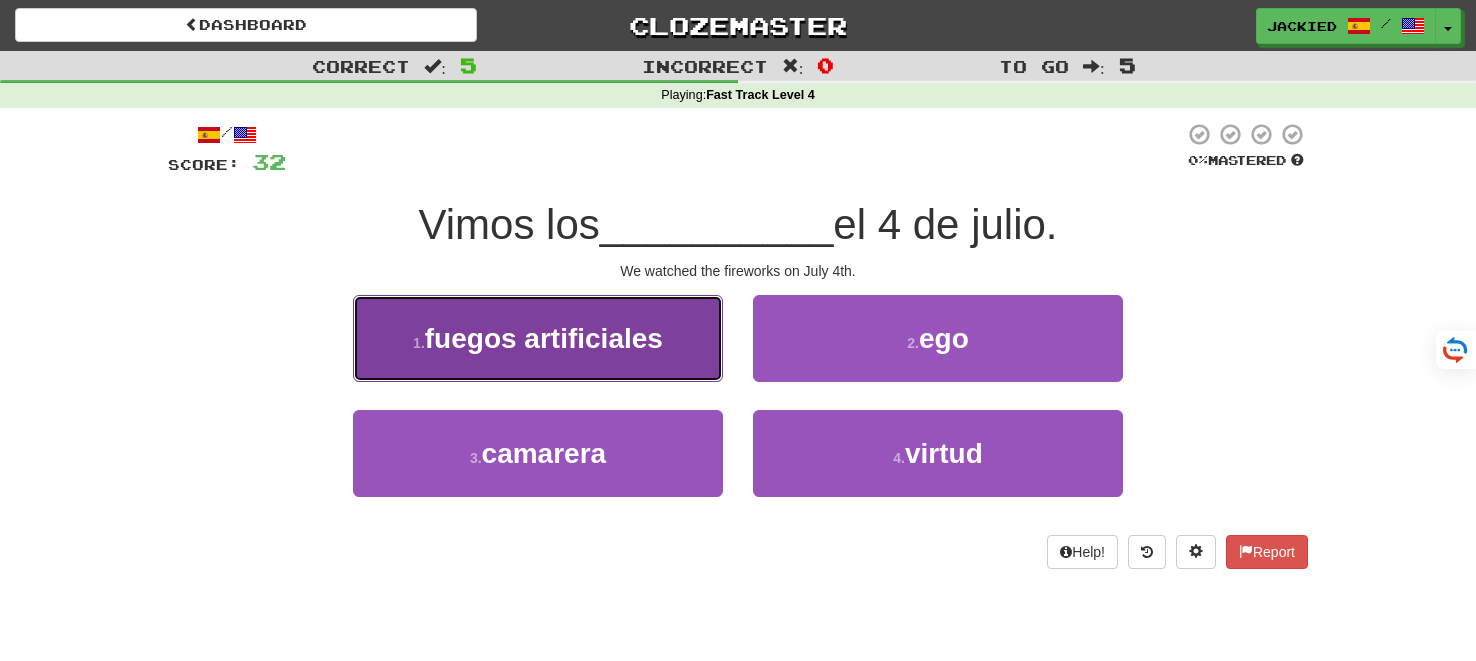 click on "fuegos artificiales" at bounding box center (544, 338) 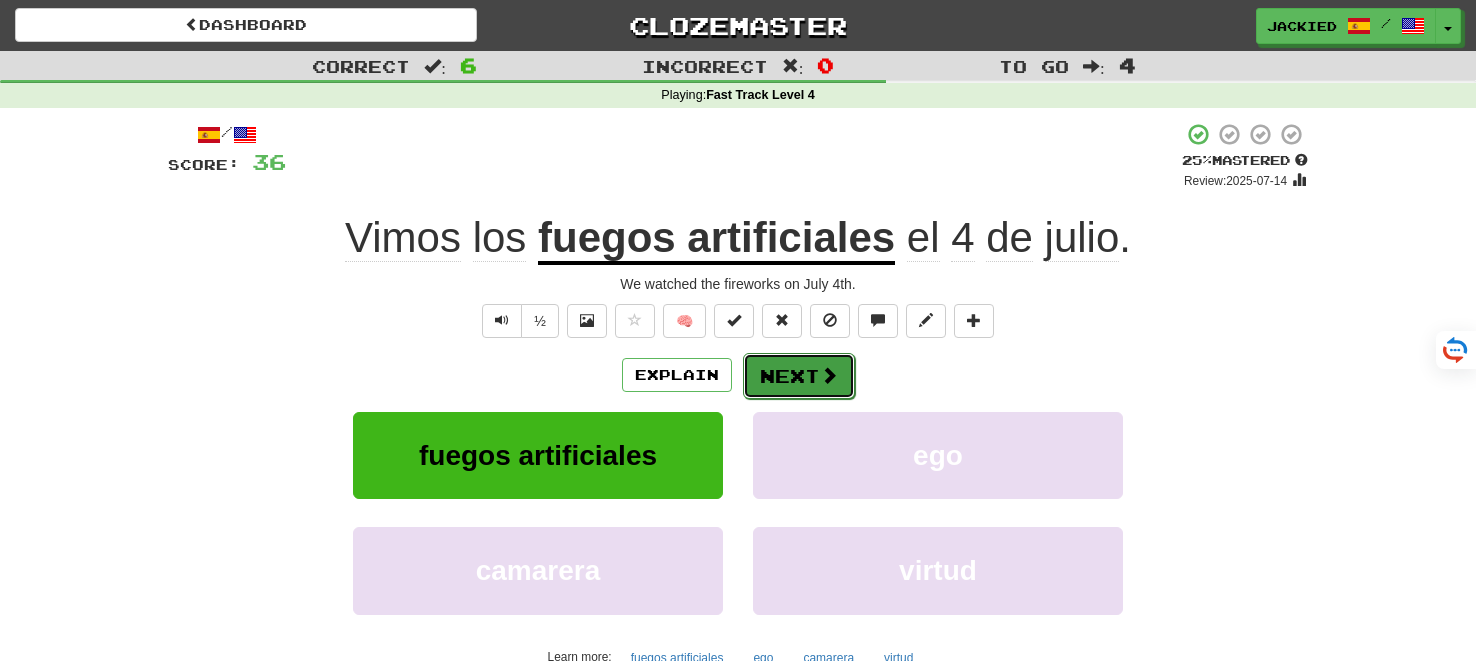 click on "Next" at bounding box center (799, 376) 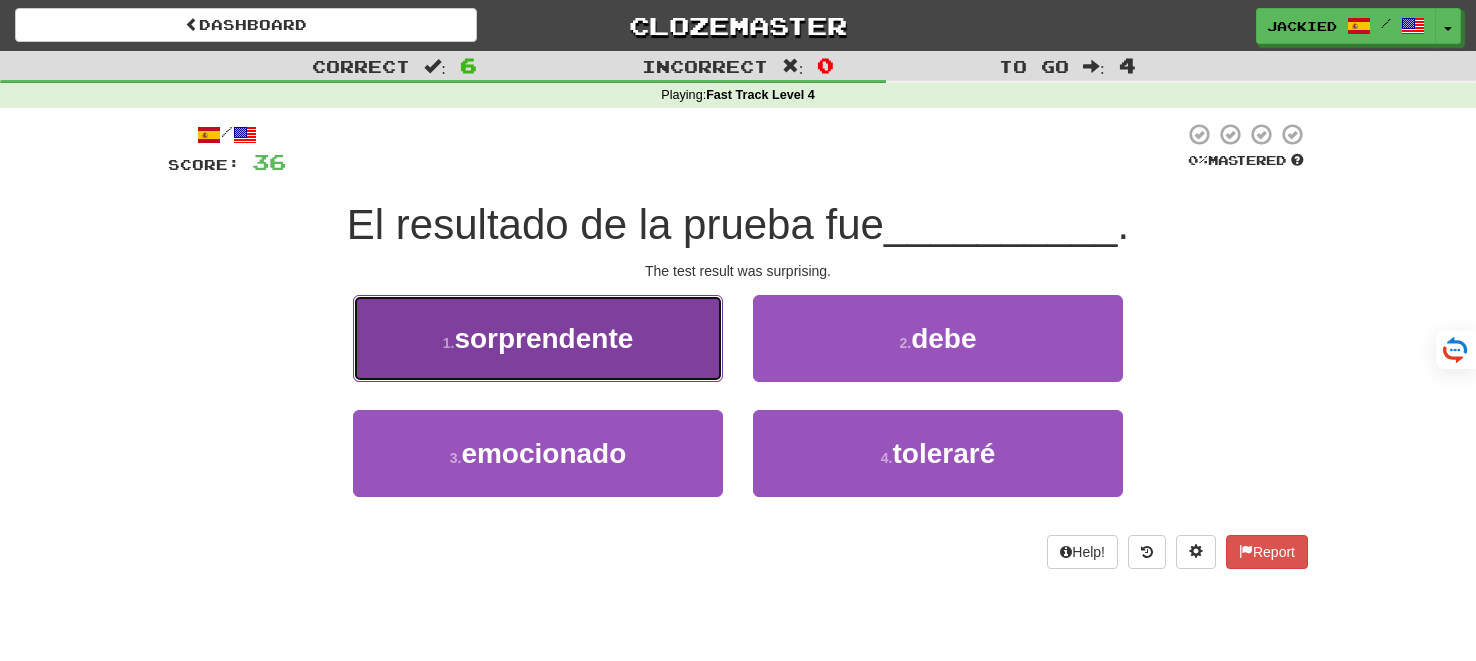 click on "1 .  sorprendente" at bounding box center [538, 338] 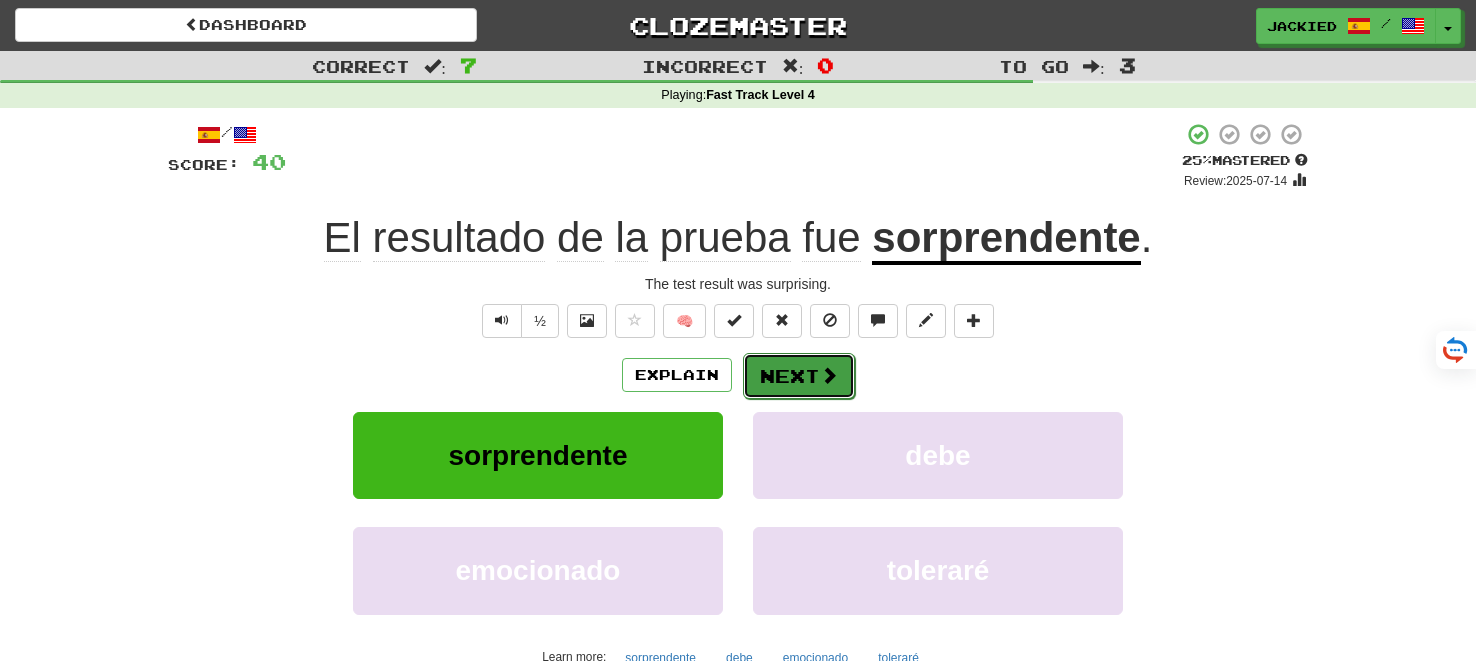click on "Next" at bounding box center [799, 376] 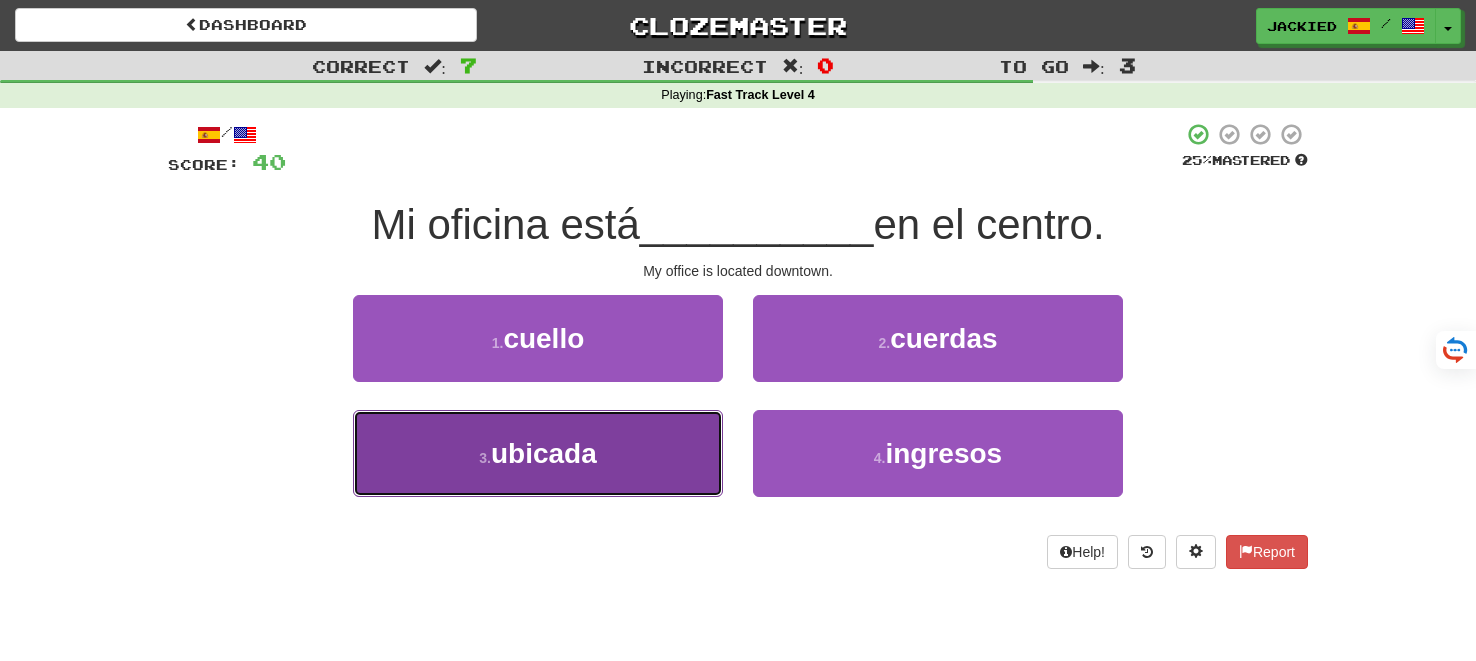 click on "3 .  ubicada" at bounding box center (538, 453) 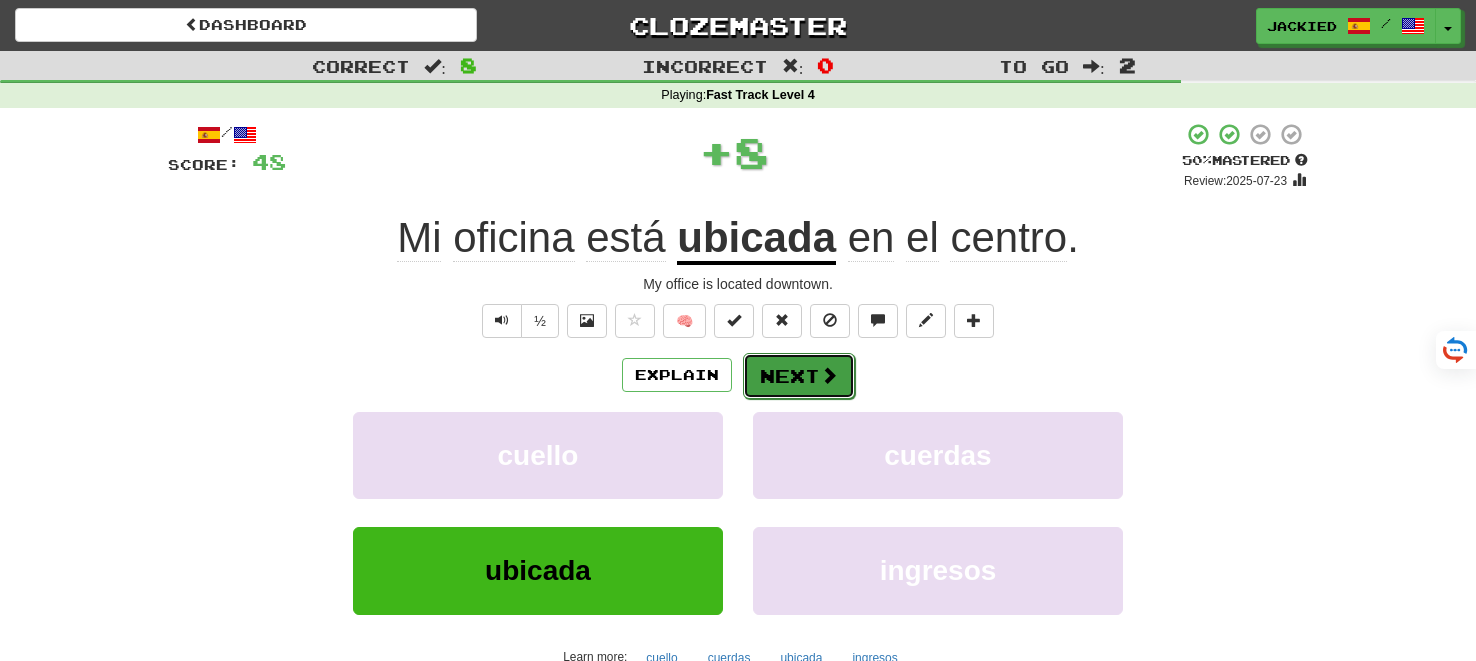 click on "Next" at bounding box center (799, 376) 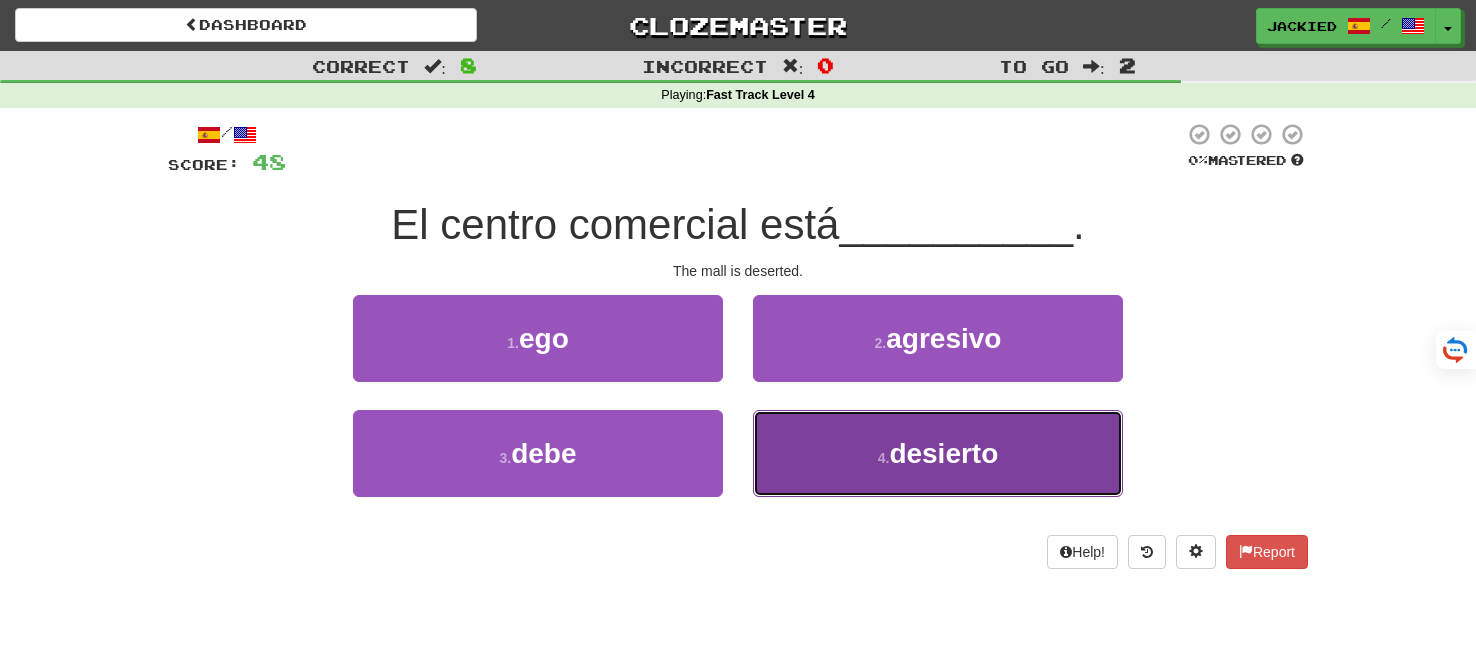 click on "4 .  desierto" at bounding box center [938, 453] 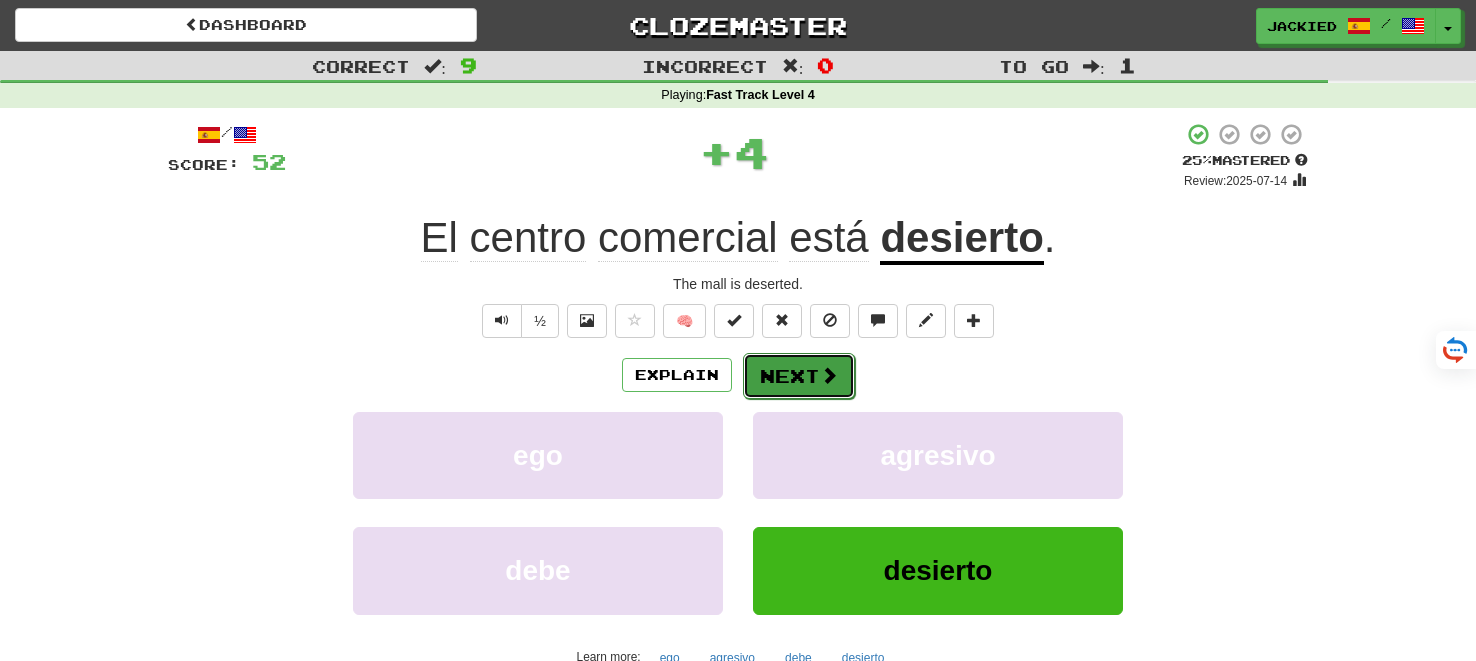 click on "Next" at bounding box center (799, 376) 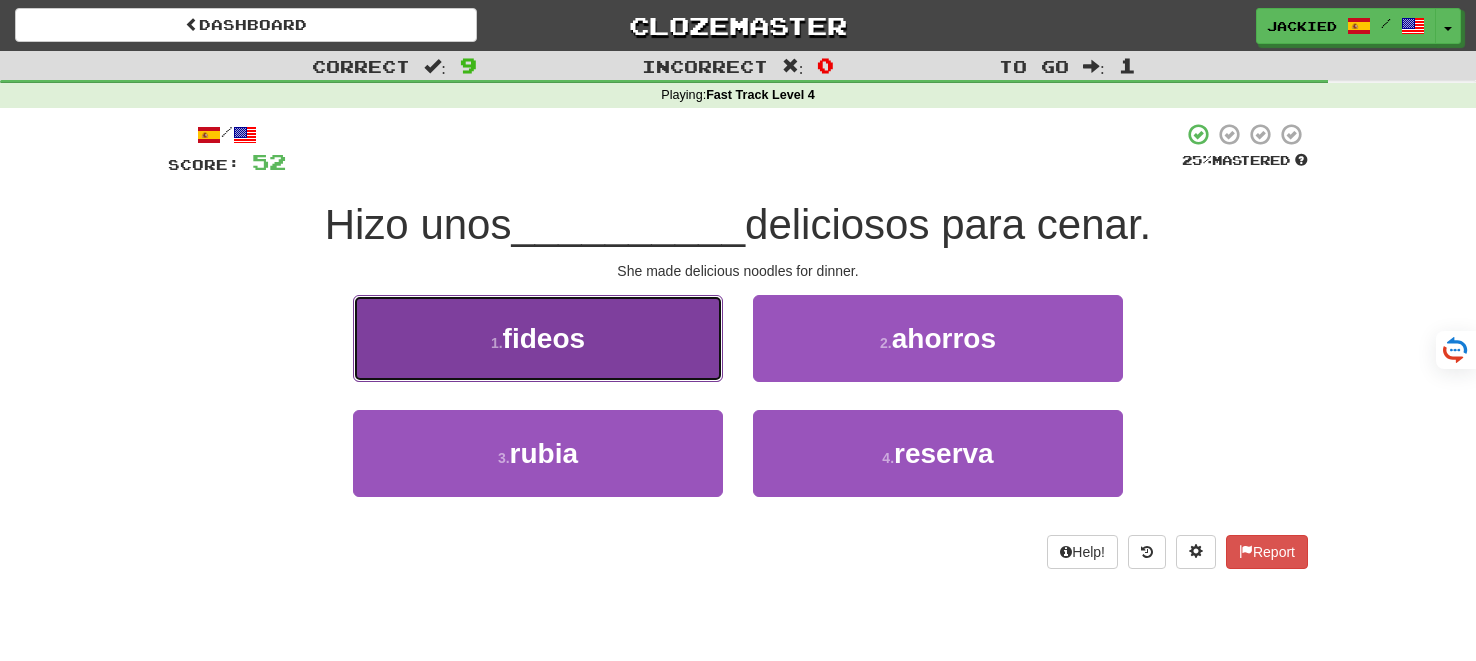 click on "1 .  fideos" at bounding box center [538, 338] 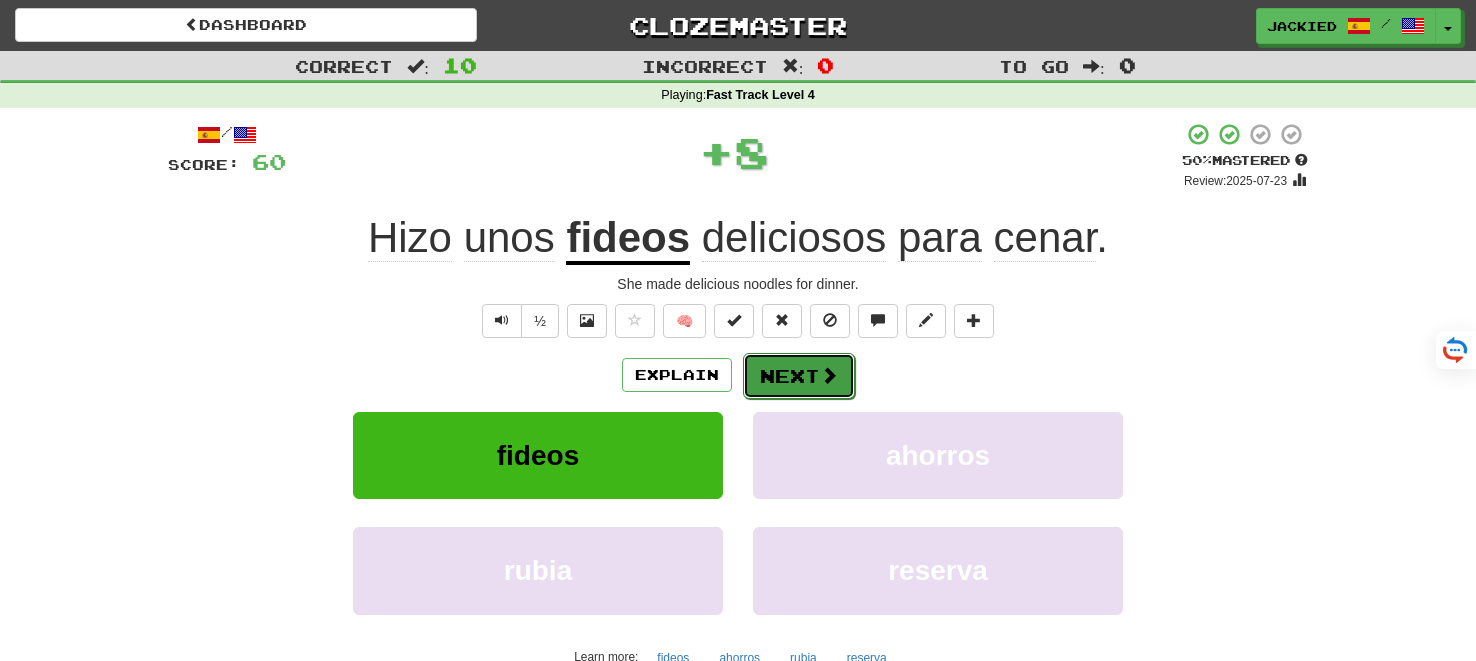 click on "Next" at bounding box center [799, 376] 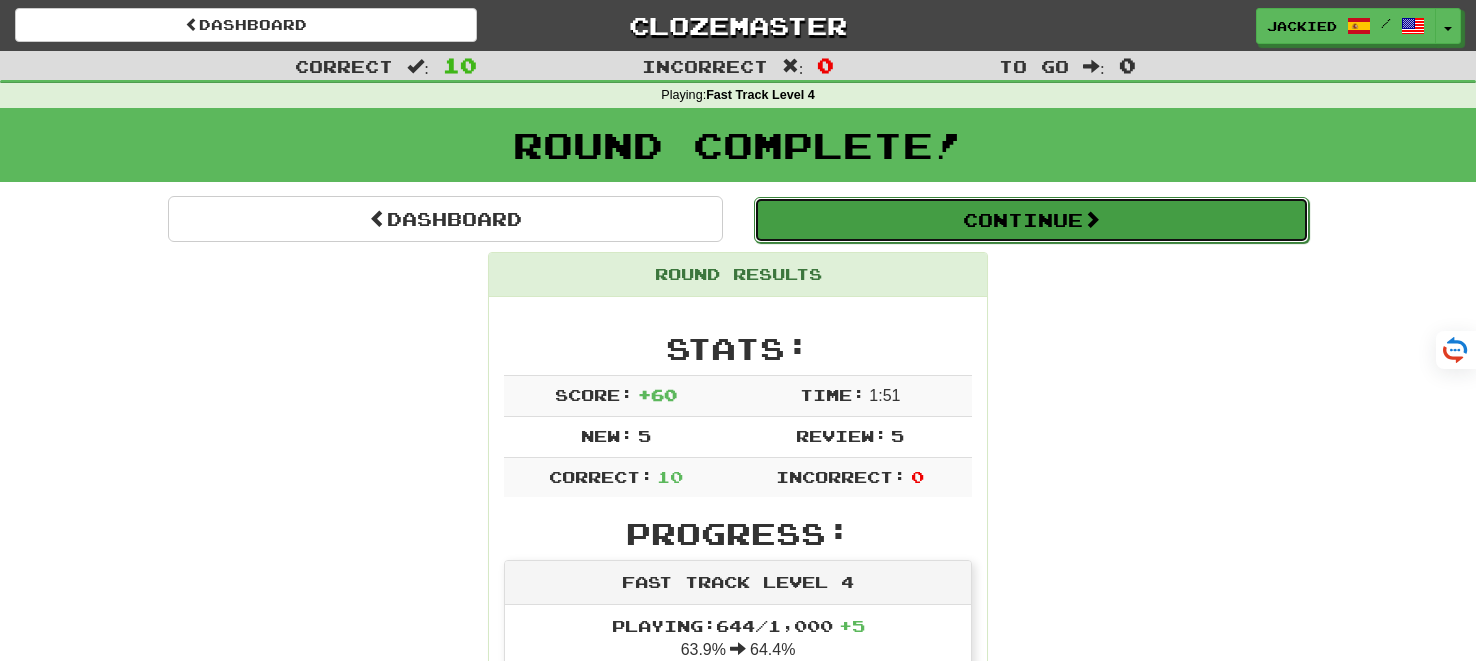 click on "Continue" at bounding box center [1031, 220] 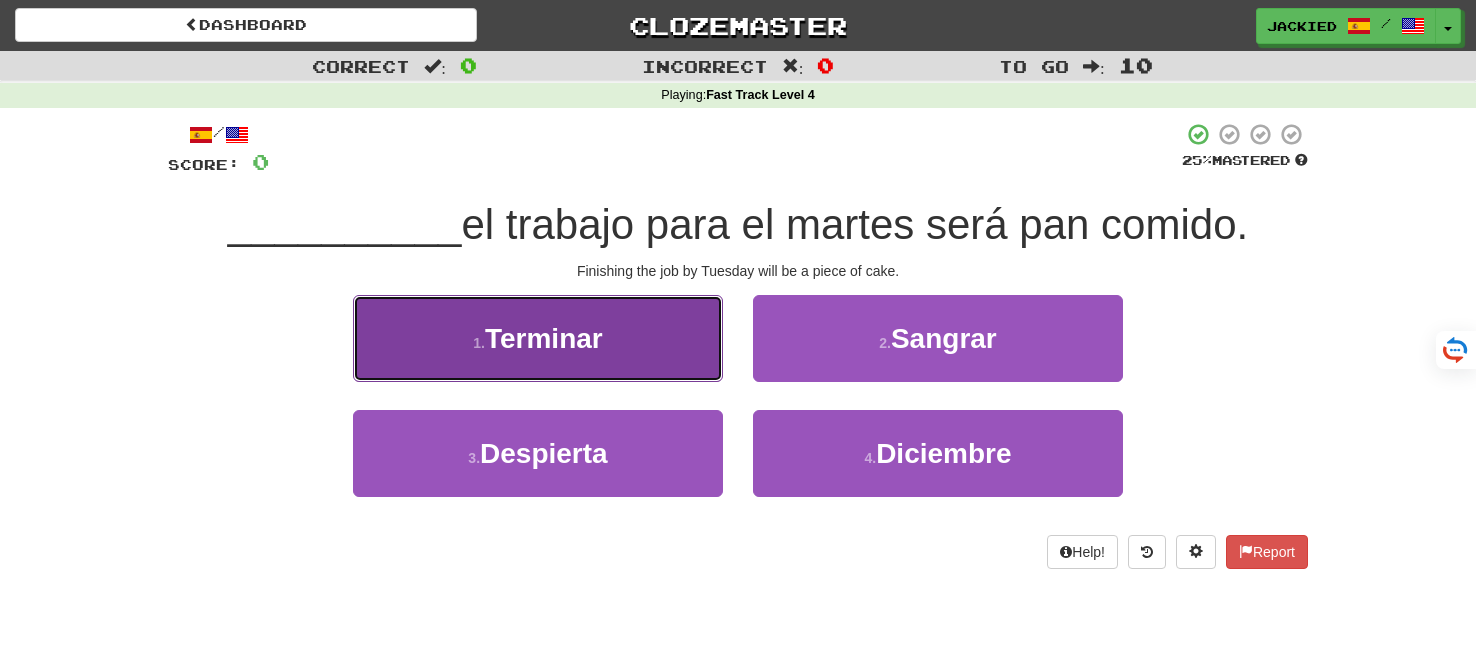 click on "1 .  Terminar" at bounding box center (538, 338) 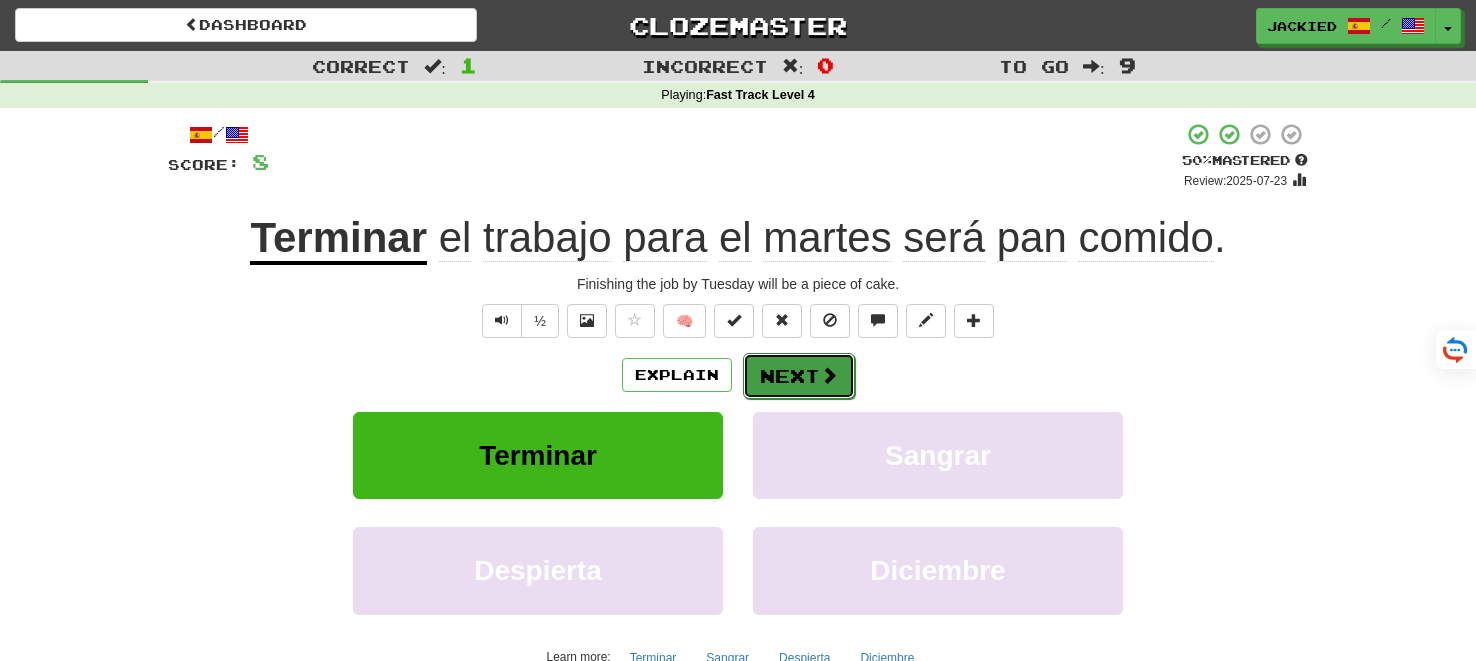 click on "Next" at bounding box center (799, 376) 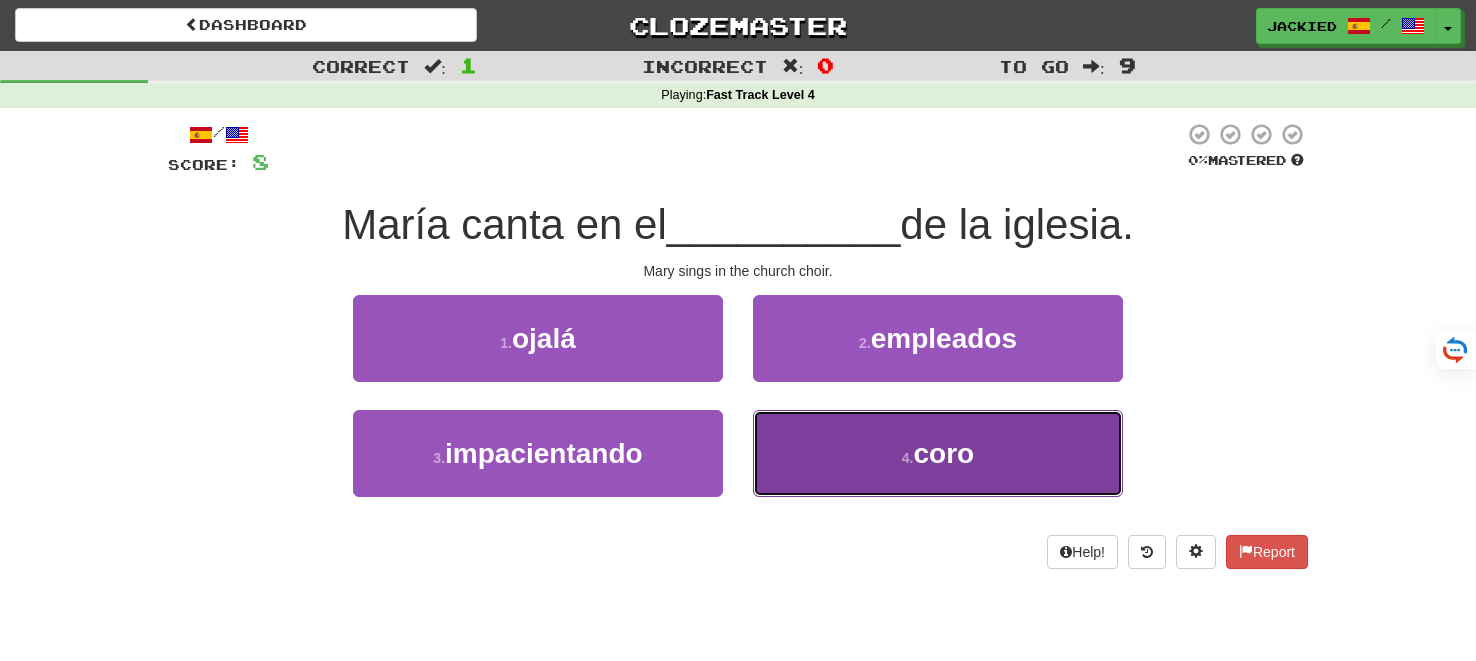 click on "4 .  coro" at bounding box center (938, 453) 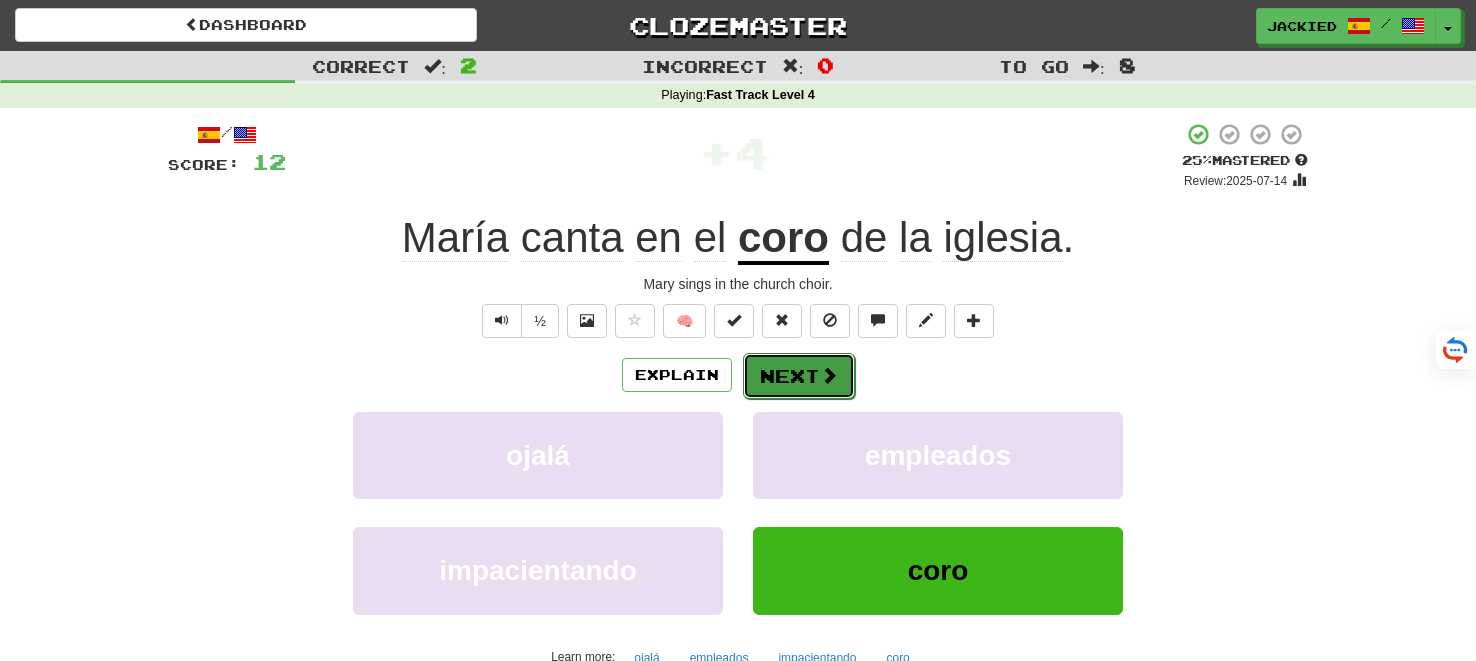 click on "Next" at bounding box center [799, 376] 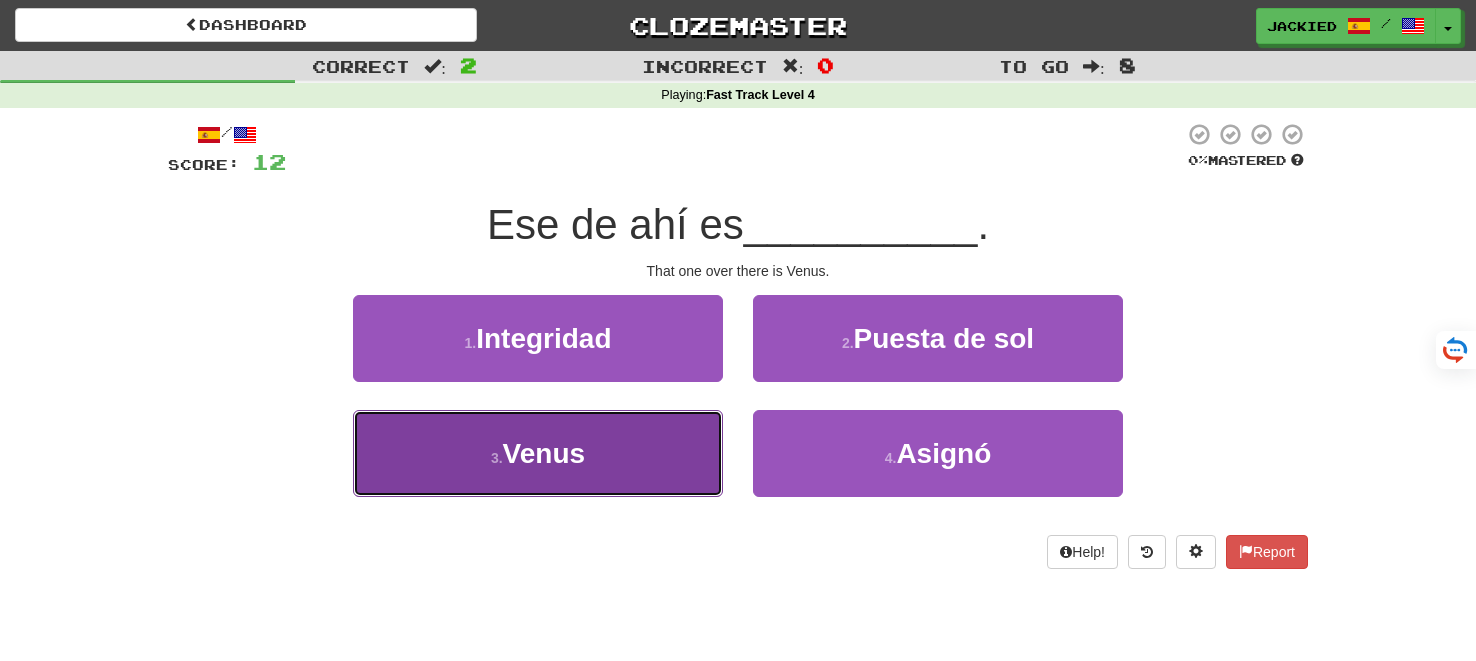 click on "3 .  Venus" at bounding box center [538, 453] 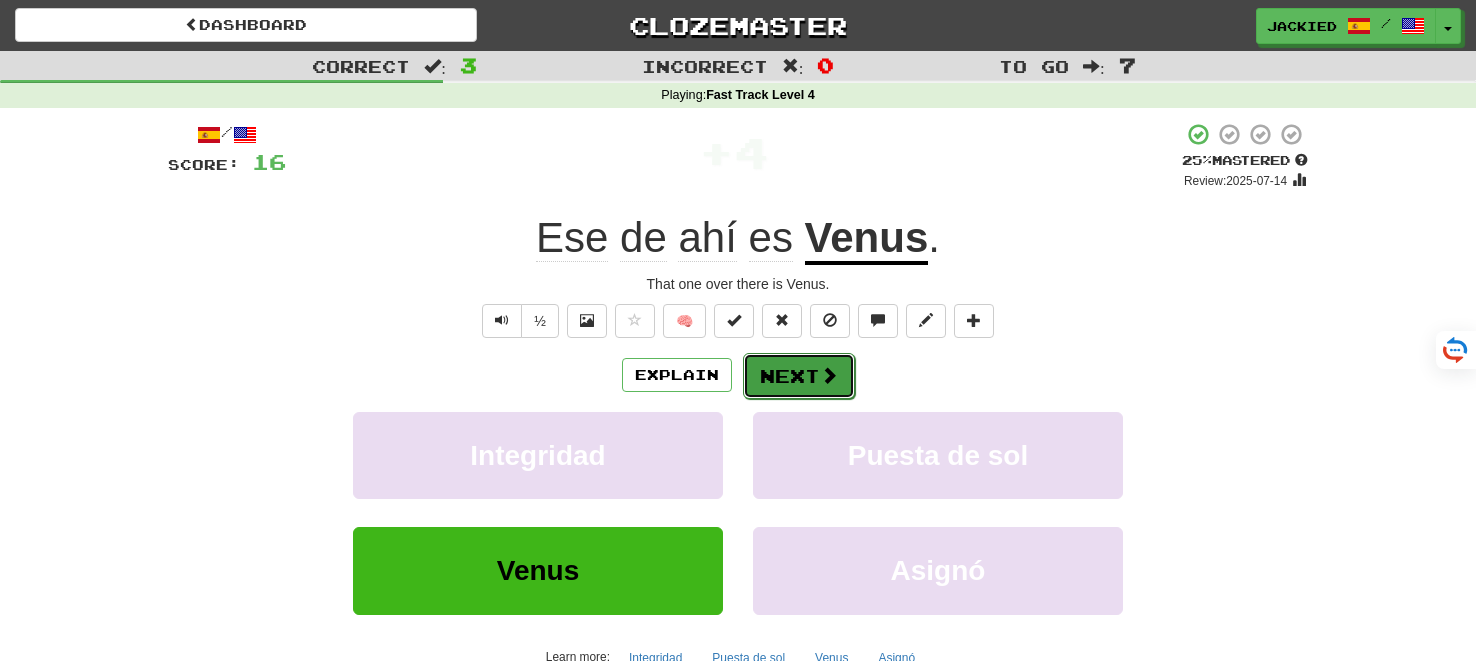 click on "Next" at bounding box center [799, 376] 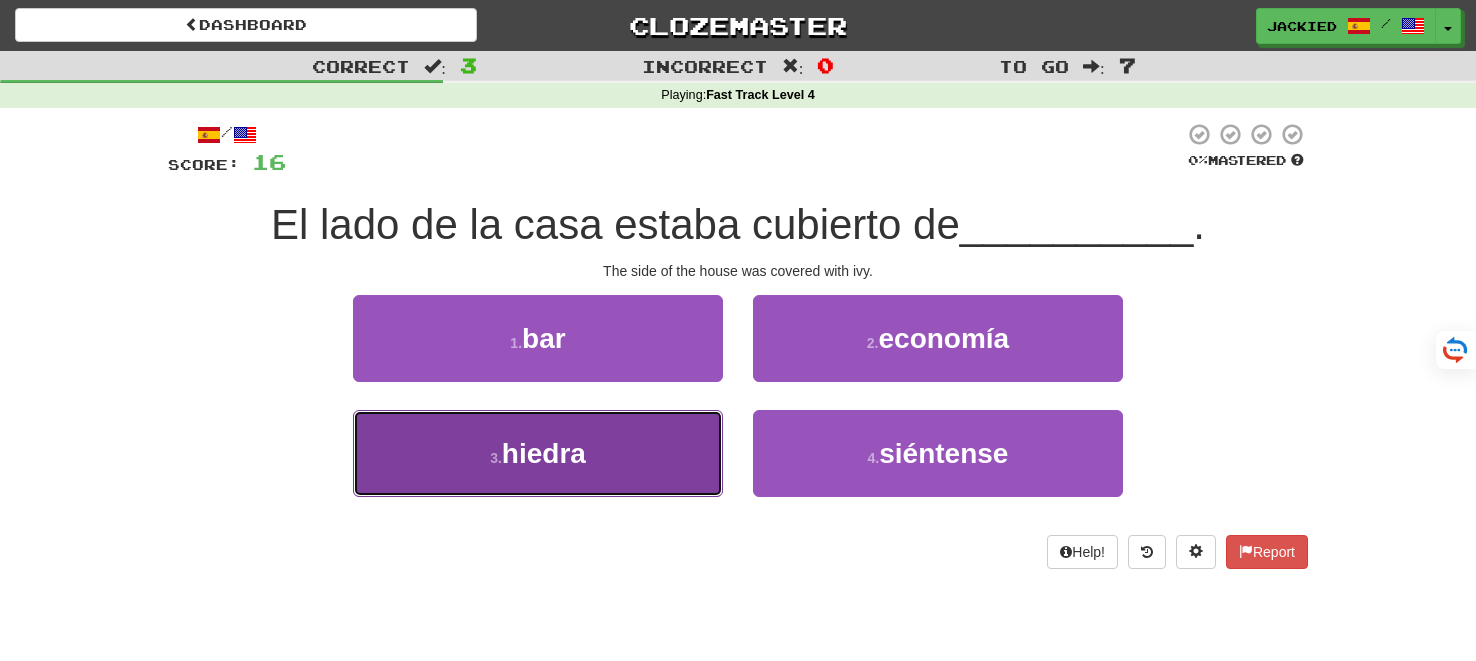click on "3 .  hiedra" at bounding box center (538, 453) 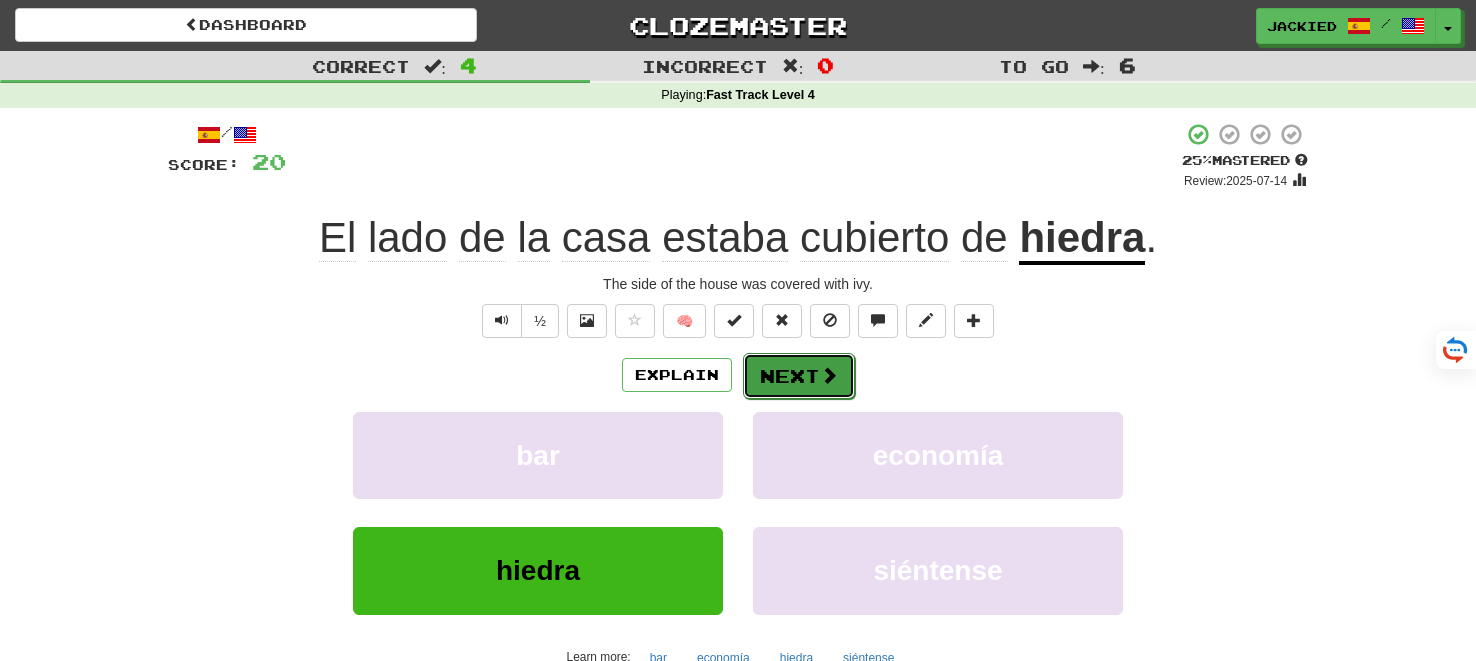 click on "Next" at bounding box center (799, 376) 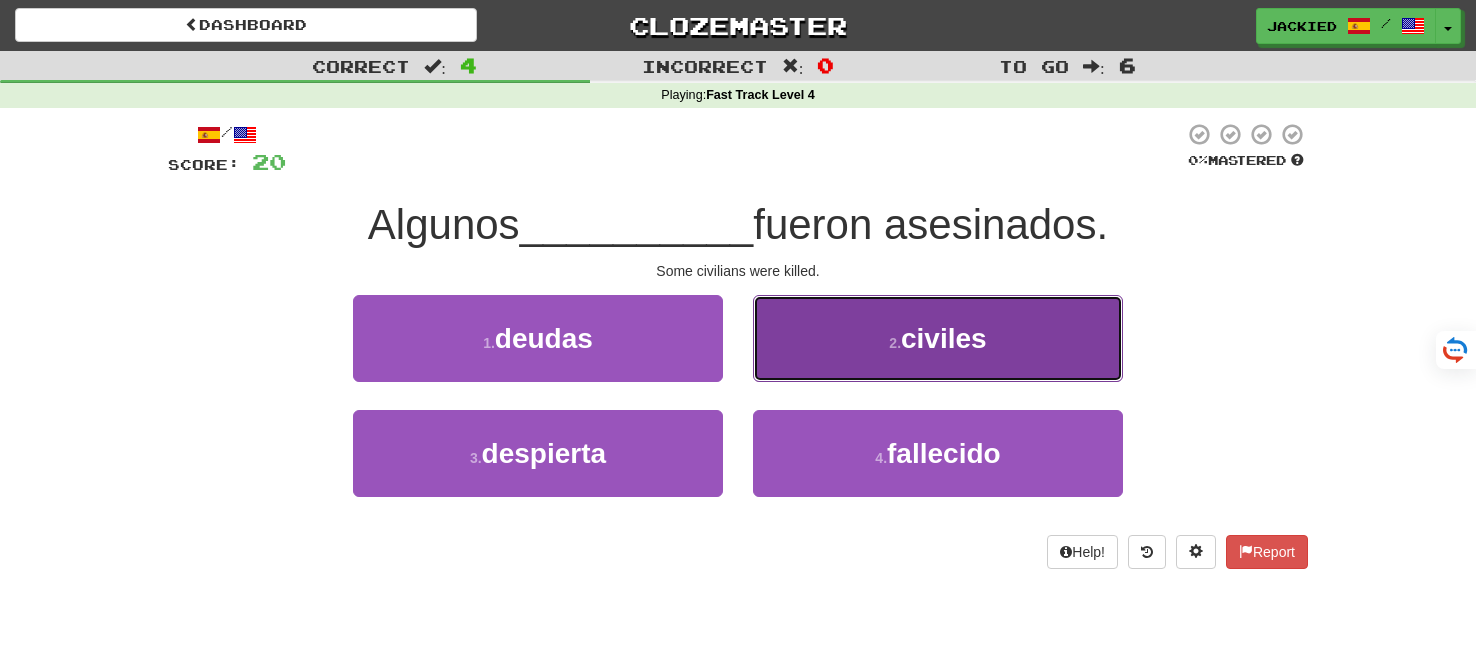 click on "2 .  civiles" at bounding box center [938, 338] 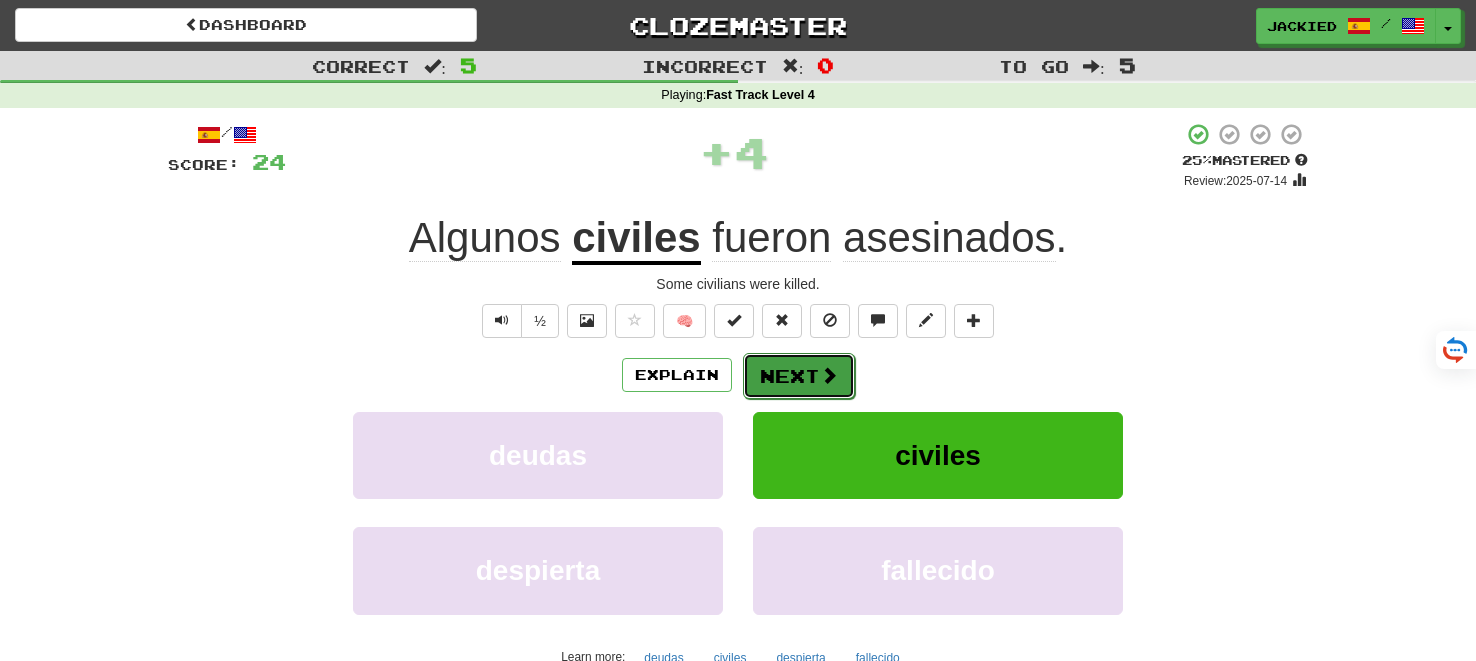 click on "Next" at bounding box center (799, 376) 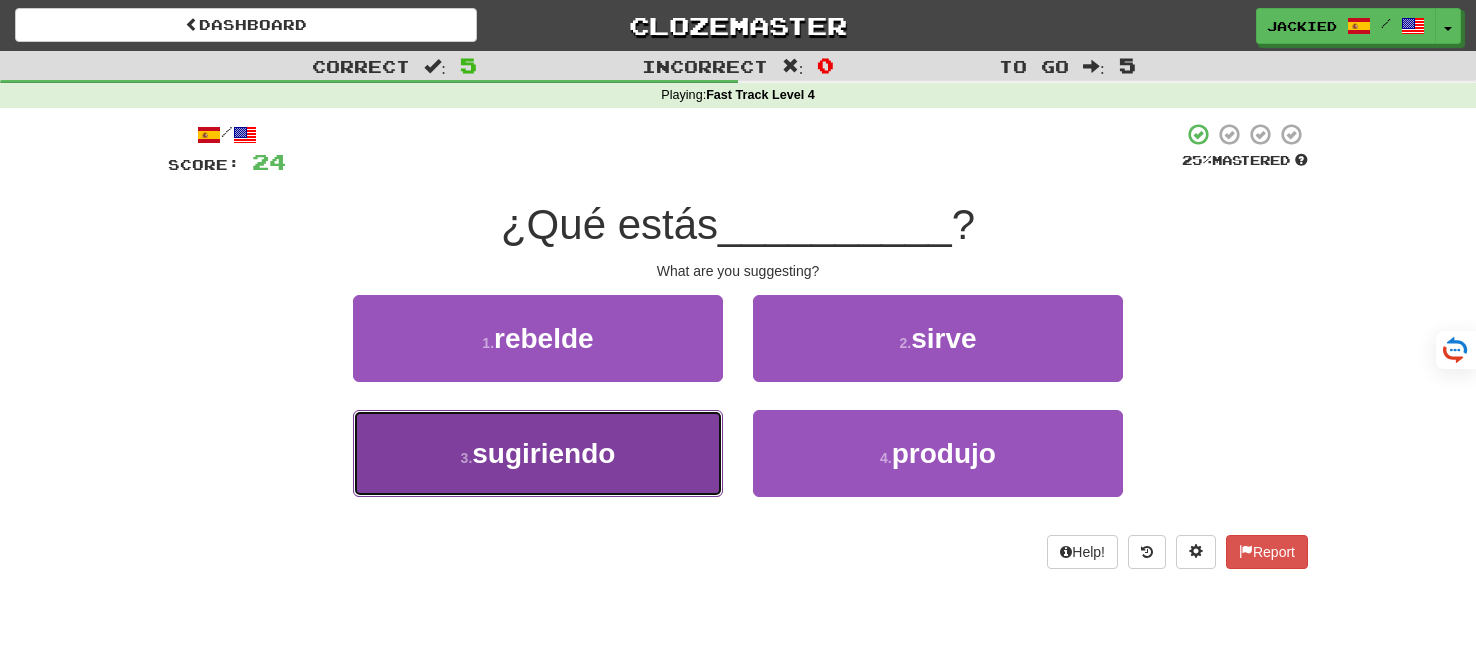 click on "3 .  sugiriendo" at bounding box center [538, 453] 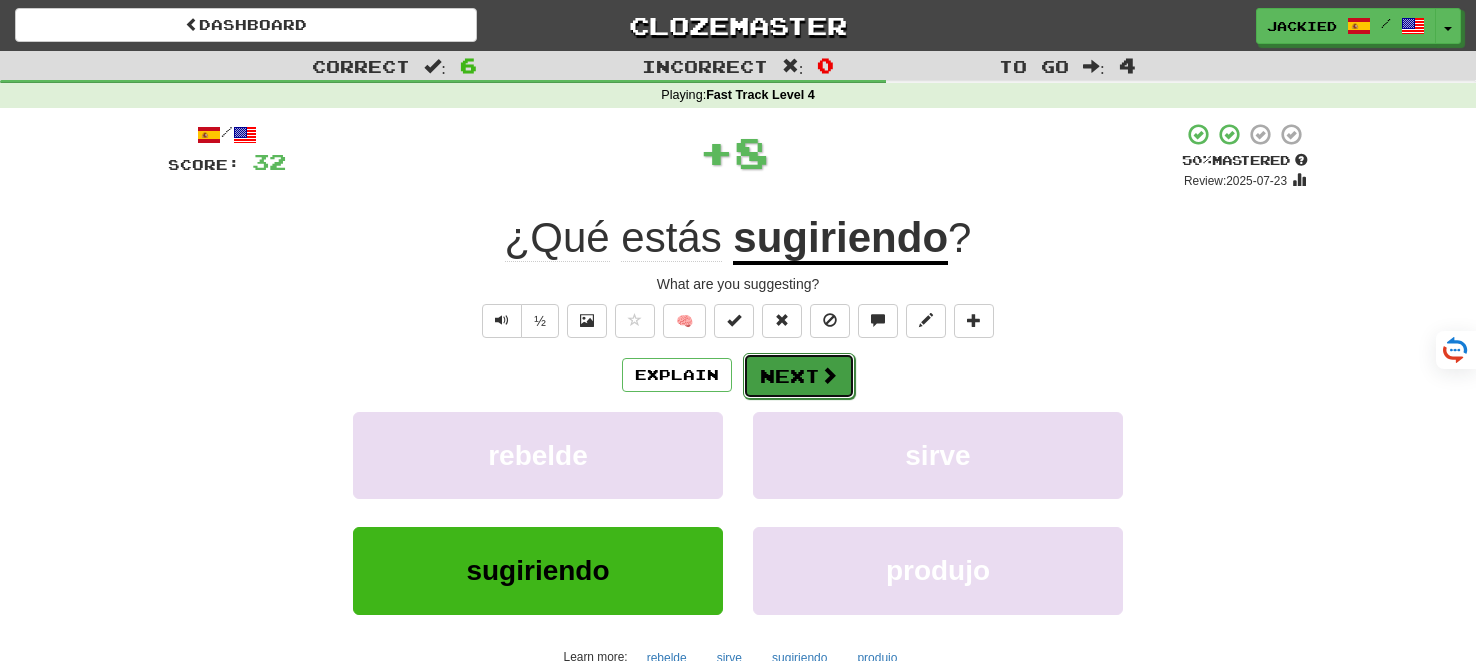 click on "Next" at bounding box center [799, 376] 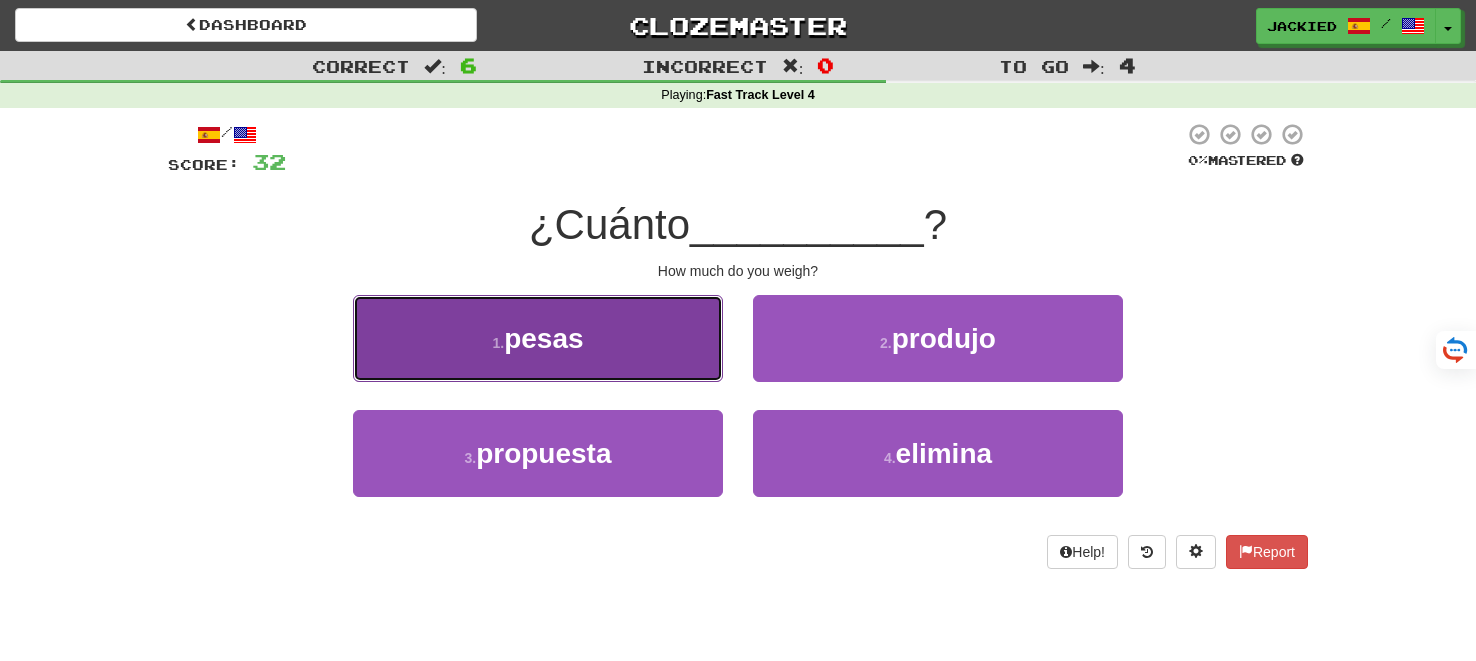 click on "1 .  pesas" at bounding box center [538, 338] 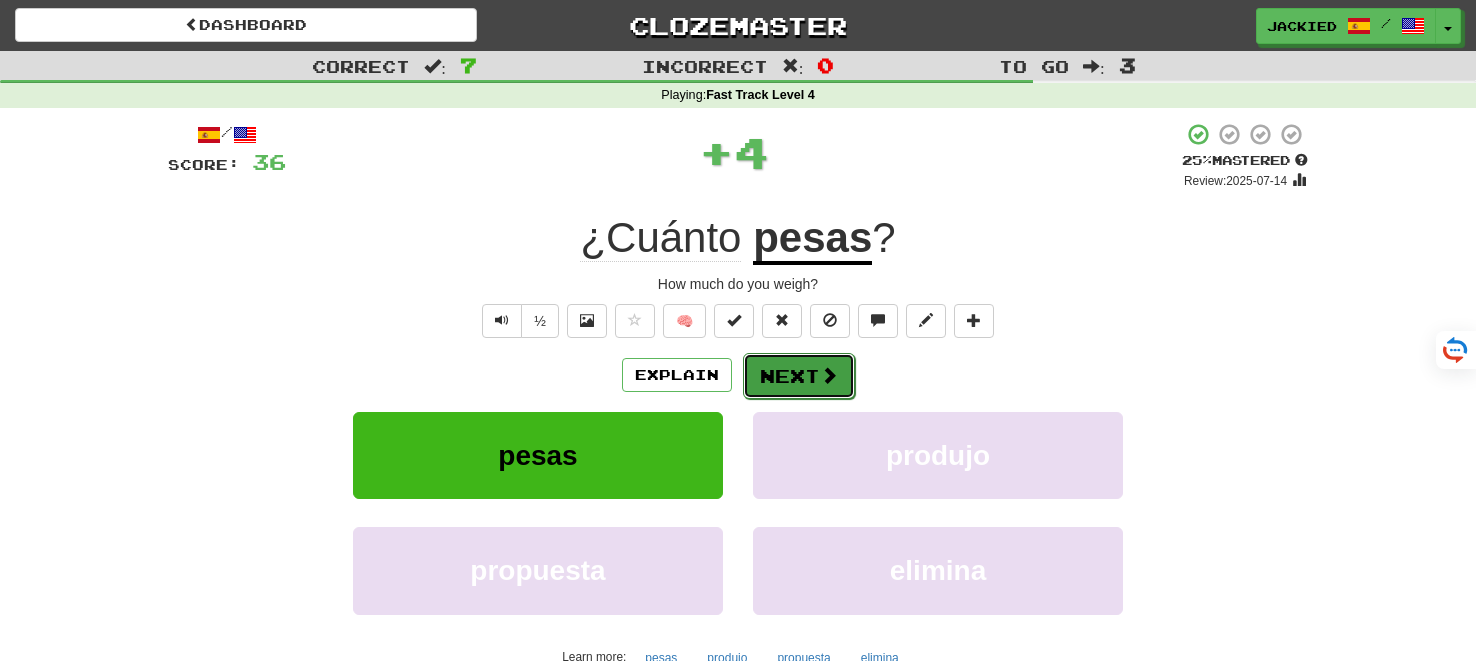 click on "Next" at bounding box center [799, 376] 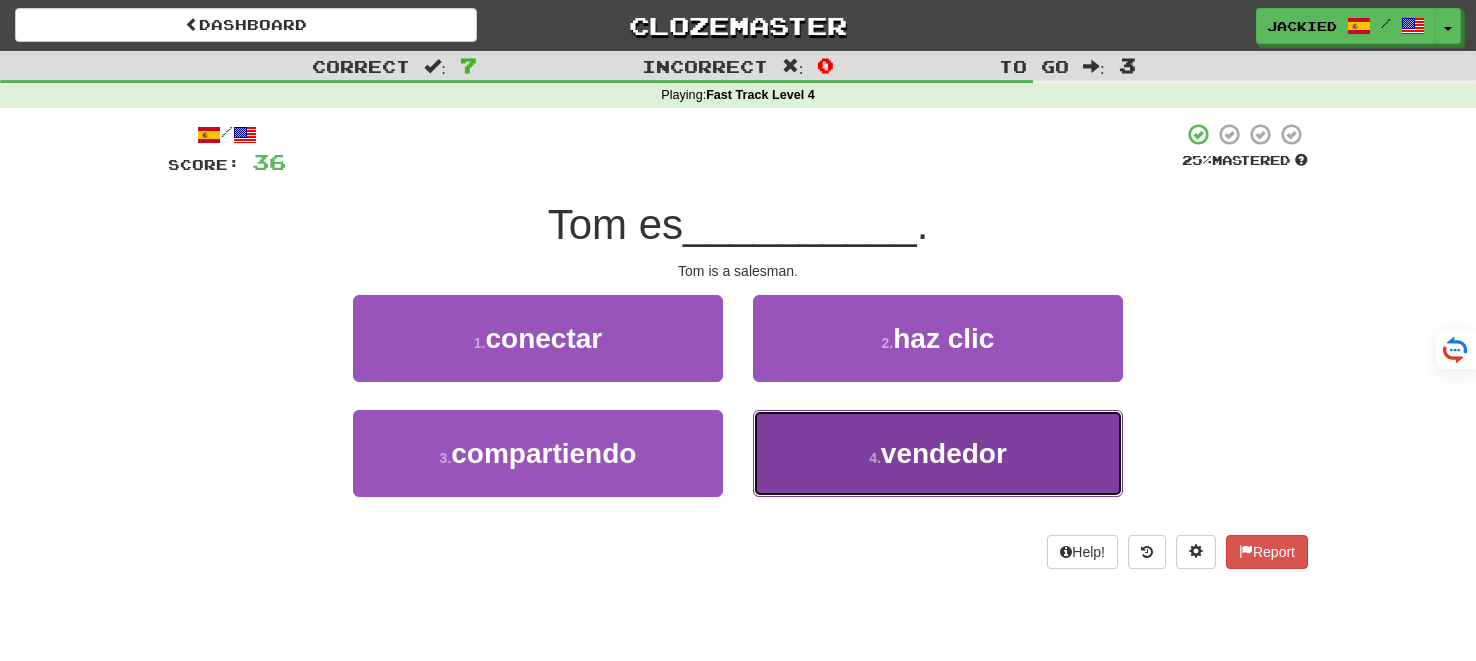click on "4 .  vendedor" at bounding box center [938, 453] 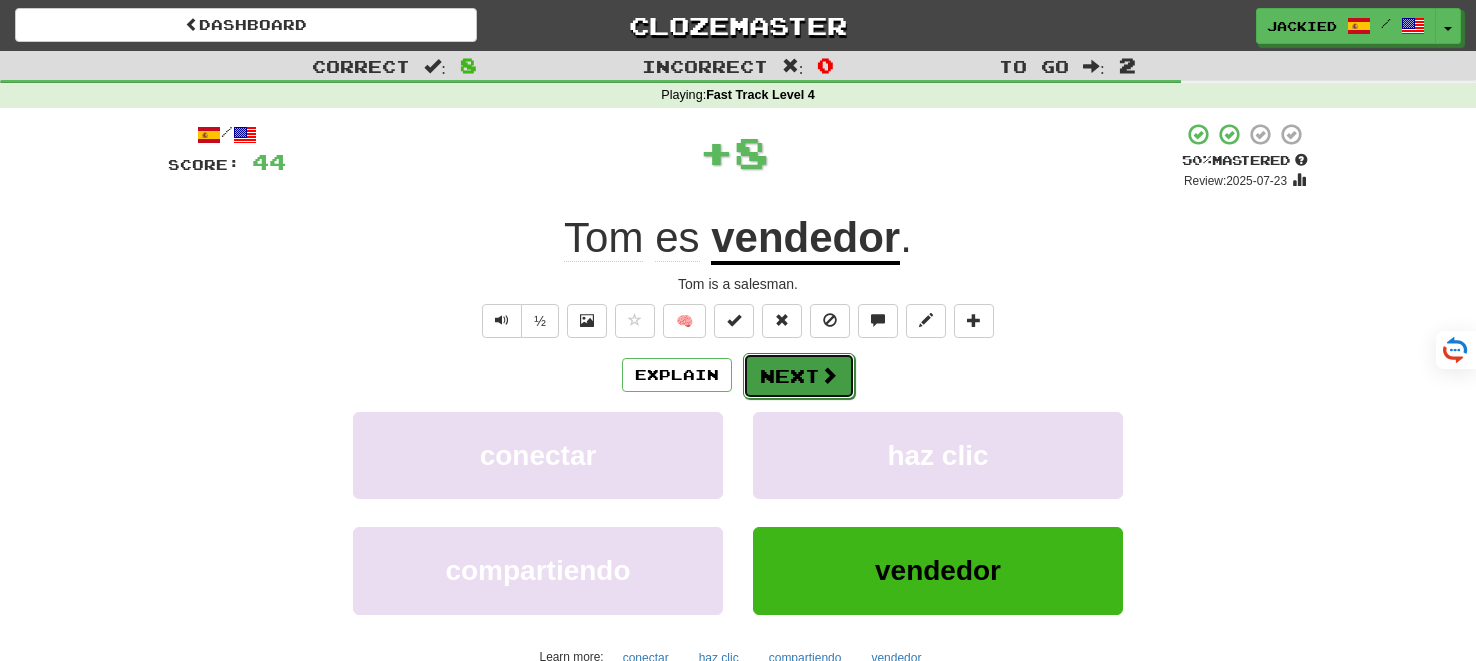 click on "Next" at bounding box center (799, 376) 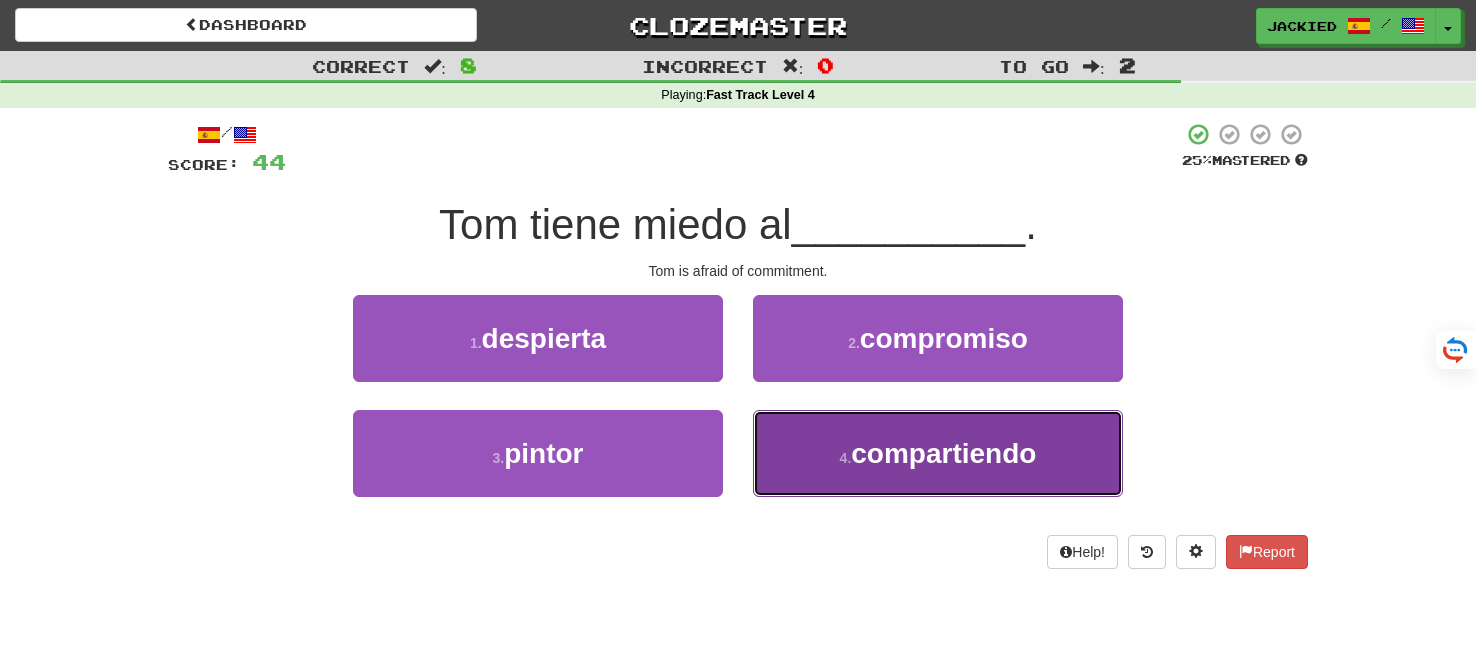 click on "4 .  compartiendo" at bounding box center (938, 453) 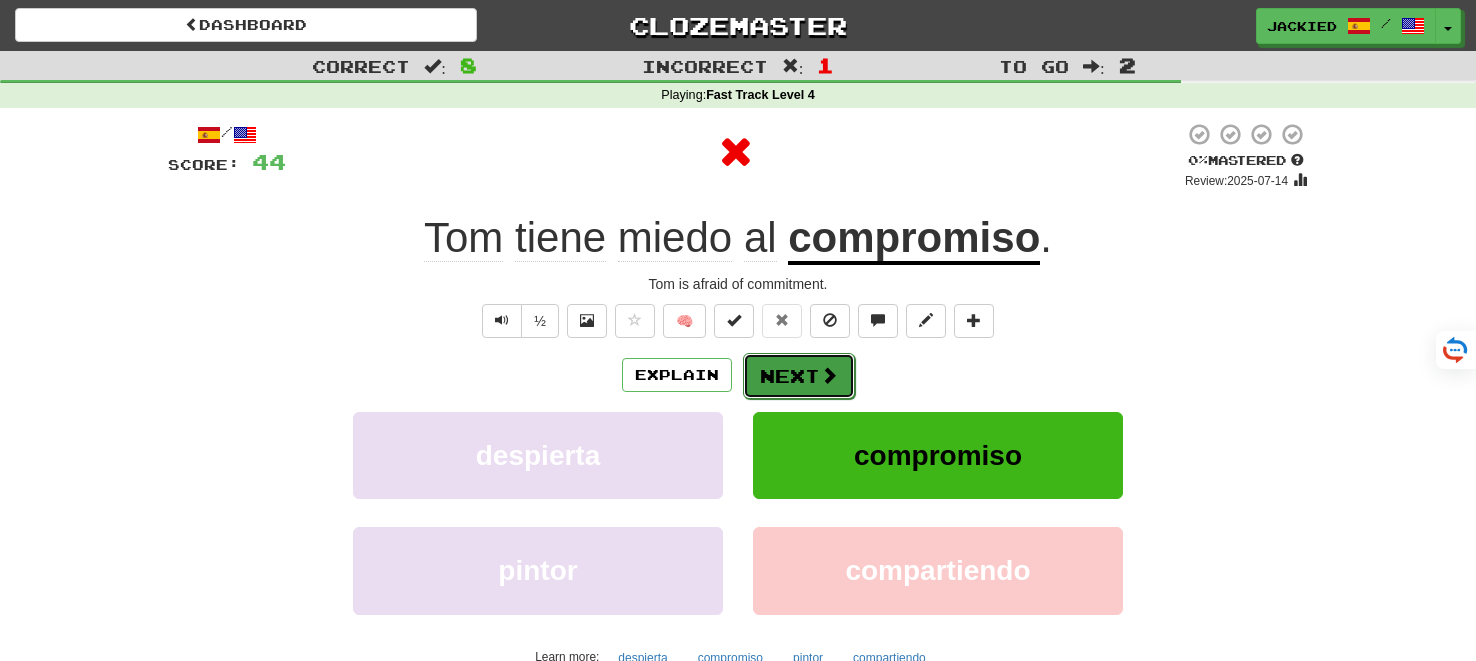click on "Next" at bounding box center (799, 376) 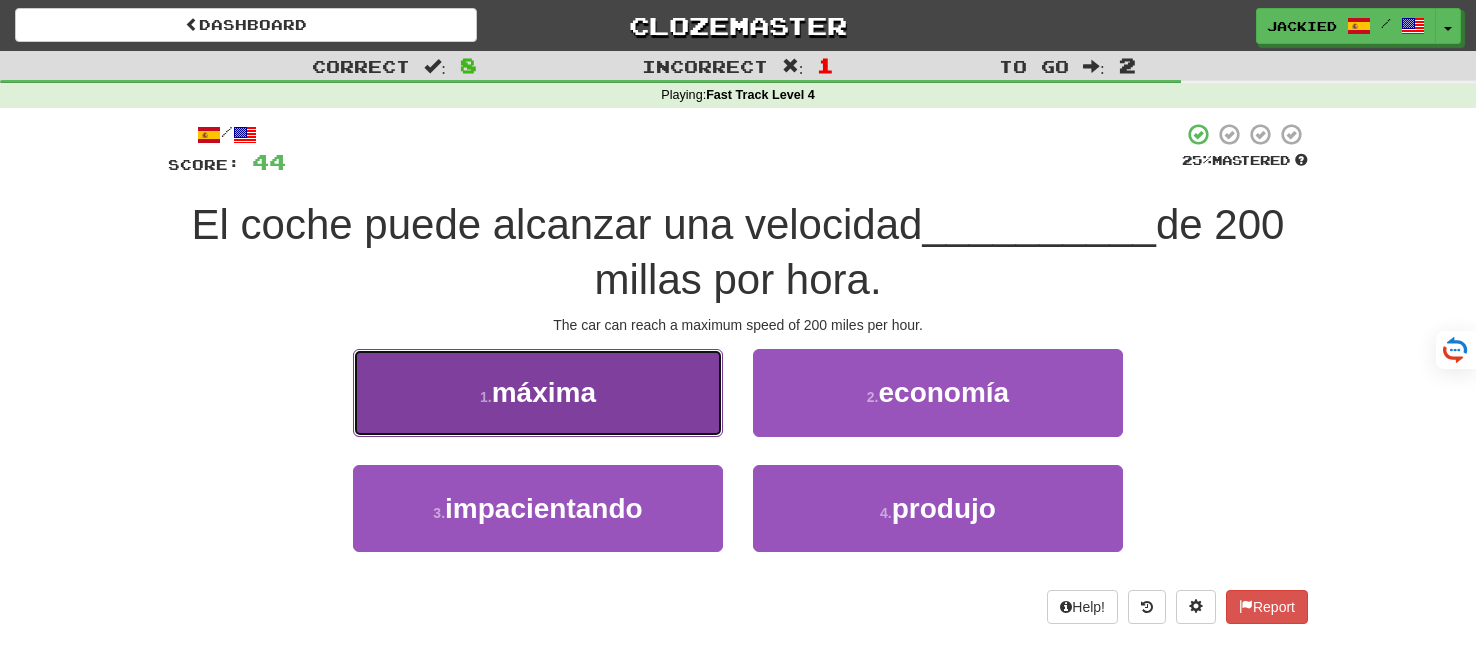 click on "1 .  máxima" at bounding box center [538, 392] 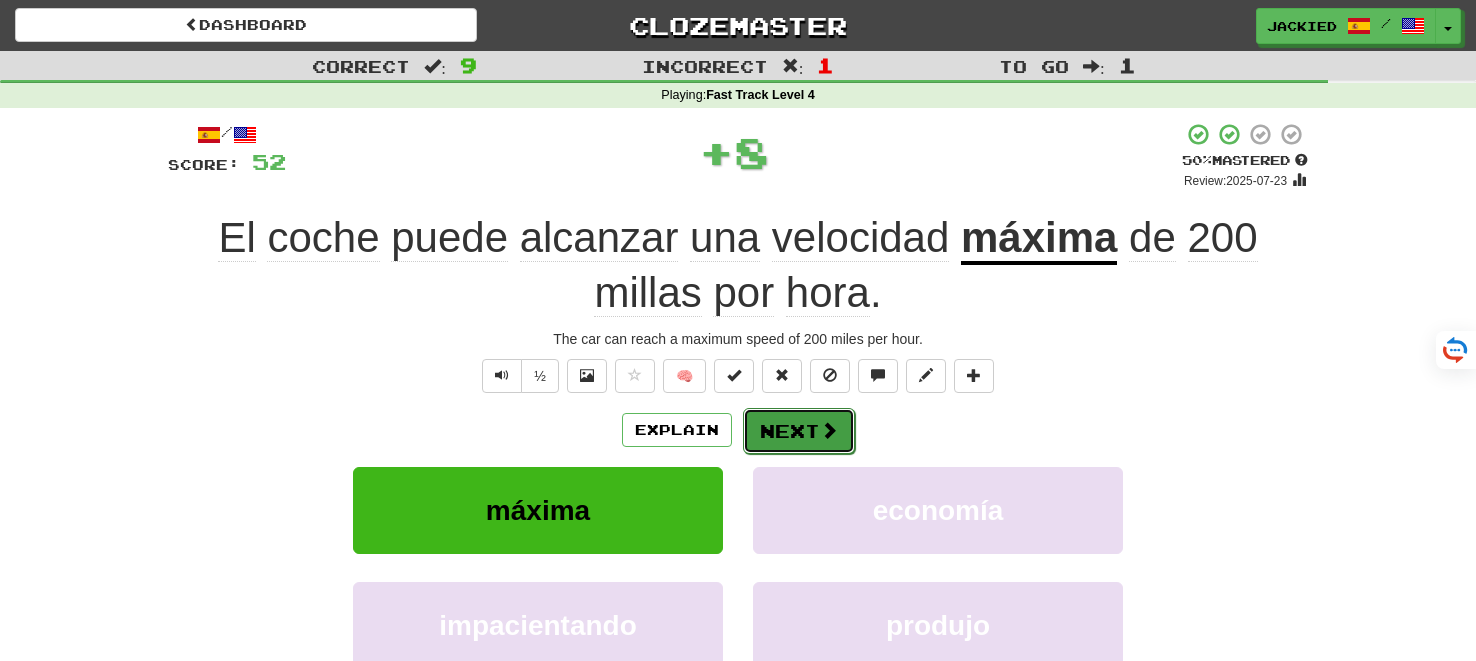 click on "Next" at bounding box center (799, 431) 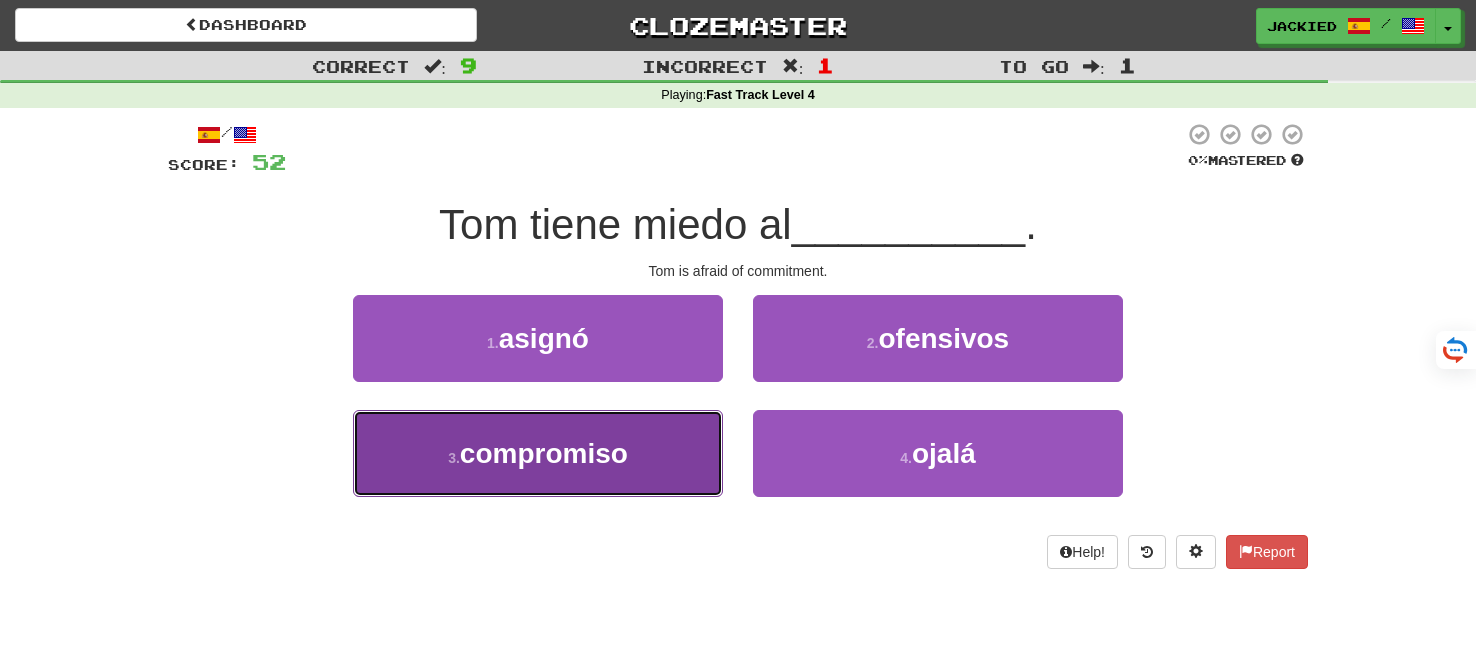 click on "3 .  compromiso" at bounding box center (538, 453) 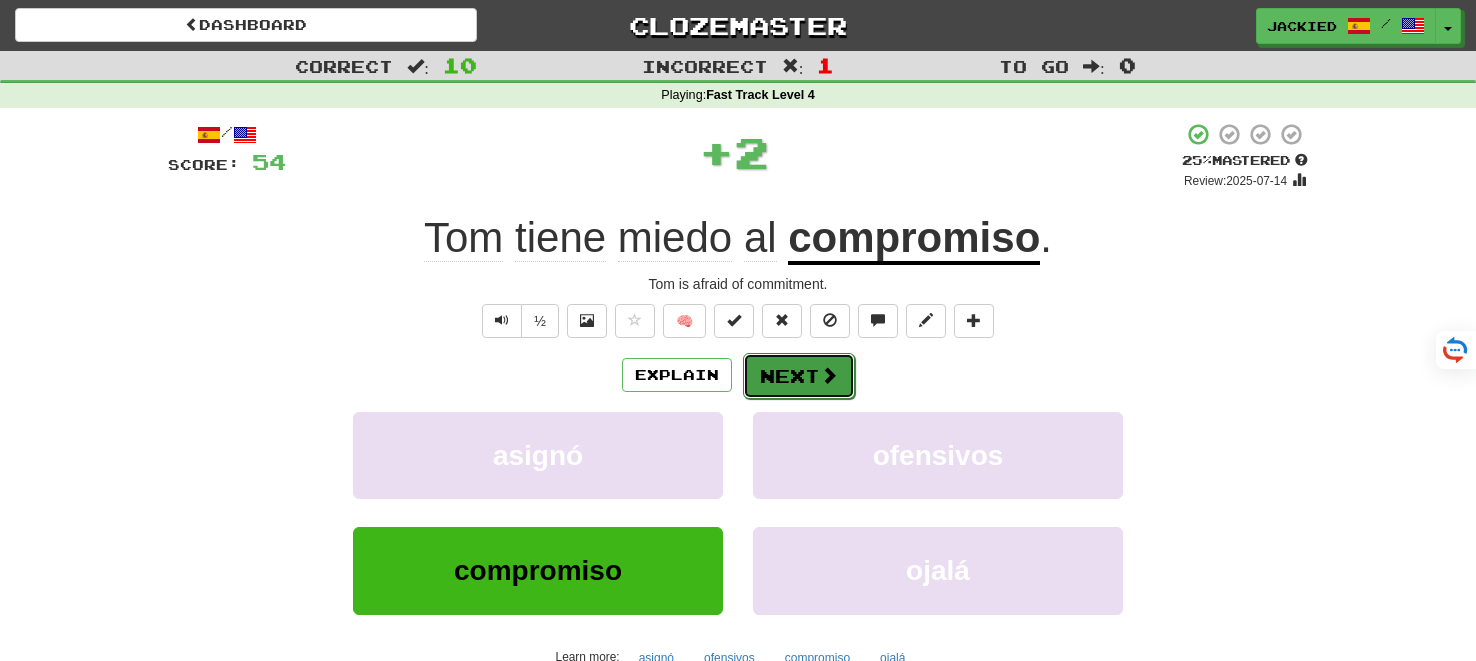 click on "Next" at bounding box center [799, 376] 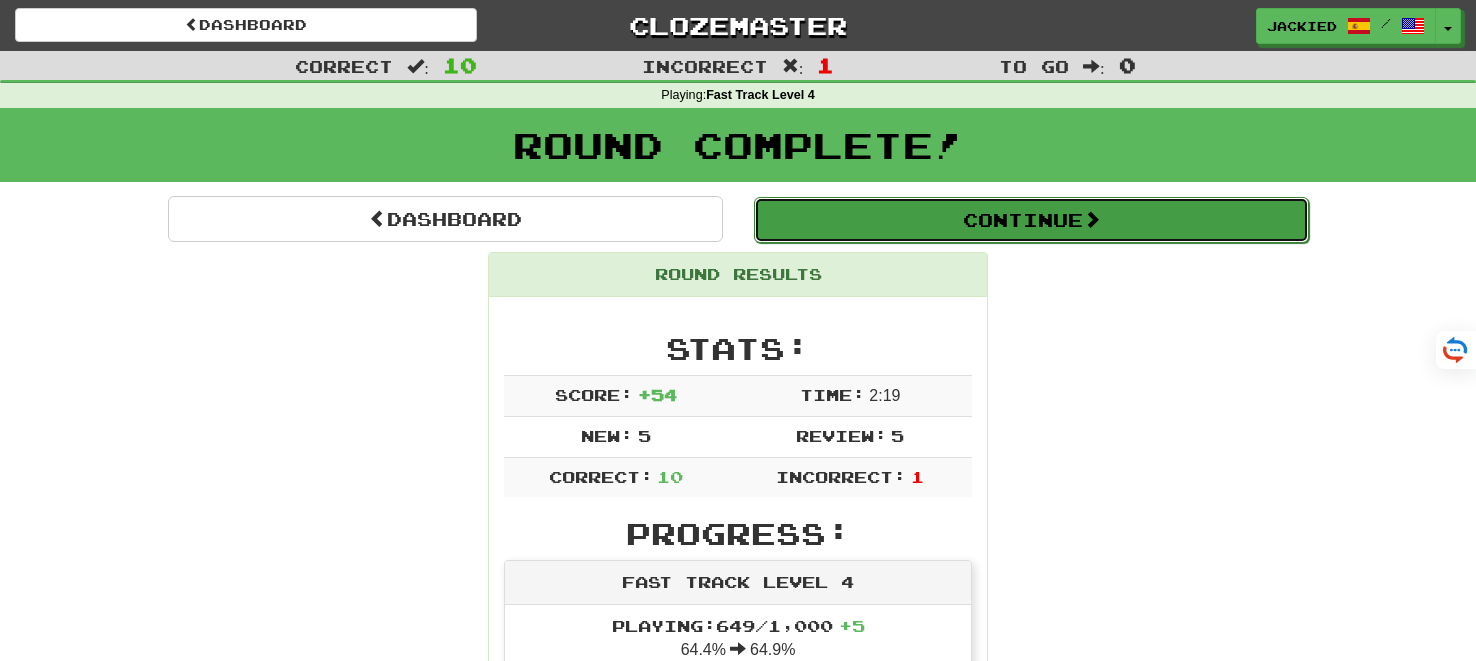 click on "Continue" at bounding box center (1031, 220) 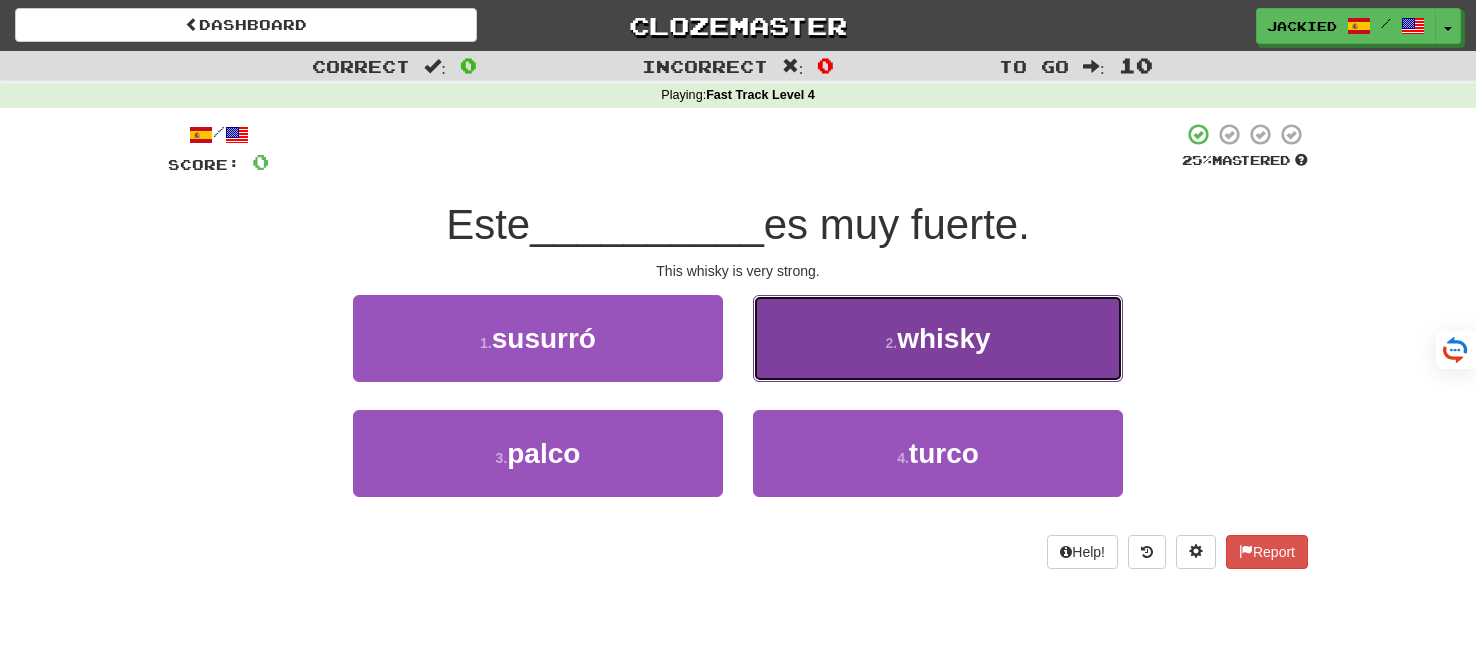 click on "2 .  whisky" at bounding box center [938, 338] 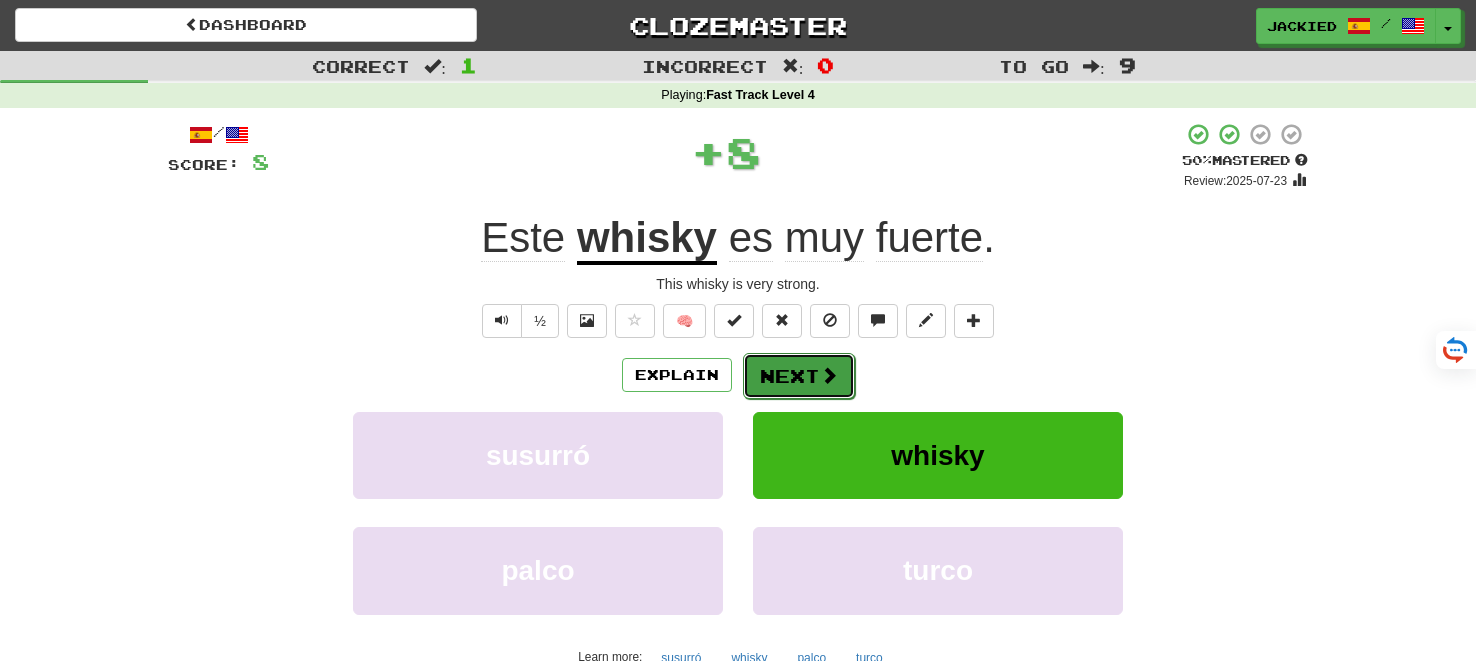 click on "Next" at bounding box center [799, 376] 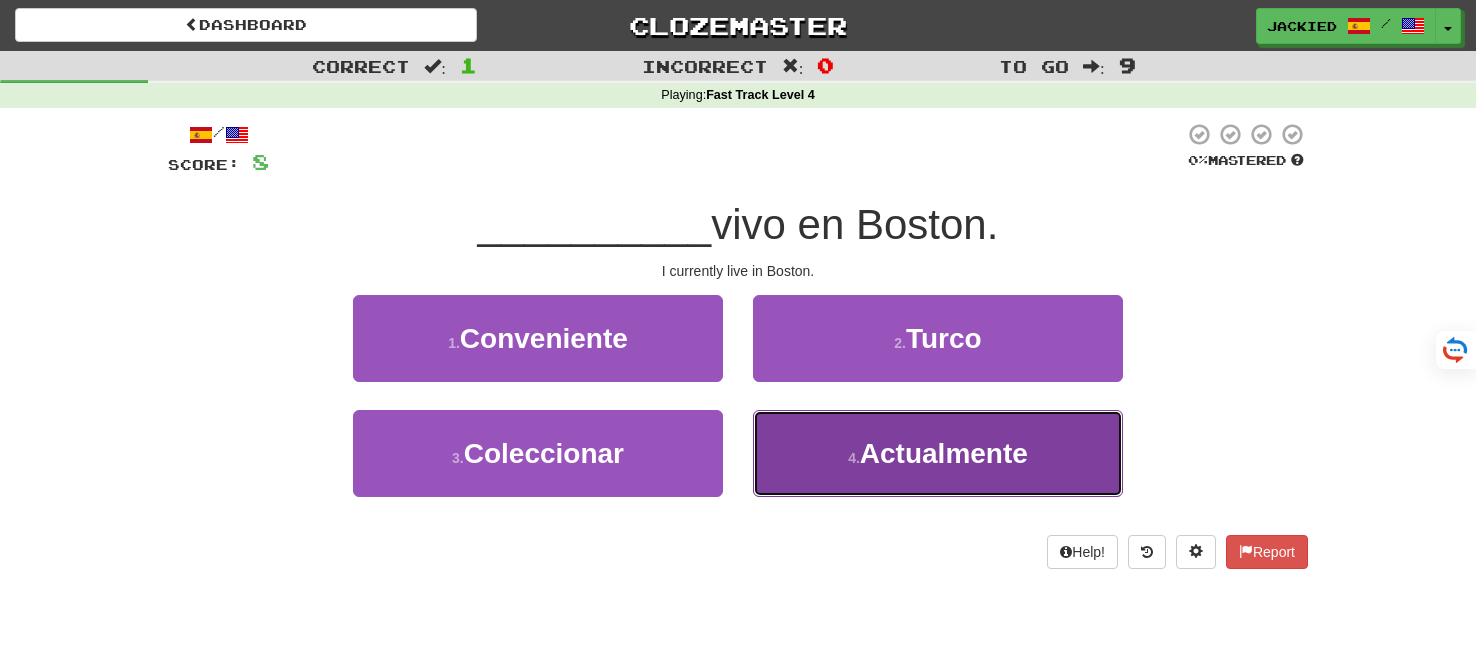click on "4 .  Actualmente" at bounding box center (938, 453) 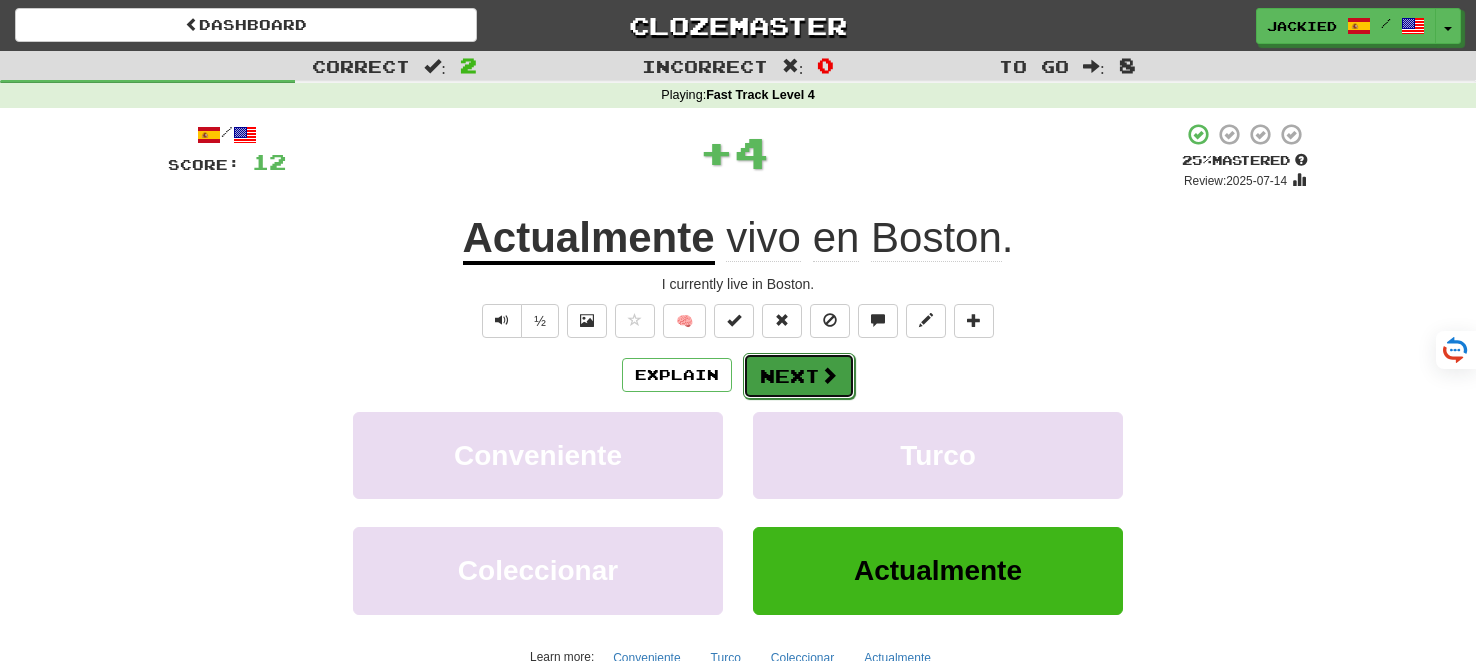 click on "Next" at bounding box center [799, 376] 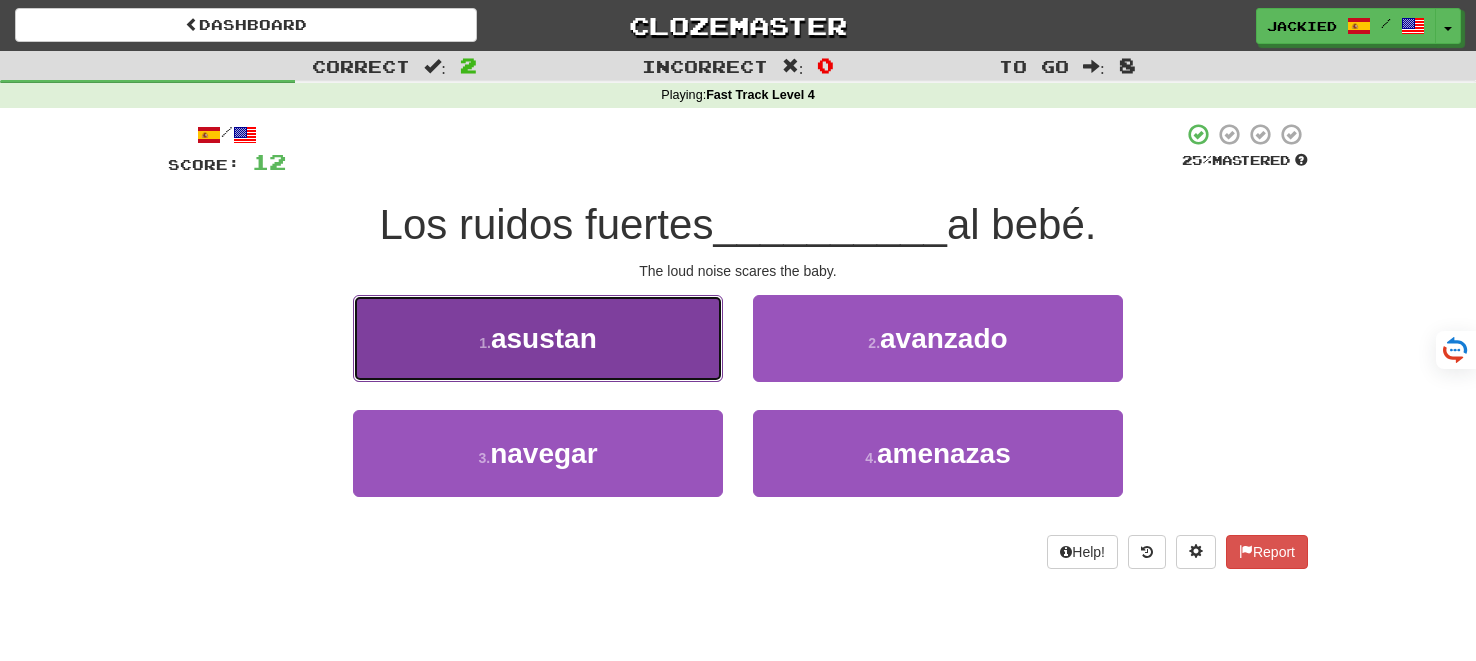 click on "1 .  asustan" at bounding box center (538, 338) 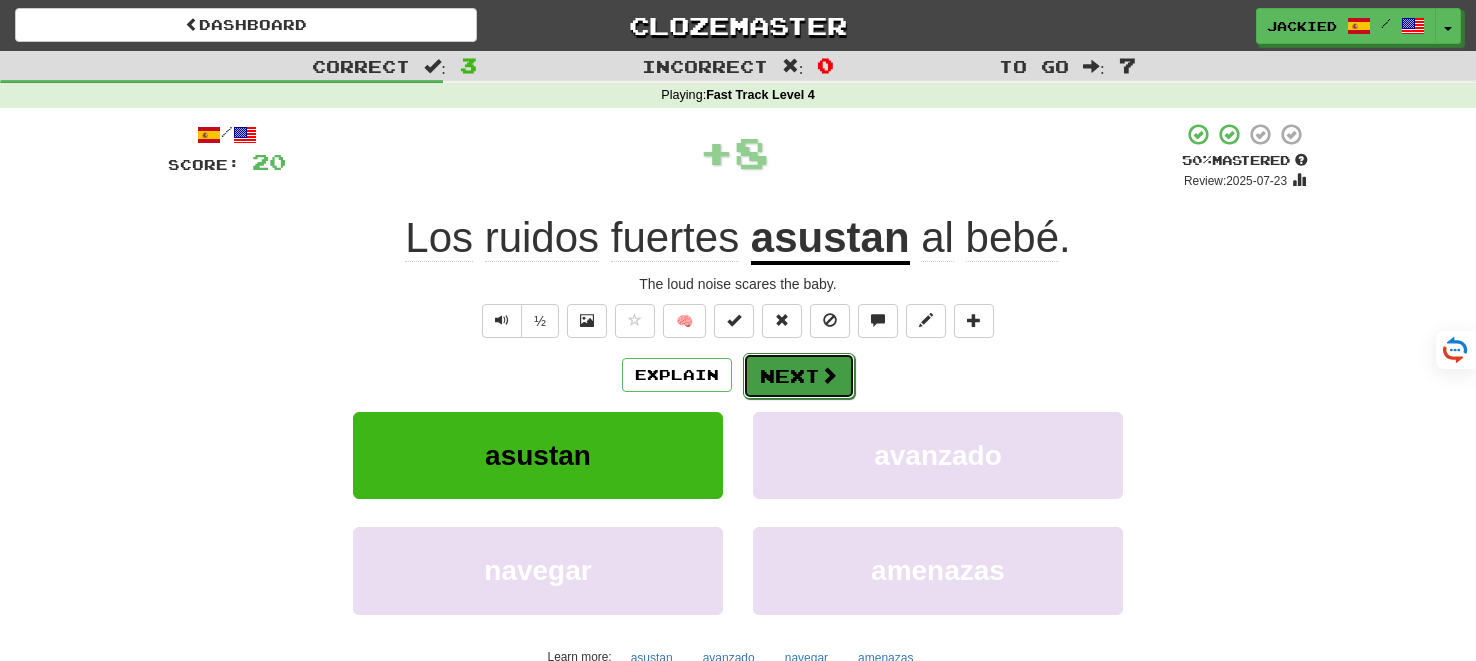click on "Next" at bounding box center [799, 376] 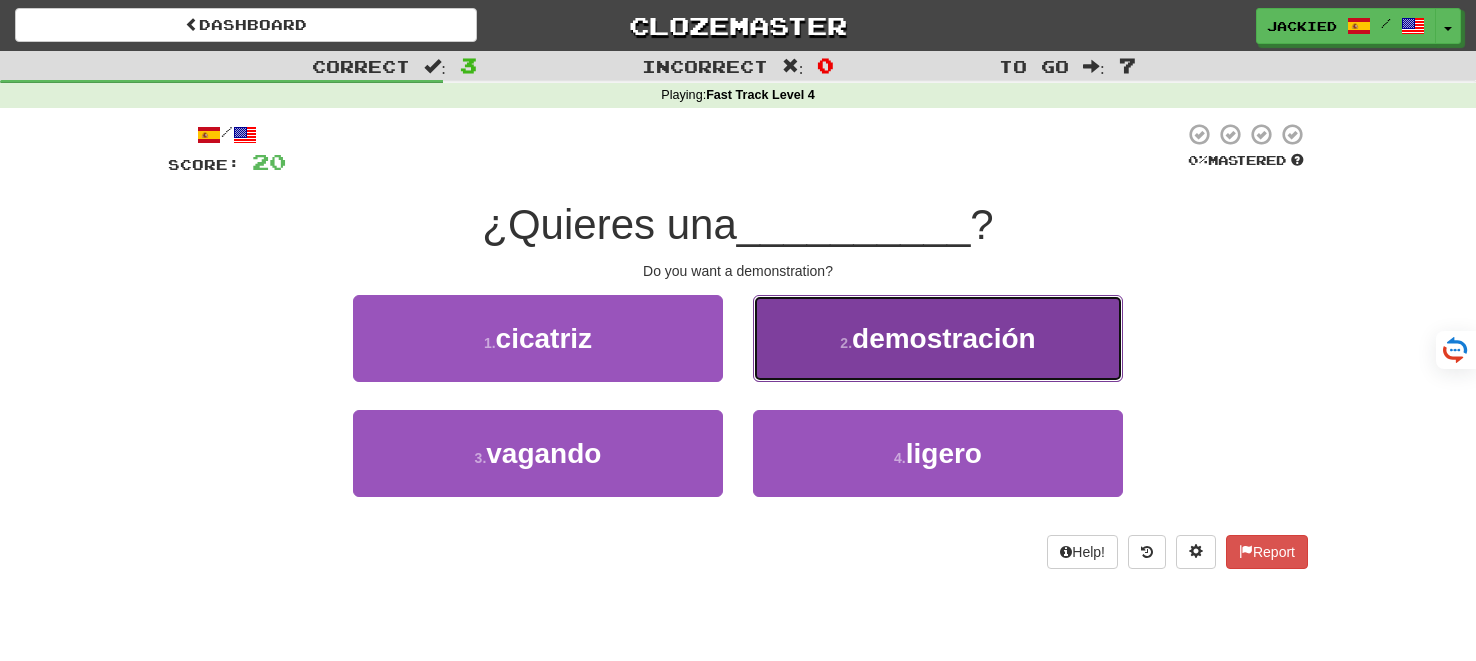 click on "2 .  demostración" at bounding box center (938, 338) 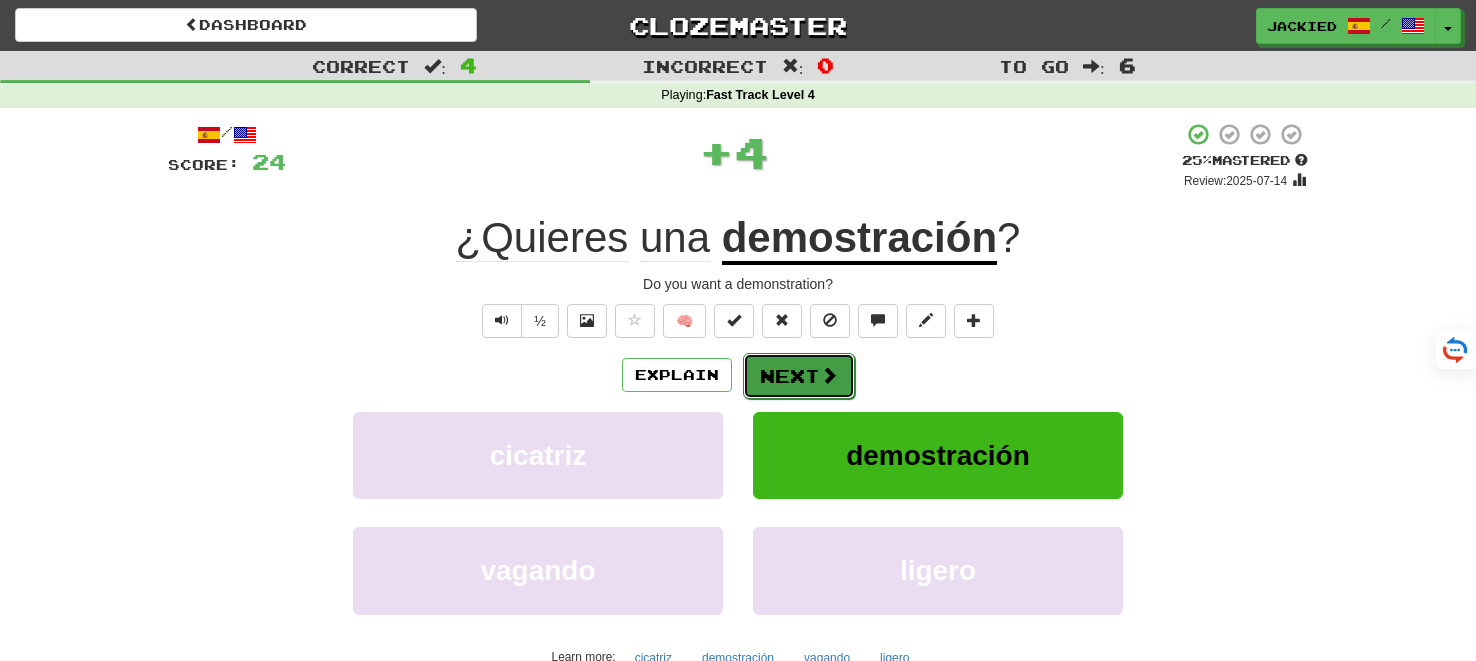 click on "Next" at bounding box center [799, 376] 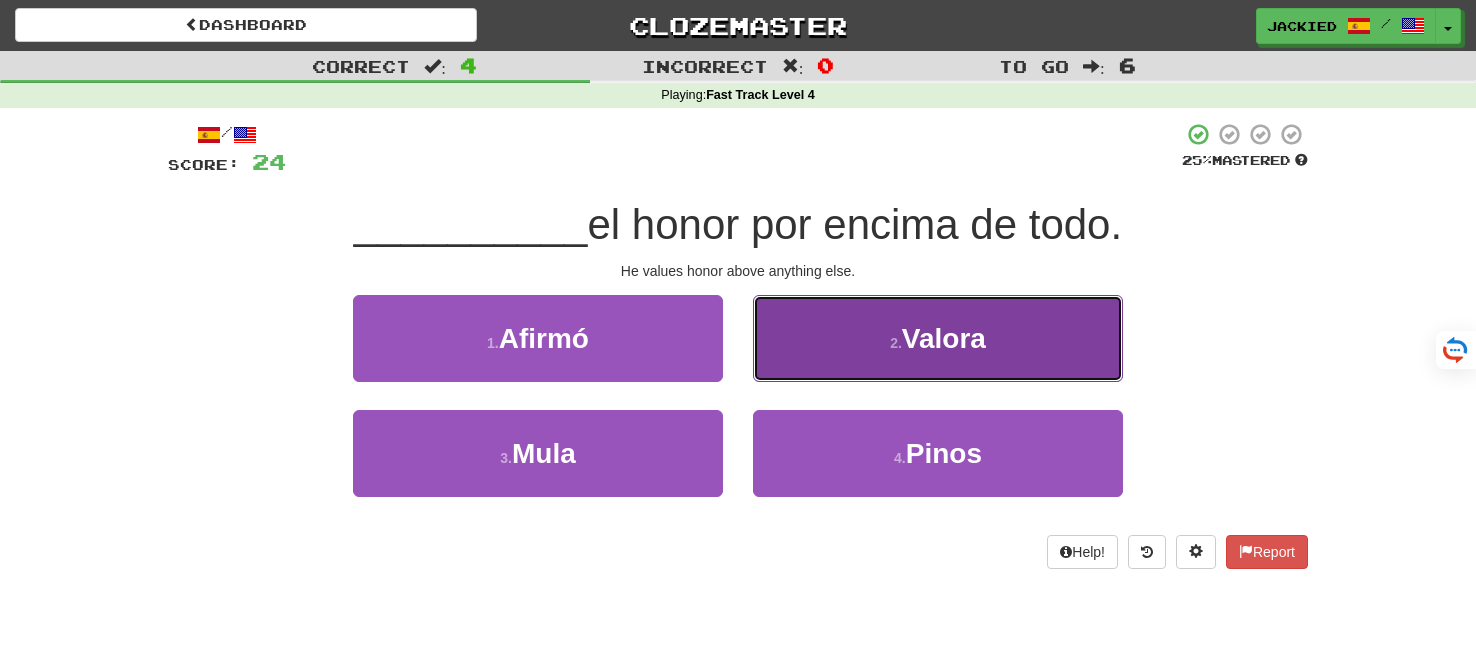 click on "2 .  Valora" at bounding box center [938, 338] 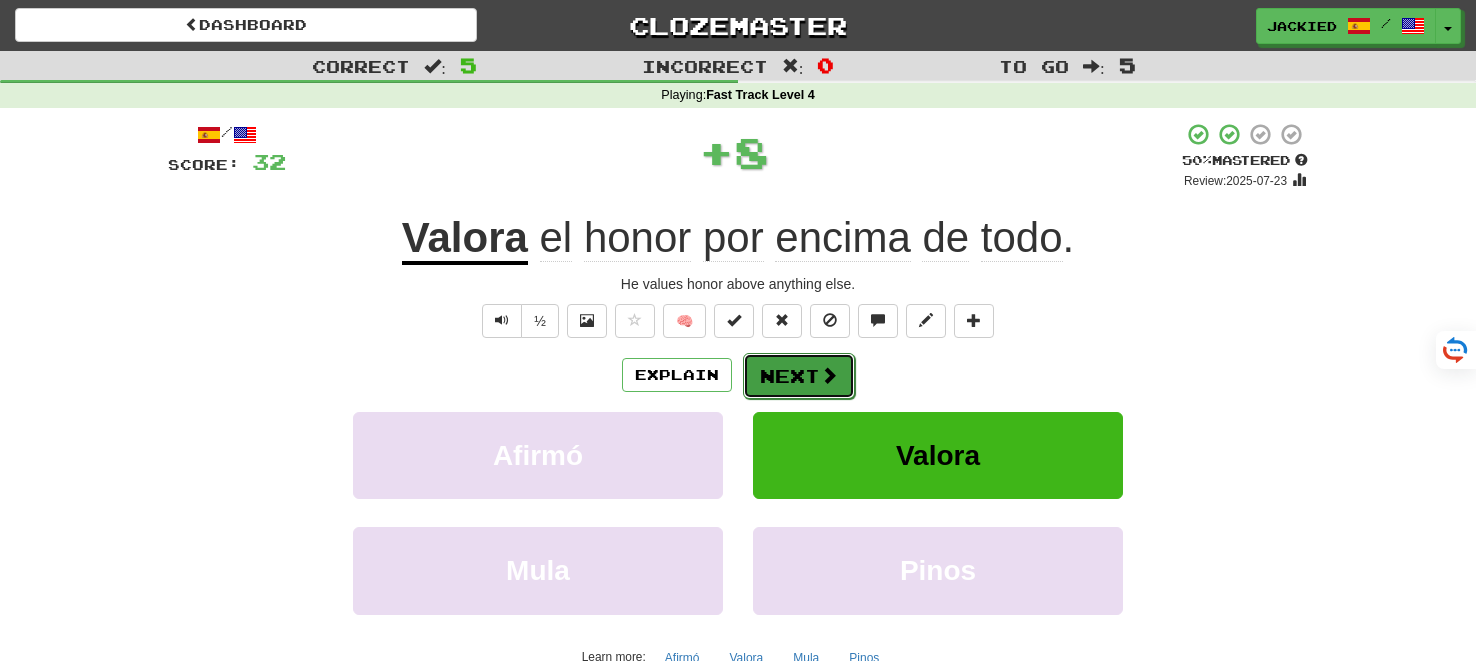 click on "Next" at bounding box center (799, 376) 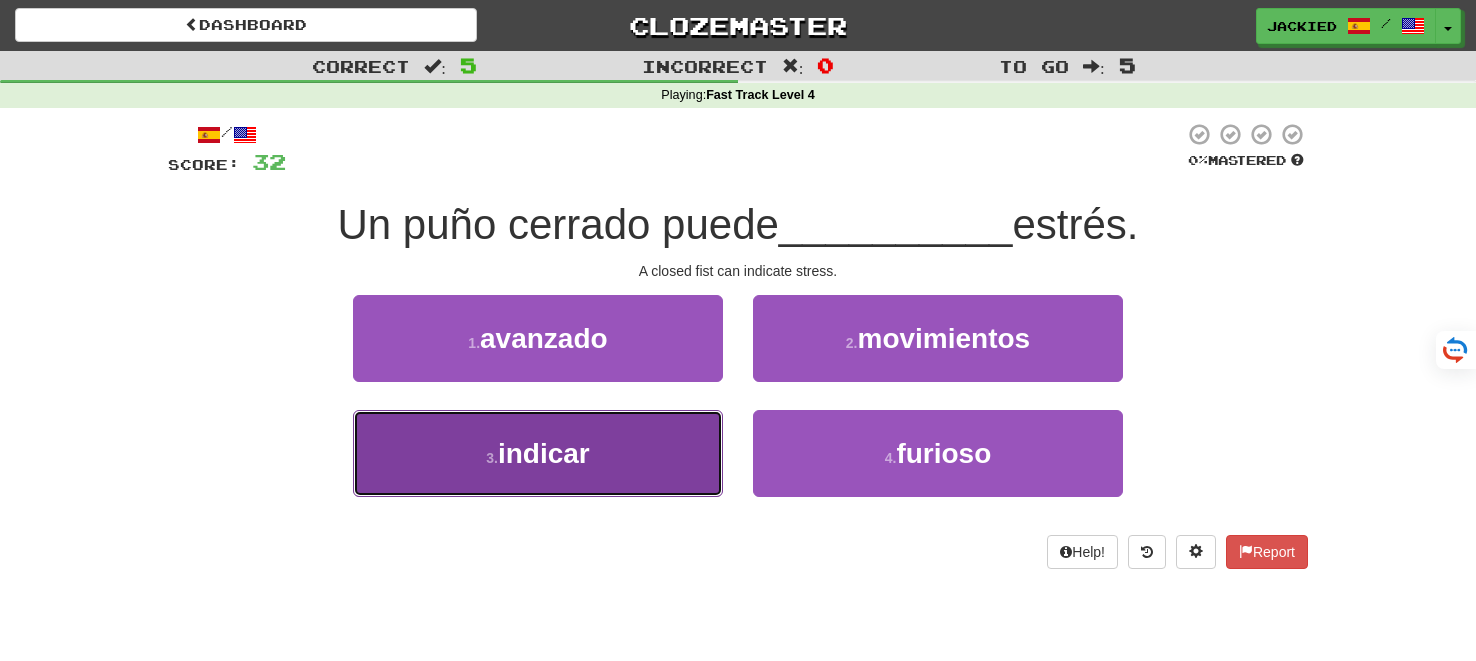 click on "3 .  indicar" at bounding box center (538, 453) 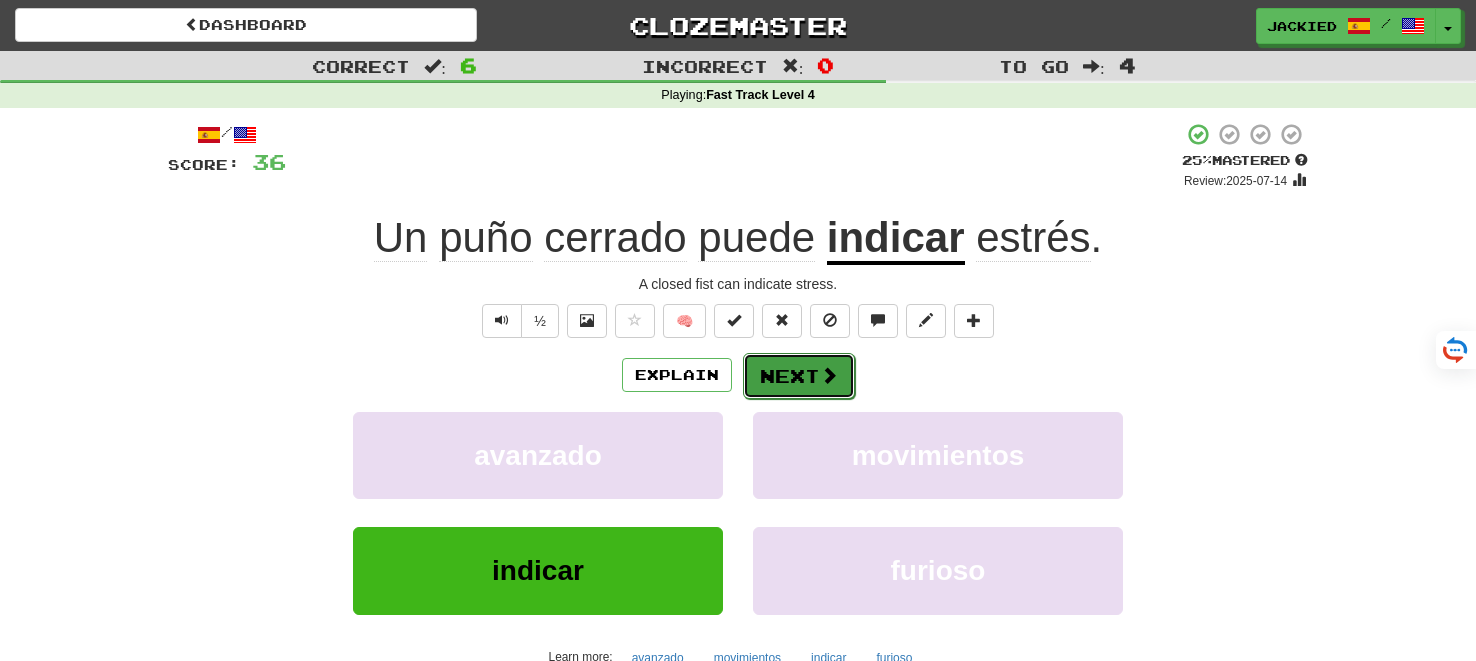 click on "Next" at bounding box center (799, 376) 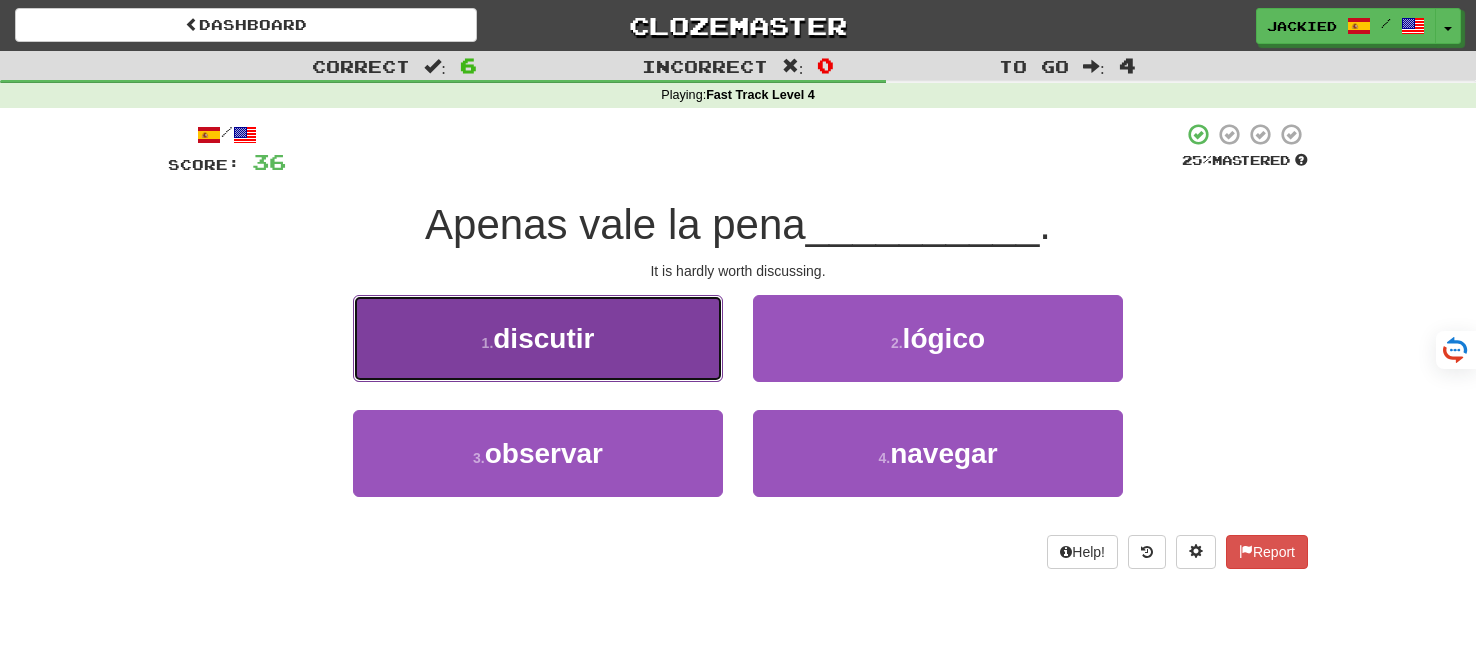 click on "1 .  discutir" at bounding box center [538, 338] 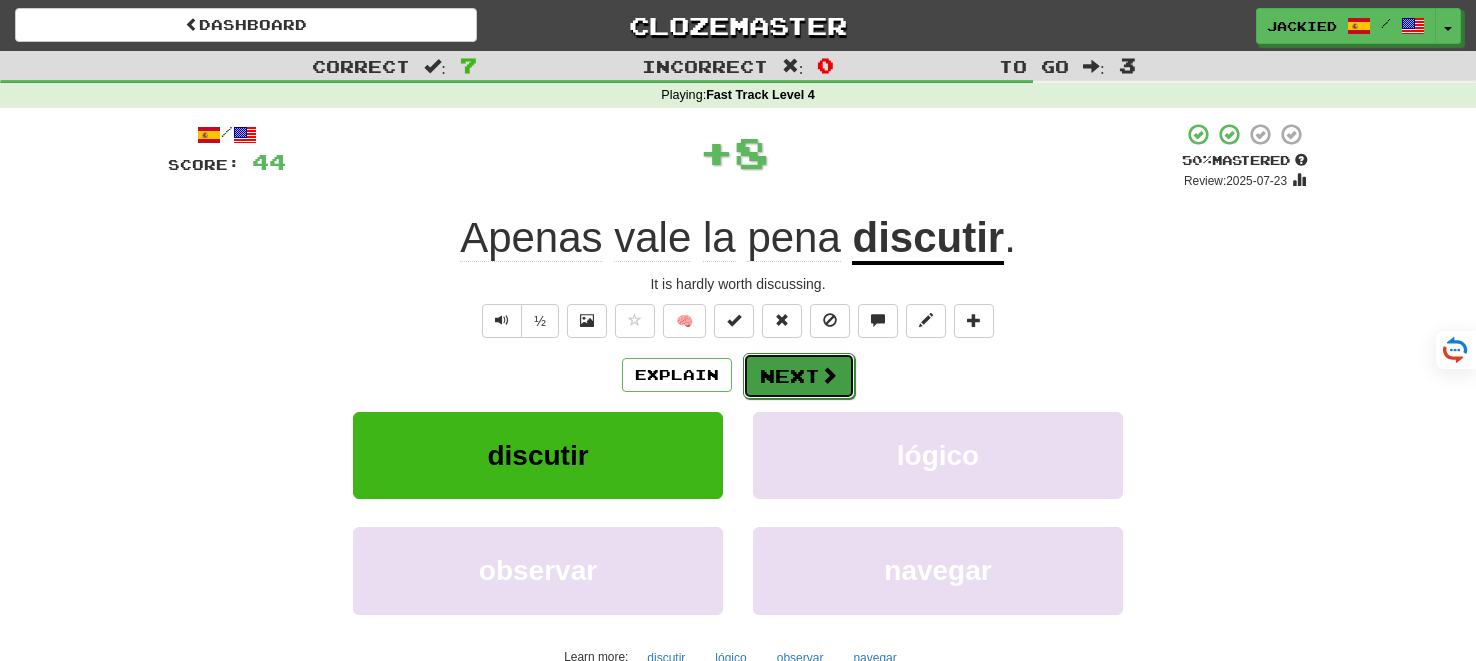 click on "Next" at bounding box center (799, 376) 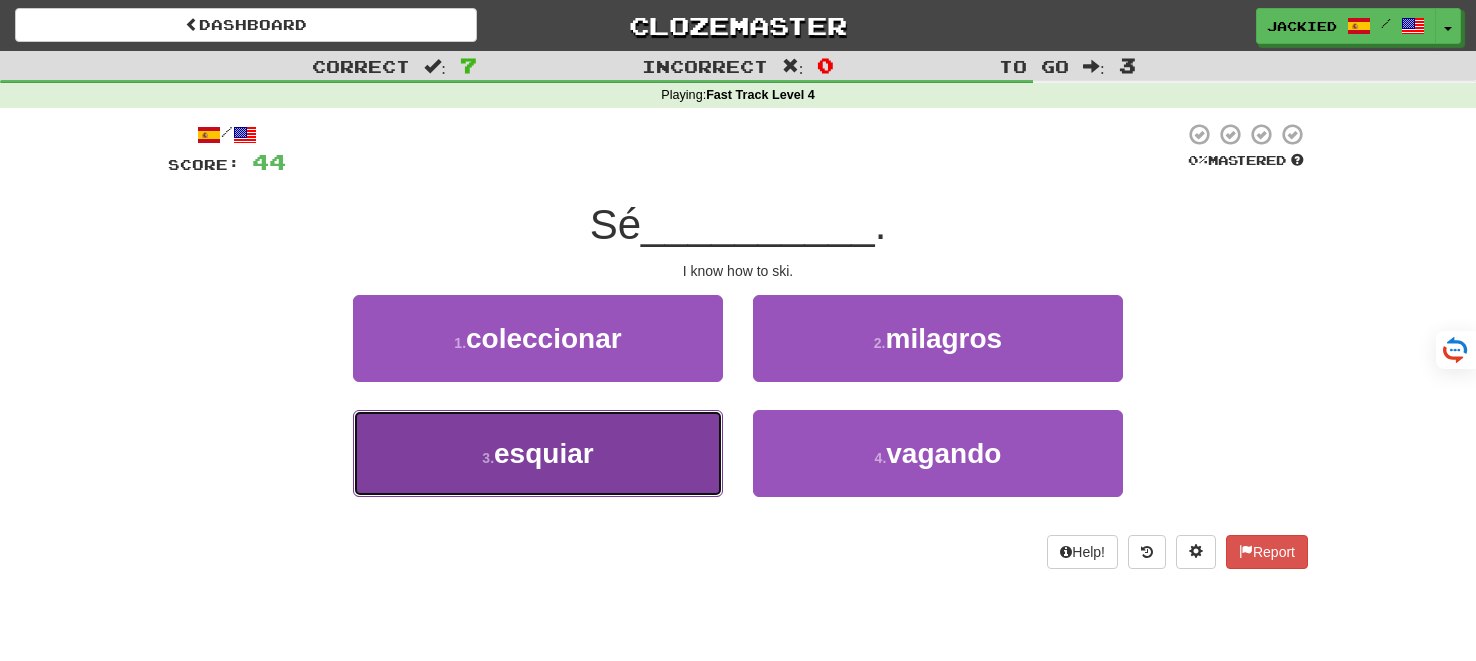click on "3 .  esquiar" at bounding box center [538, 453] 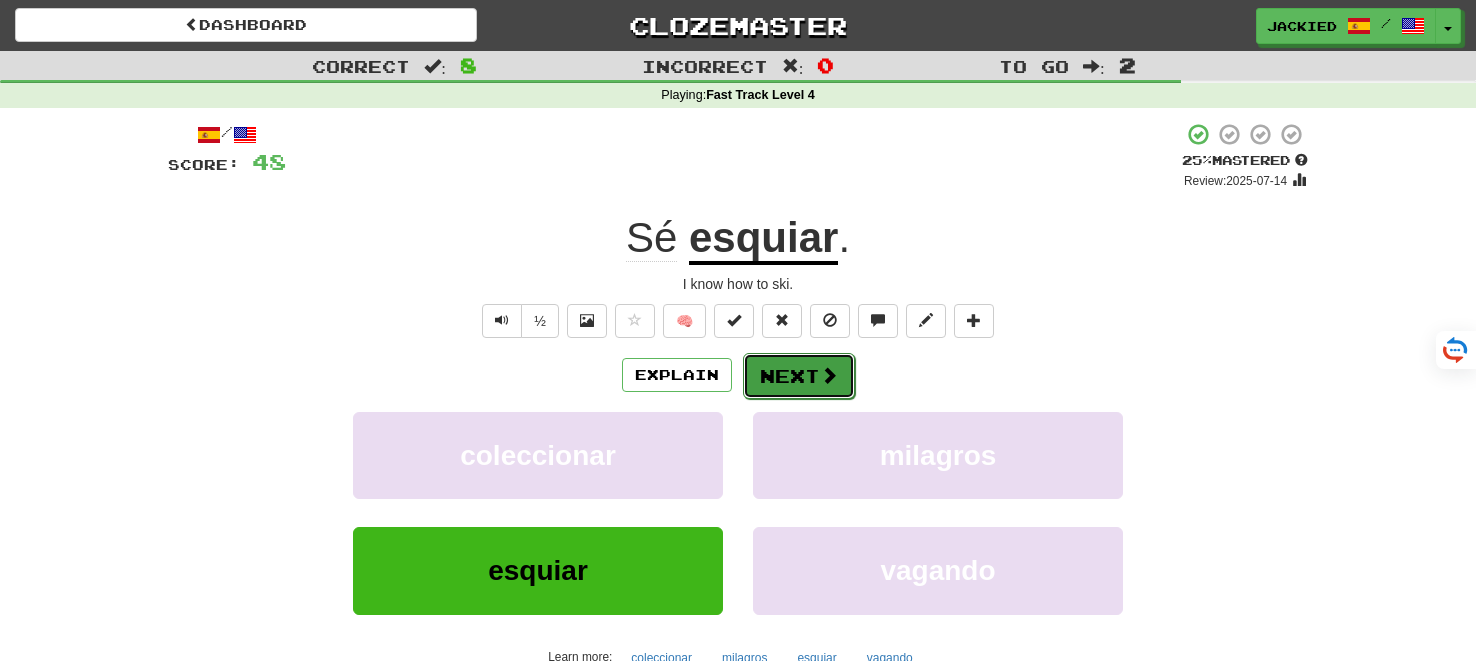 click on "Next" at bounding box center [799, 376] 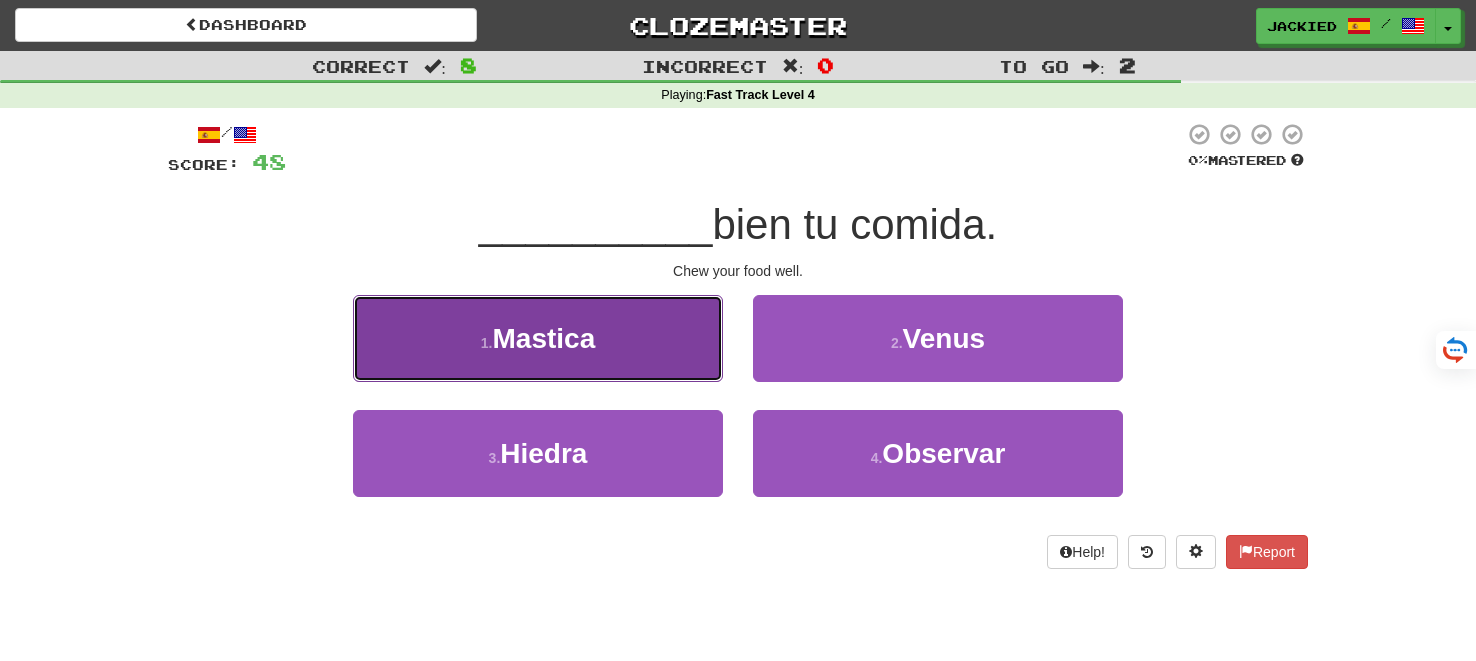 click on "1 .  Mastica" at bounding box center [538, 338] 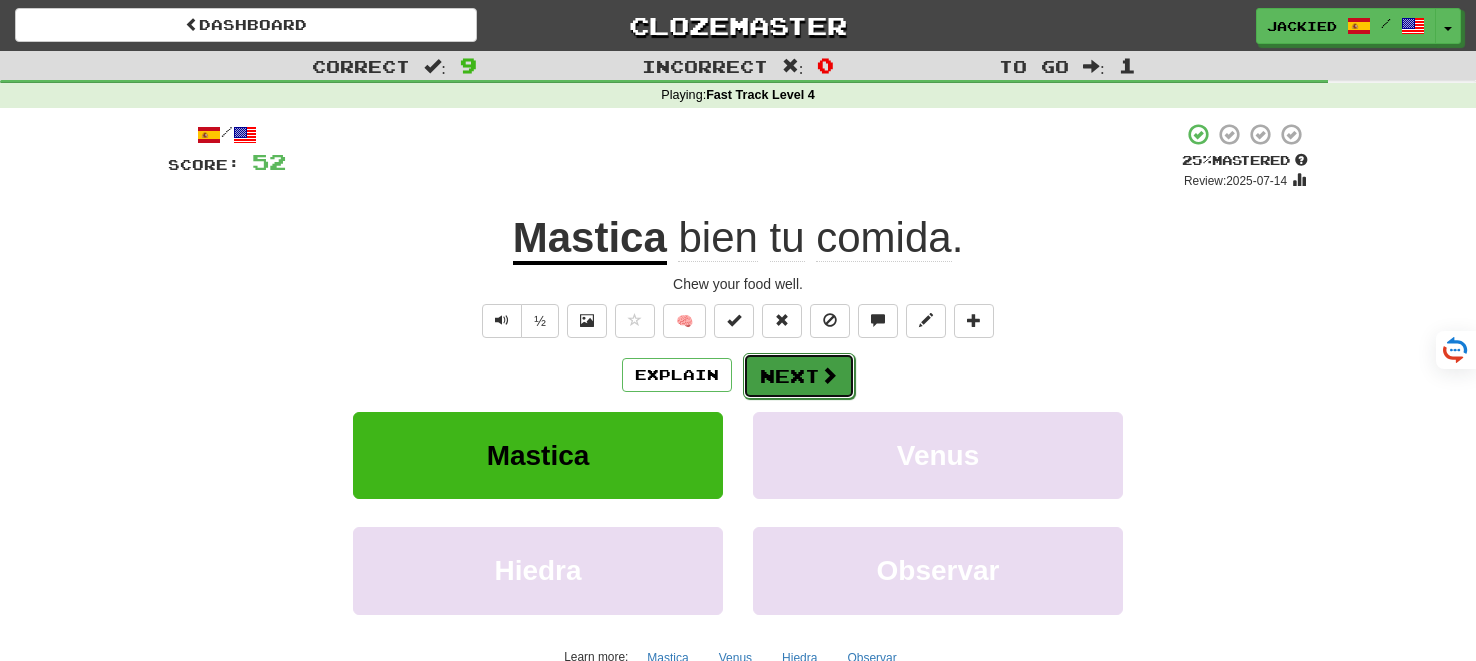 click on "Next" at bounding box center [799, 376] 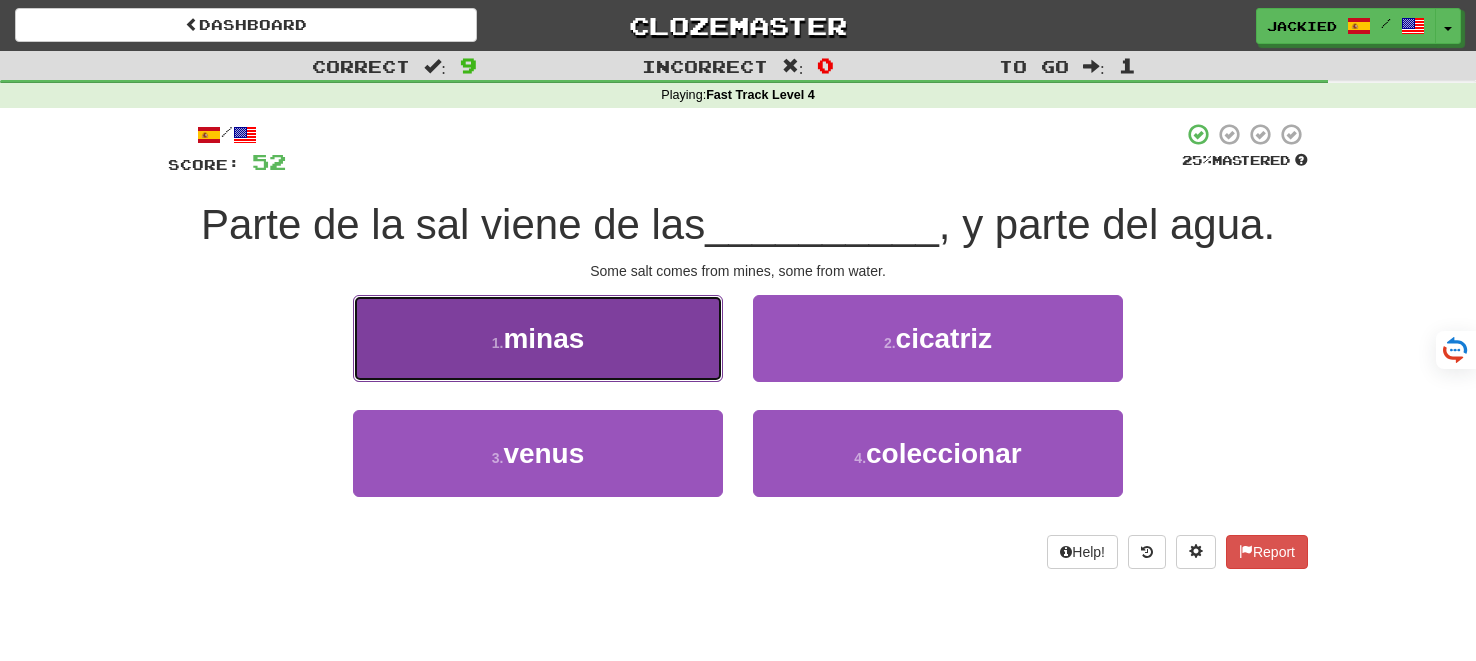click on "1 .  minas" at bounding box center [538, 338] 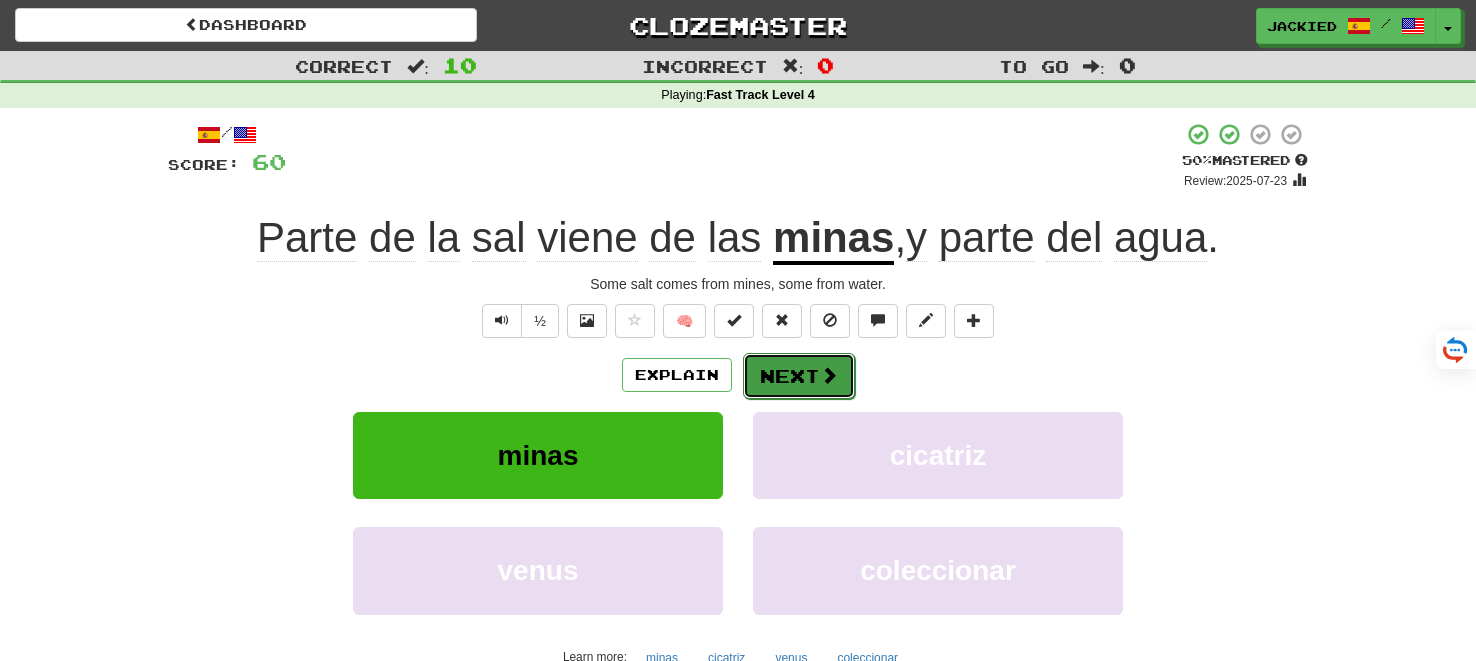 click on "Next" at bounding box center (799, 376) 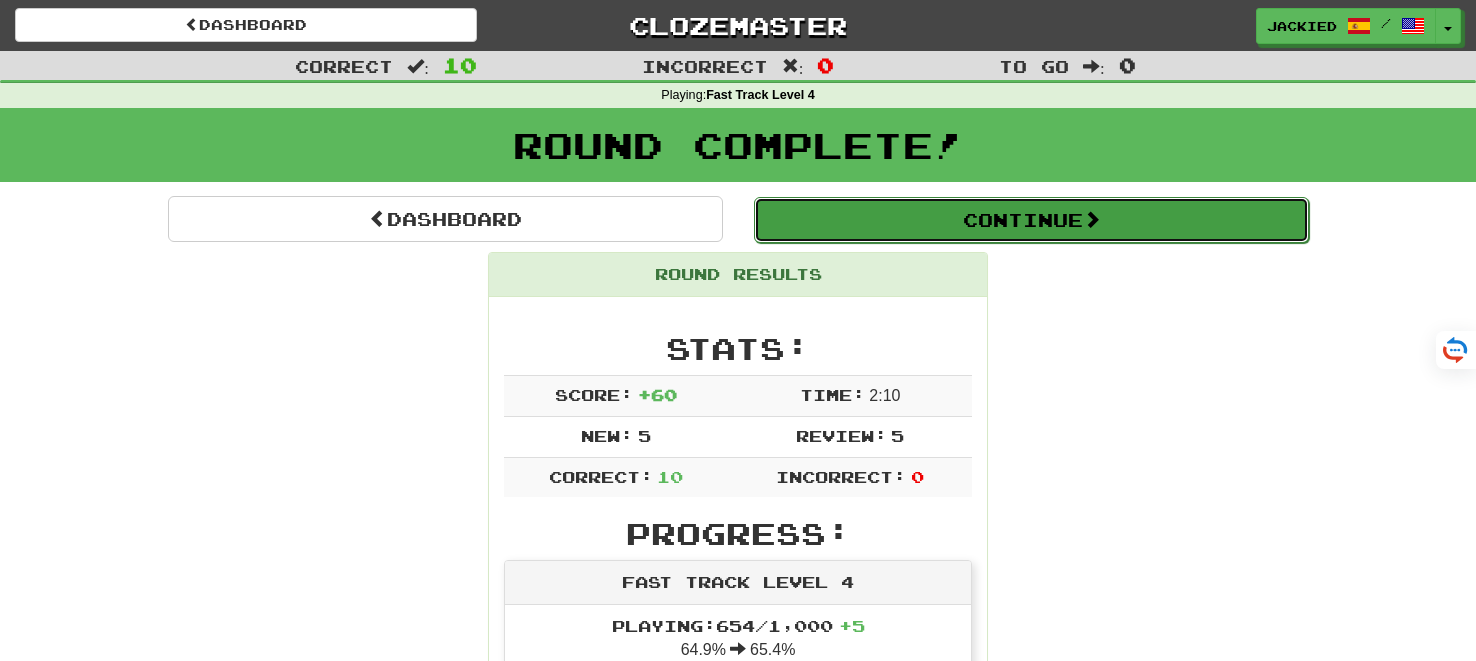 click on "Continue" at bounding box center (1031, 220) 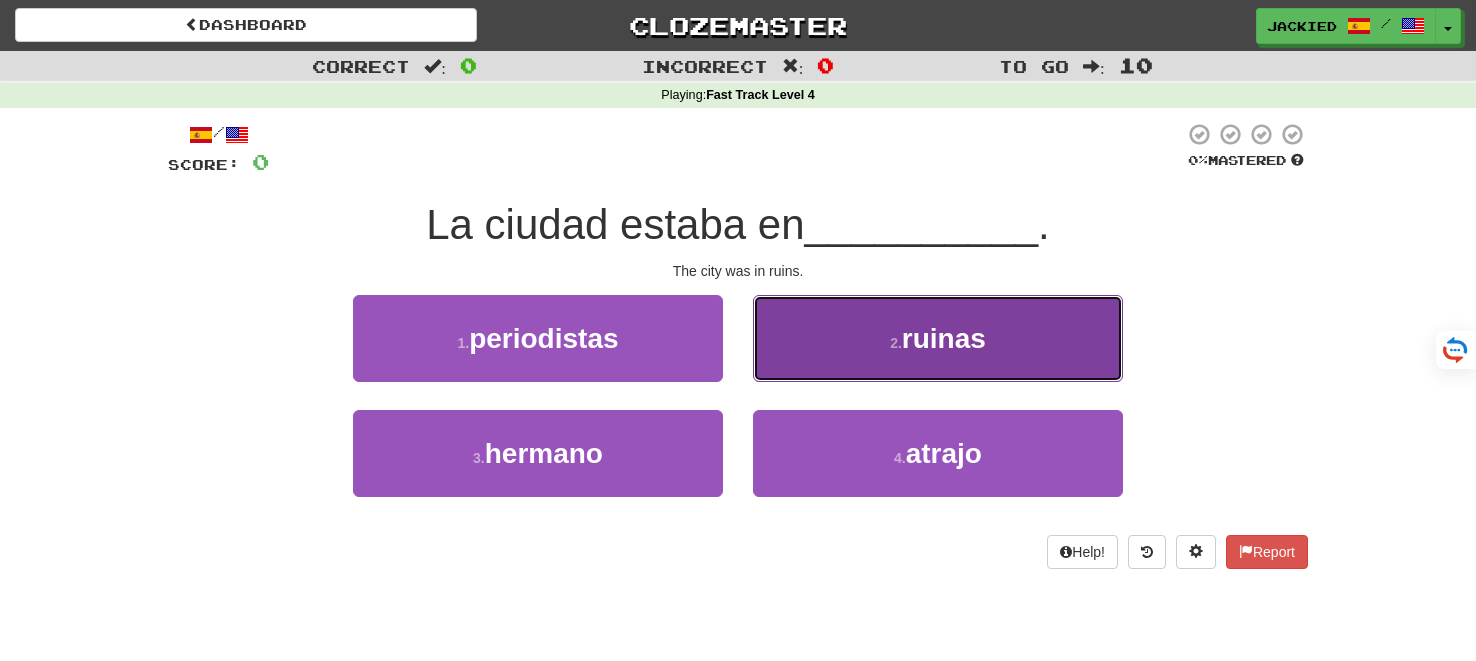 click on "2 .  ruinas" at bounding box center [938, 338] 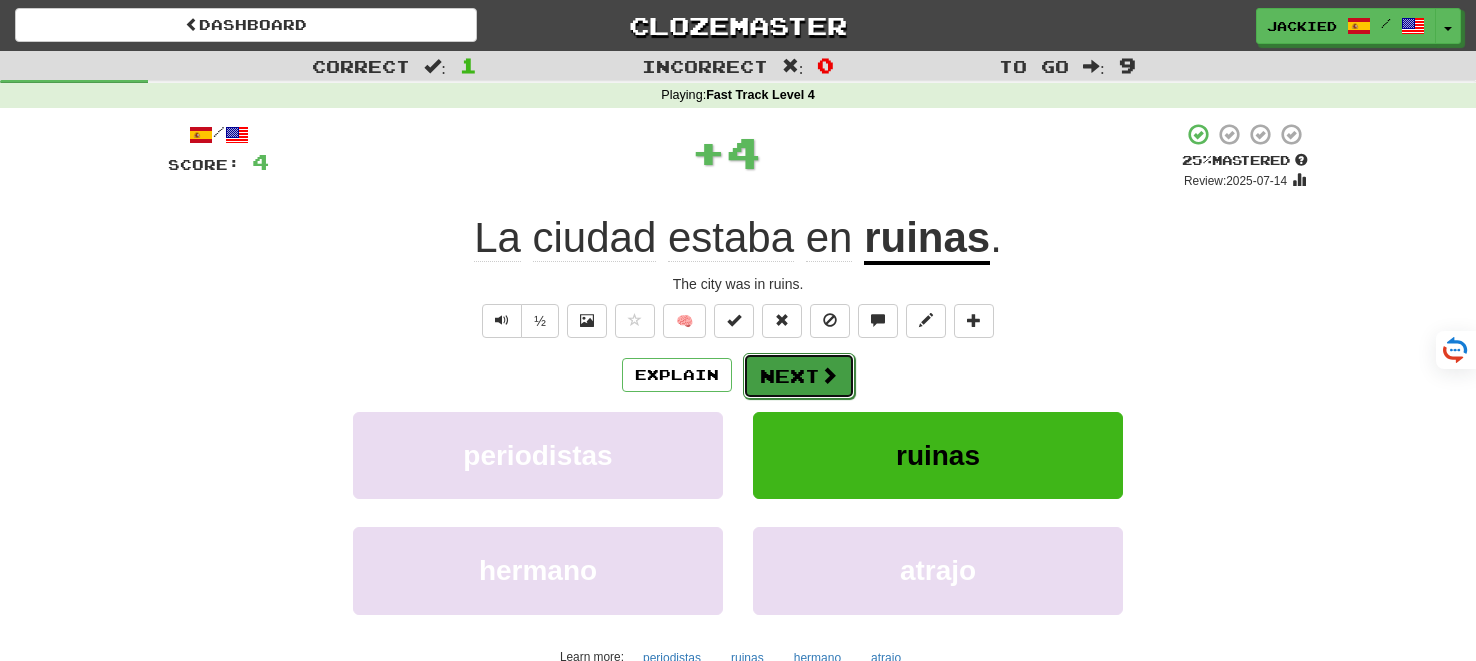click on "Next" at bounding box center (799, 376) 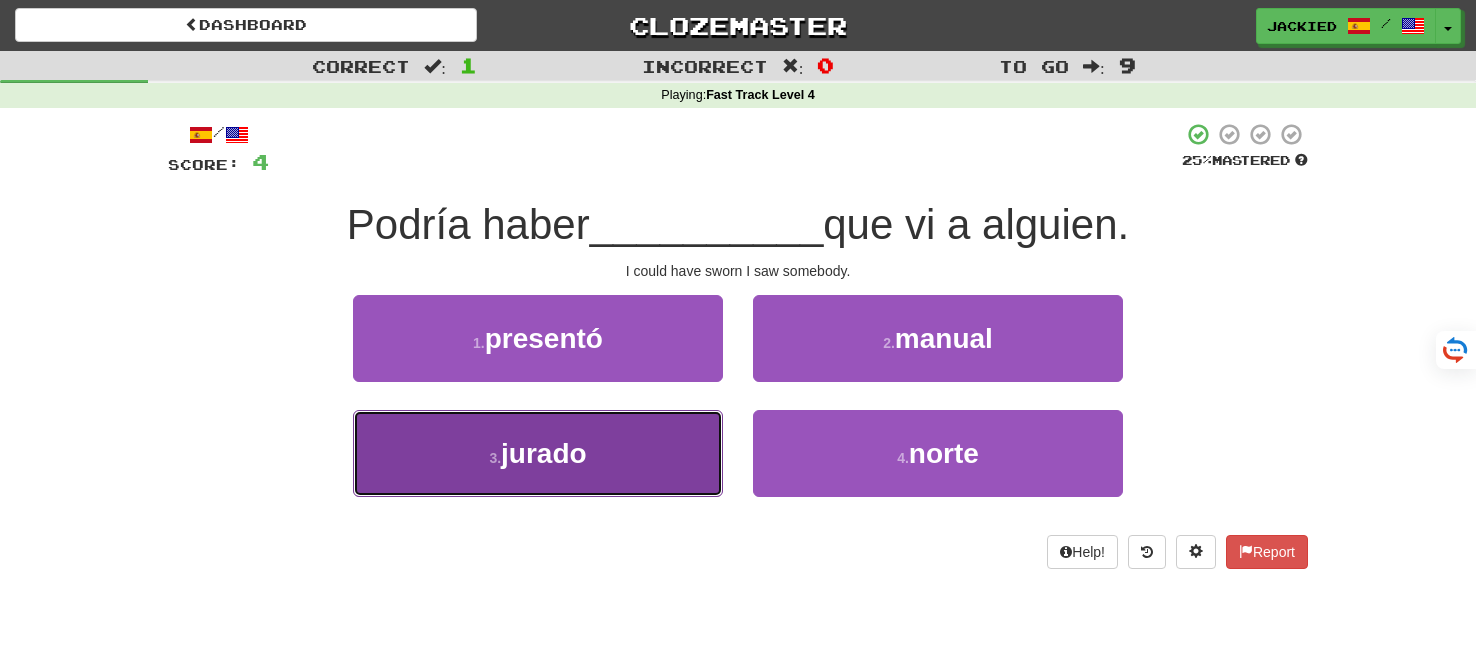 click on "3 .  jurado" at bounding box center [538, 453] 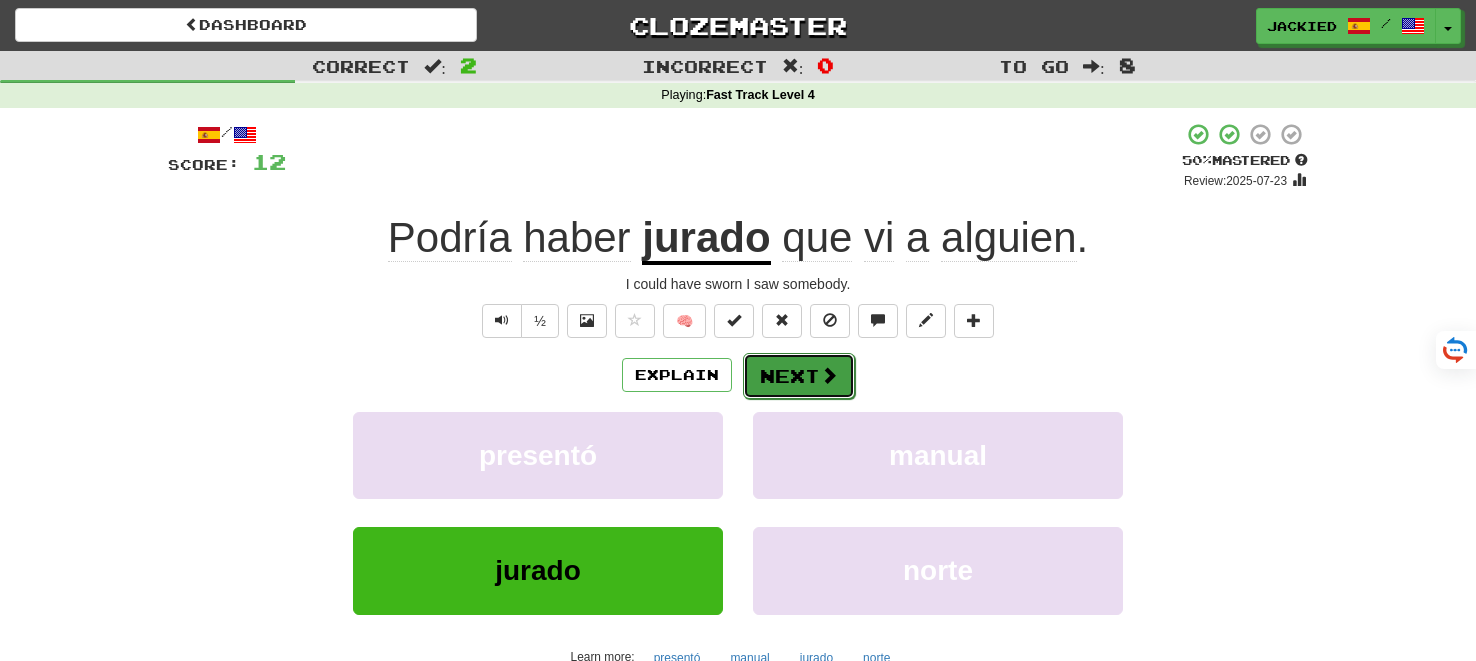 click on "Next" at bounding box center [799, 376] 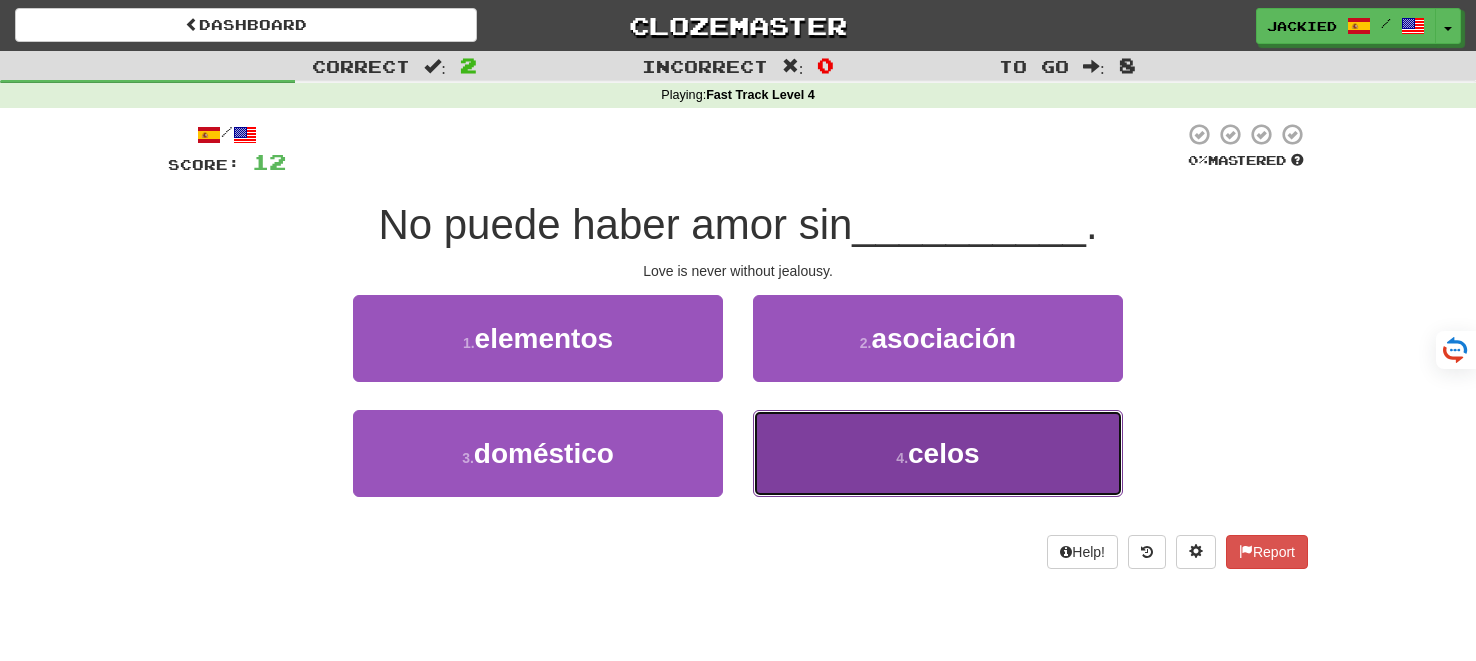 click on "4 .  celos" at bounding box center [938, 453] 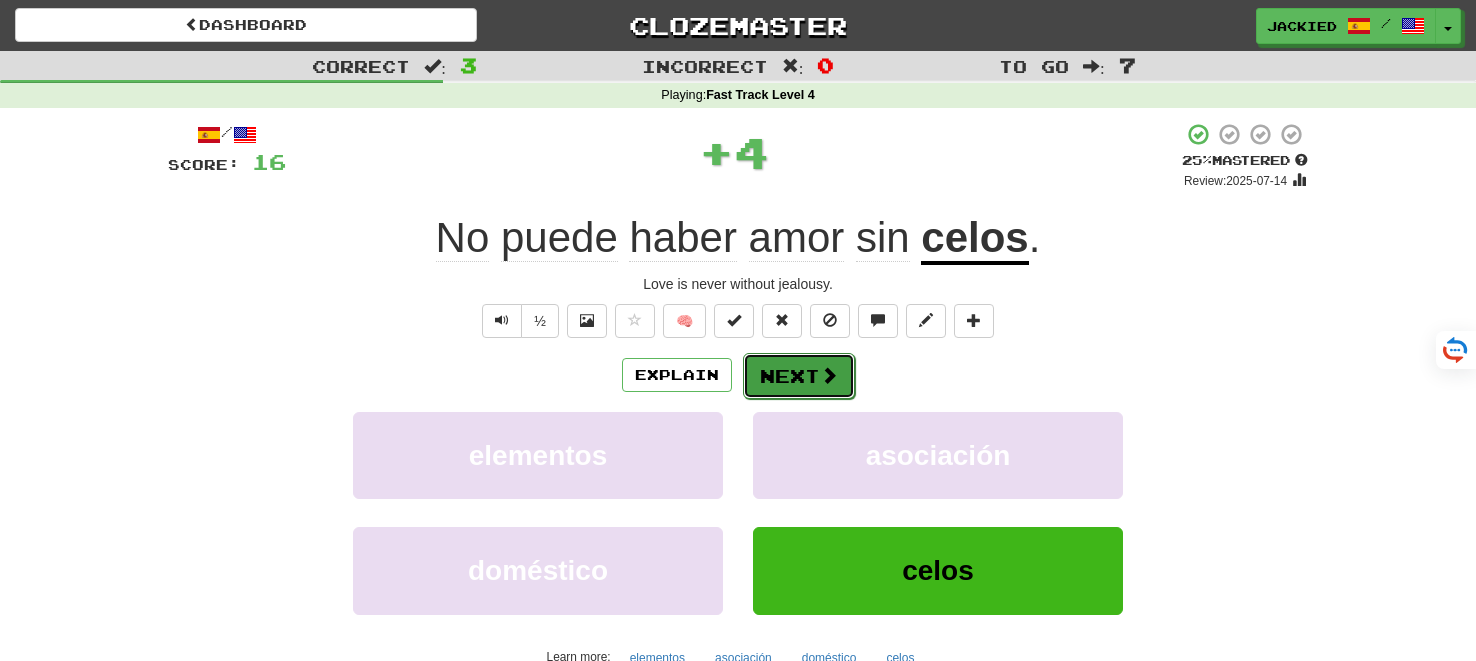 click on "Next" at bounding box center [799, 376] 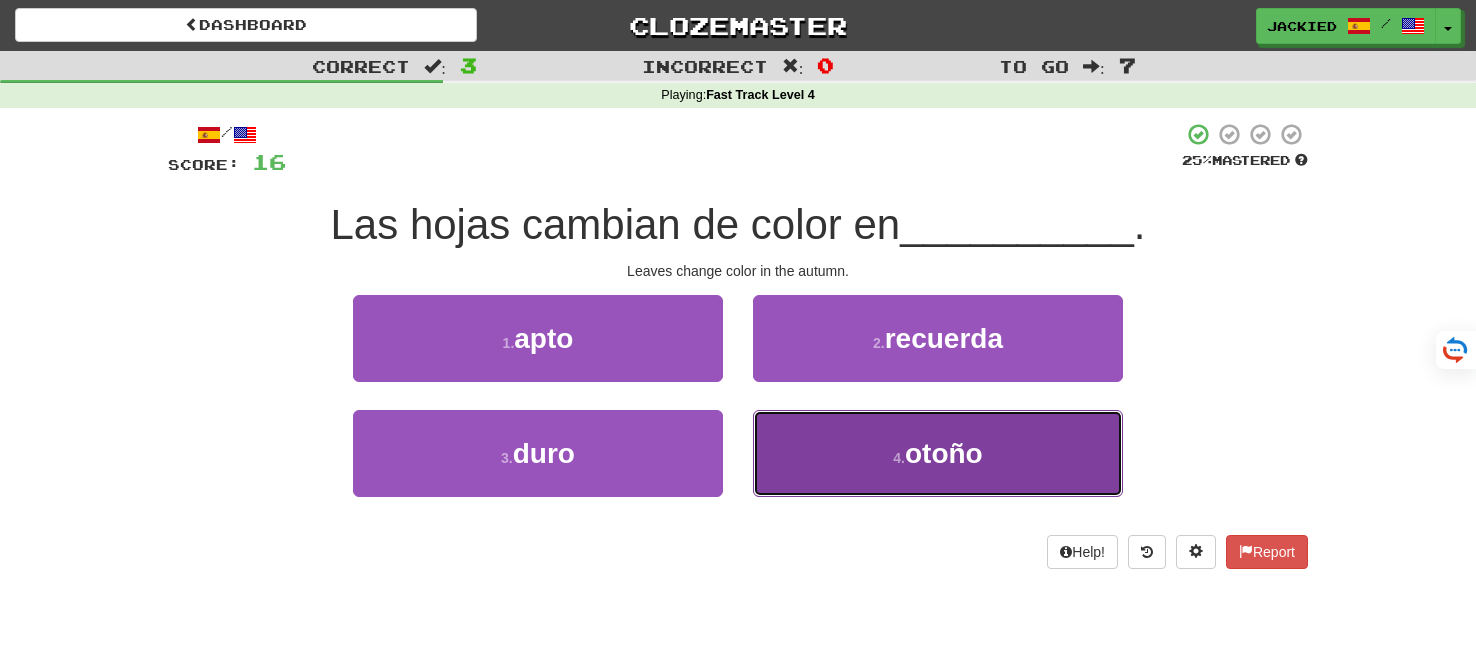 click on "4 .  otoño" at bounding box center [938, 453] 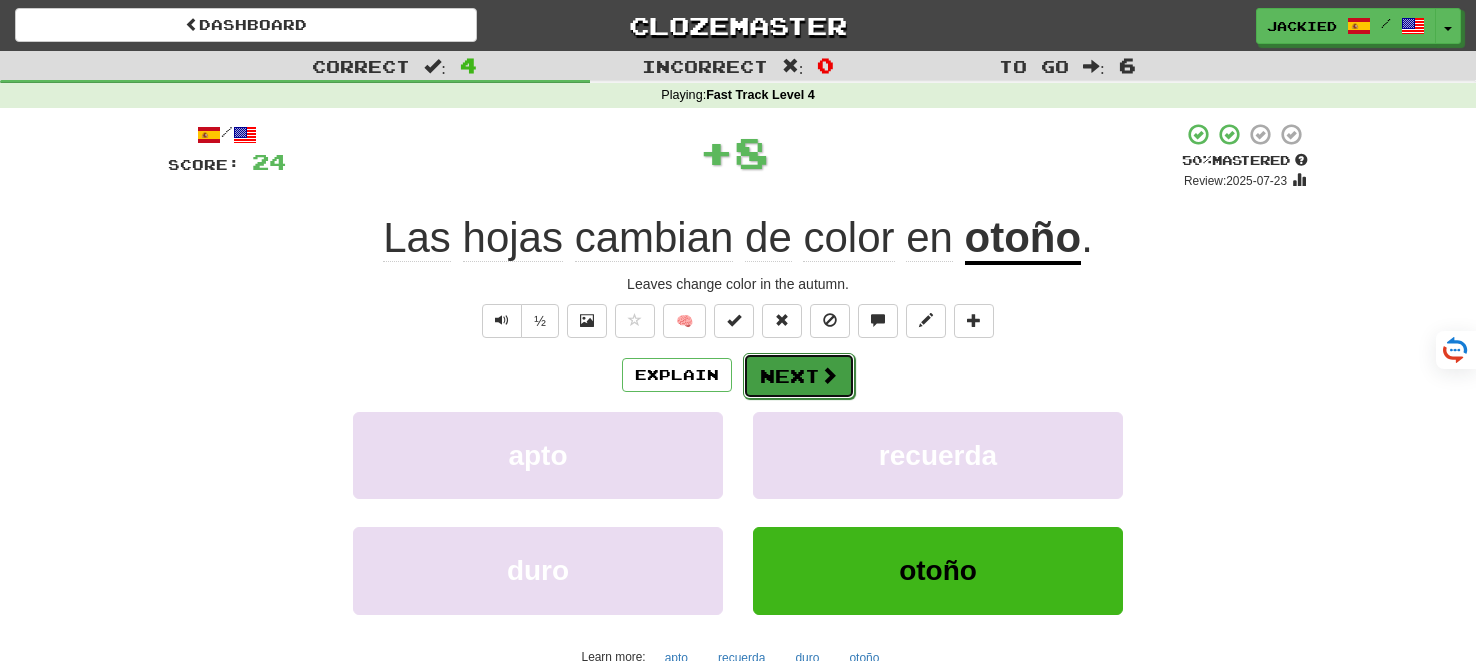 click on "Next" at bounding box center (799, 376) 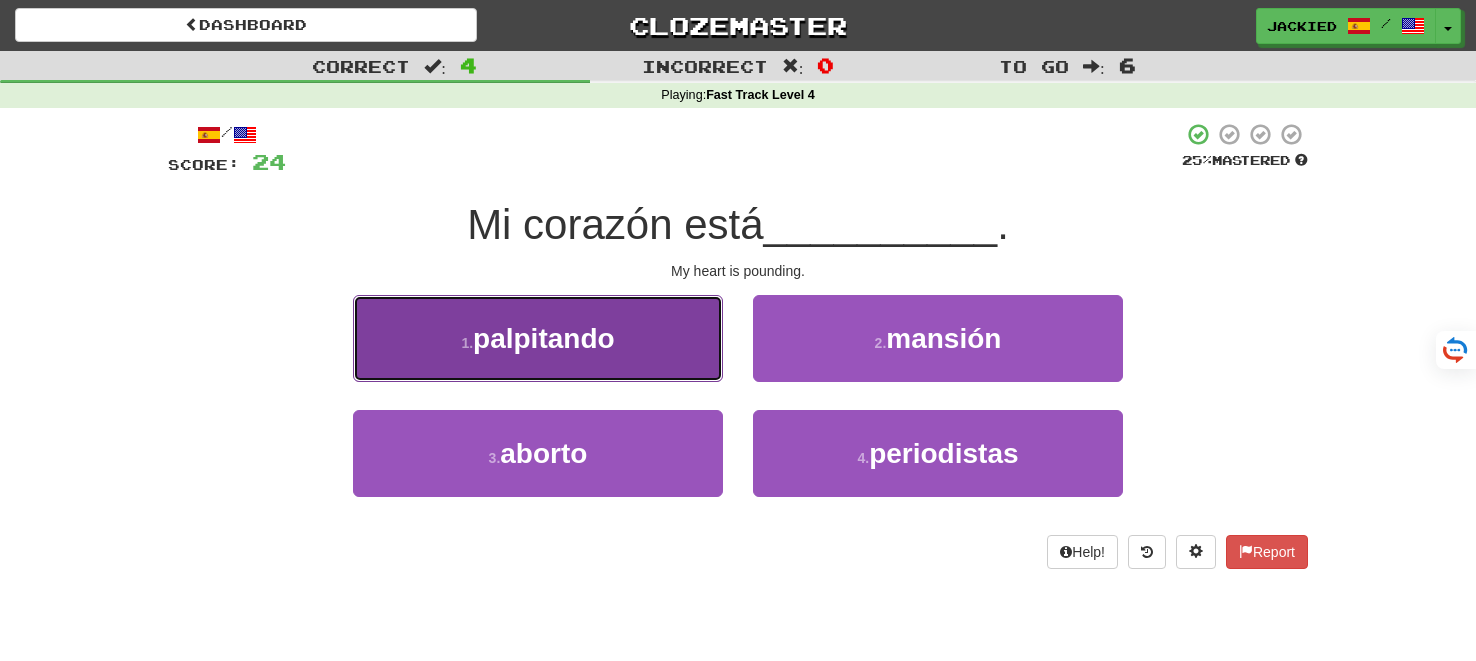 click on "1 .  palpitando" at bounding box center (538, 338) 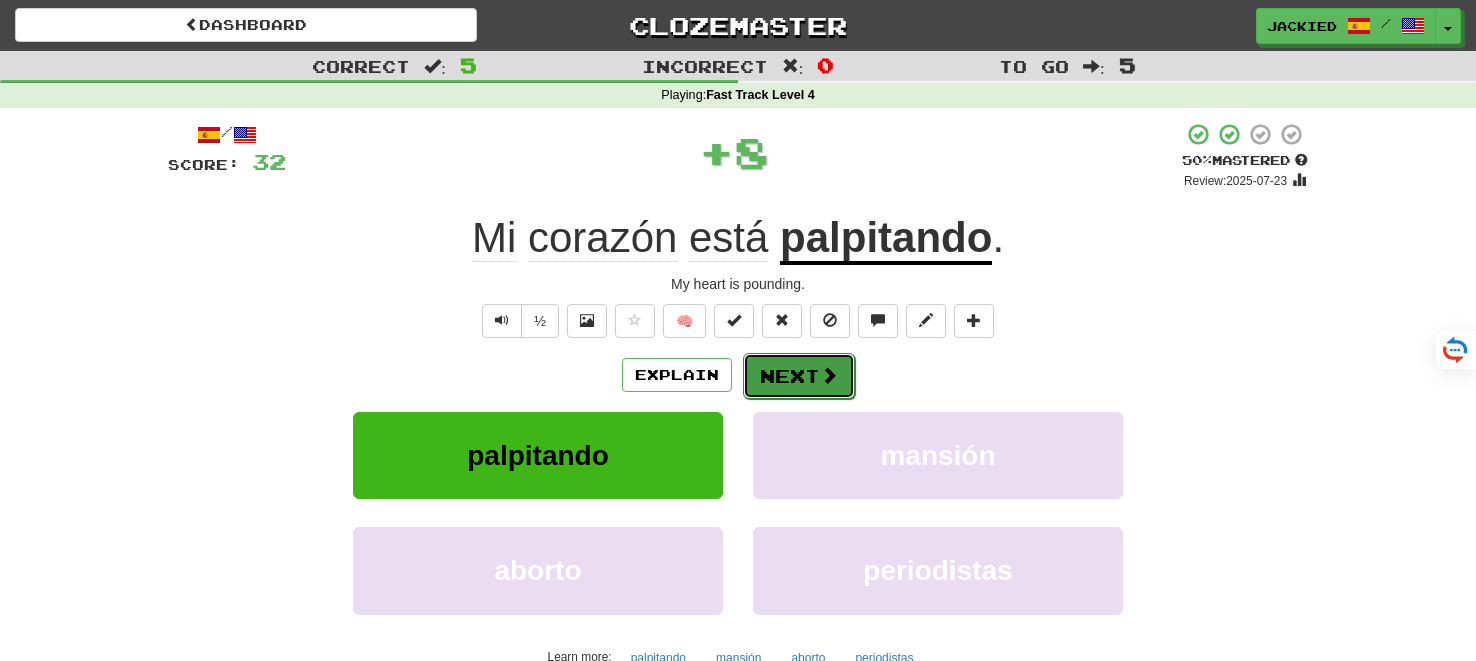 click on "Next" at bounding box center [799, 376] 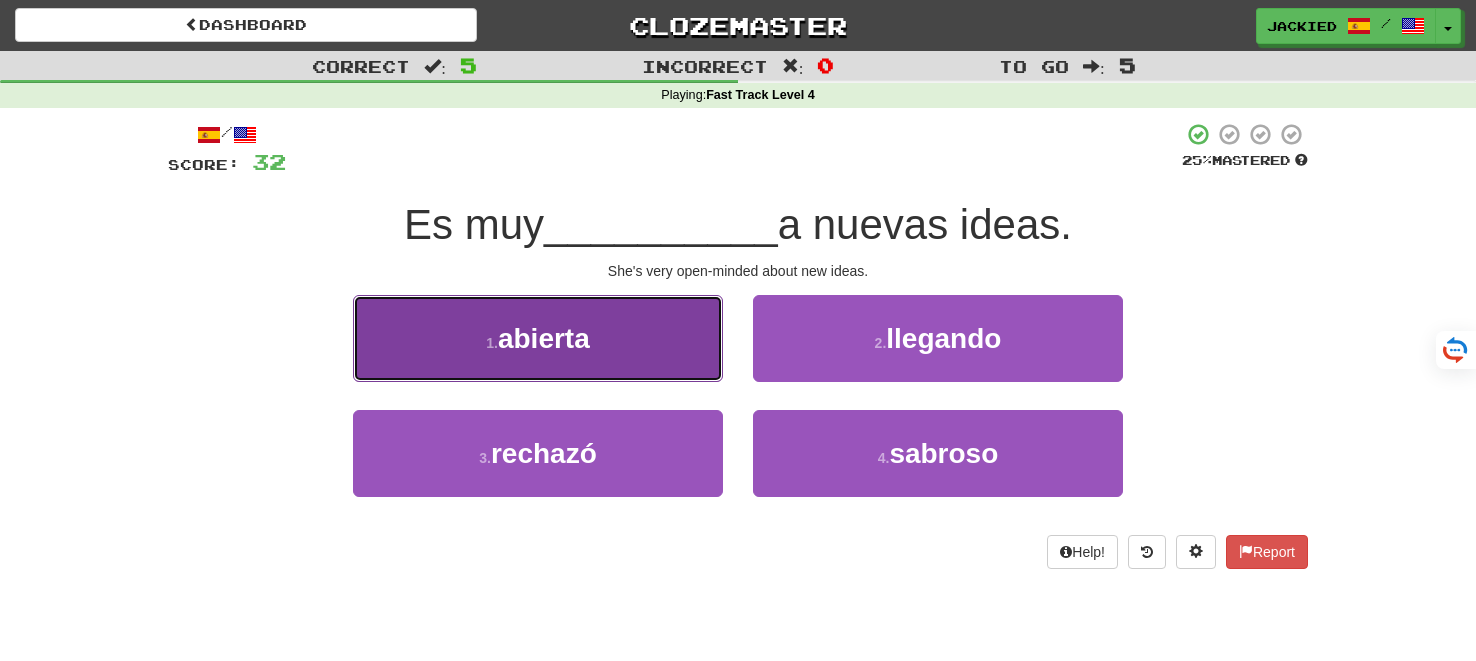 click on "abierta" at bounding box center [544, 338] 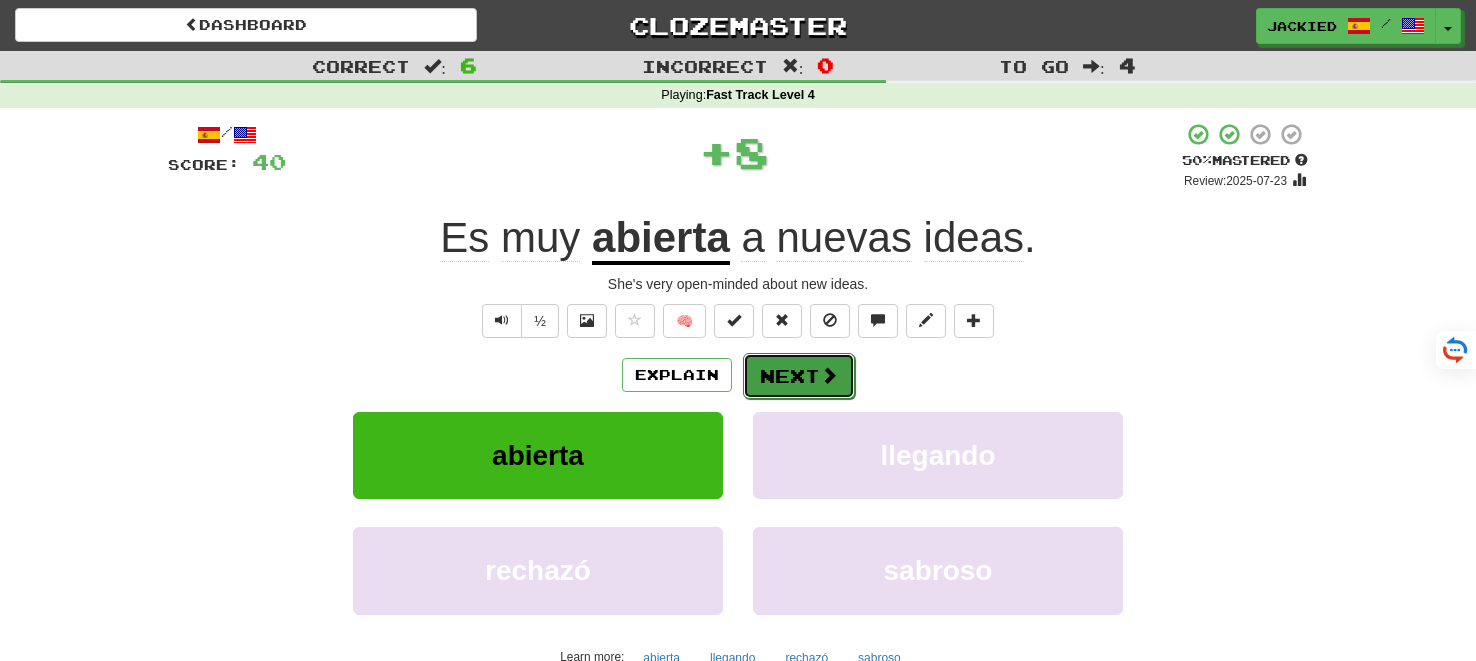 click on "Next" at bounding box center (799, 376) 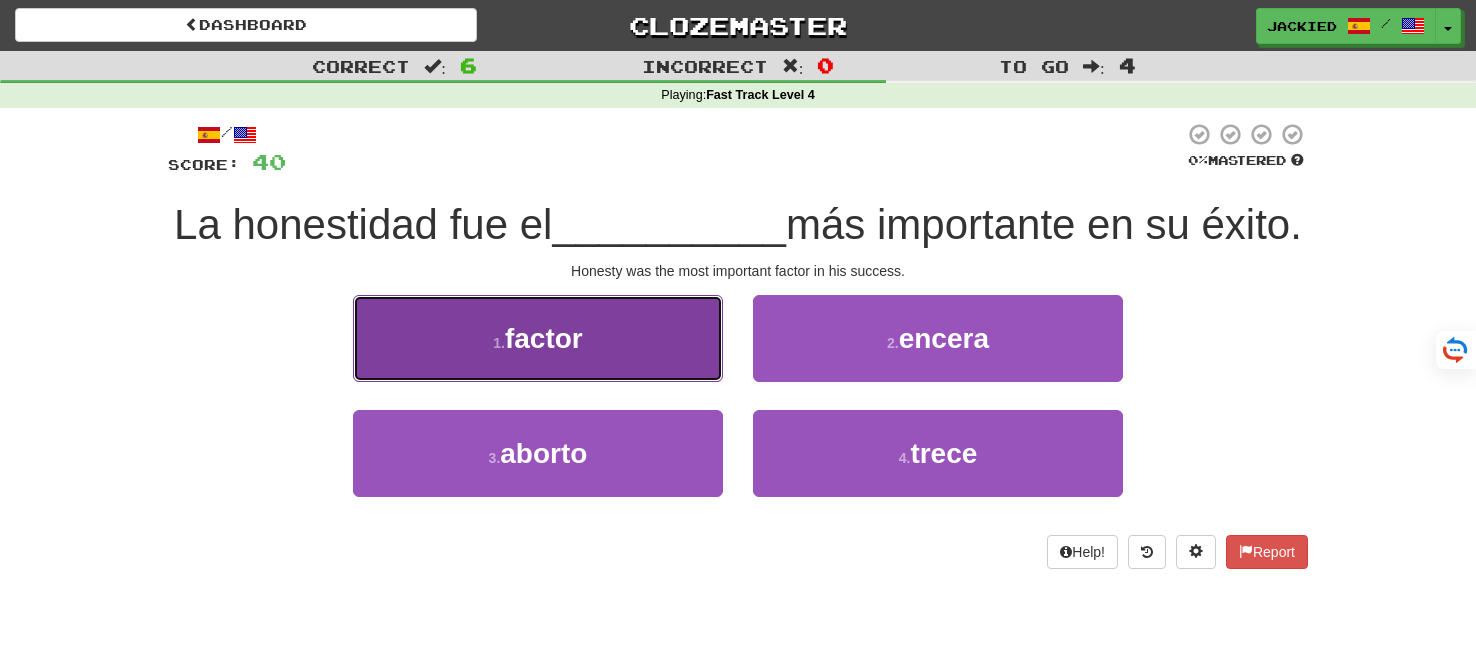 click on "1 .  factor" at bounding box center (538, 338) 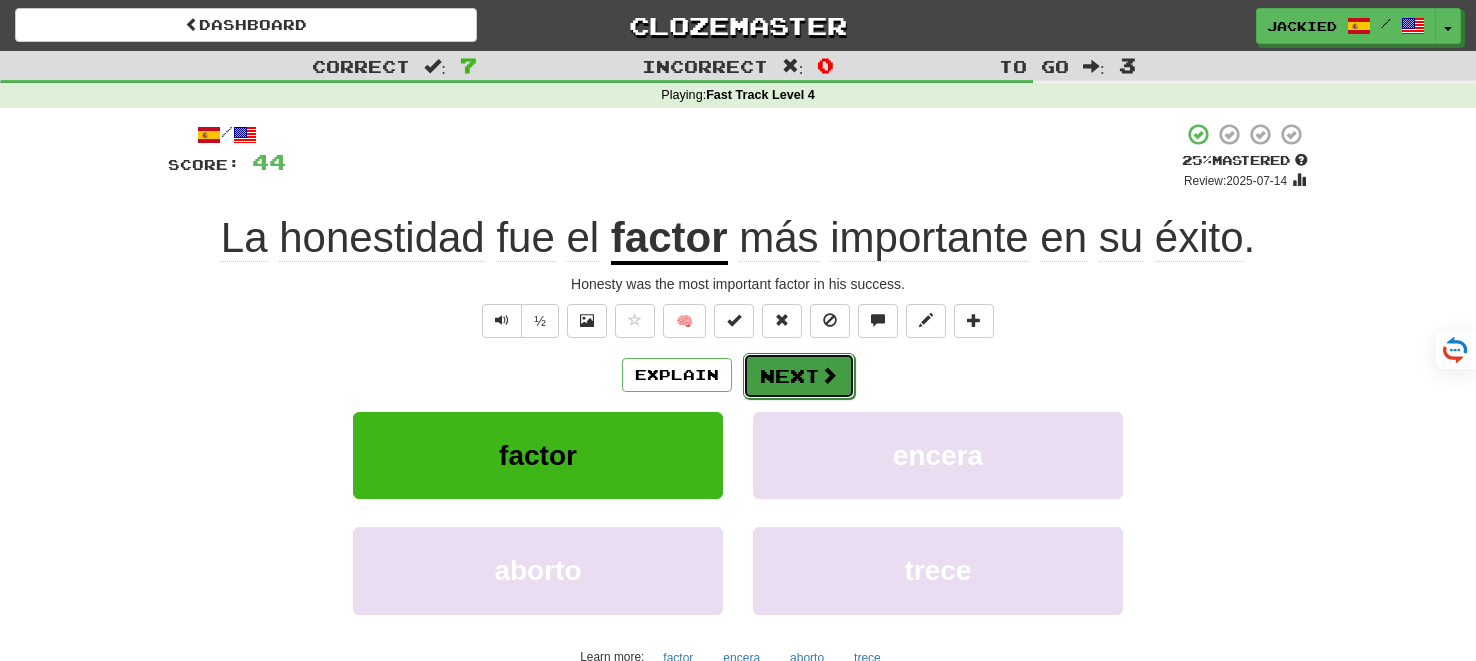 click on "Next" at bounding box center [799, 376] 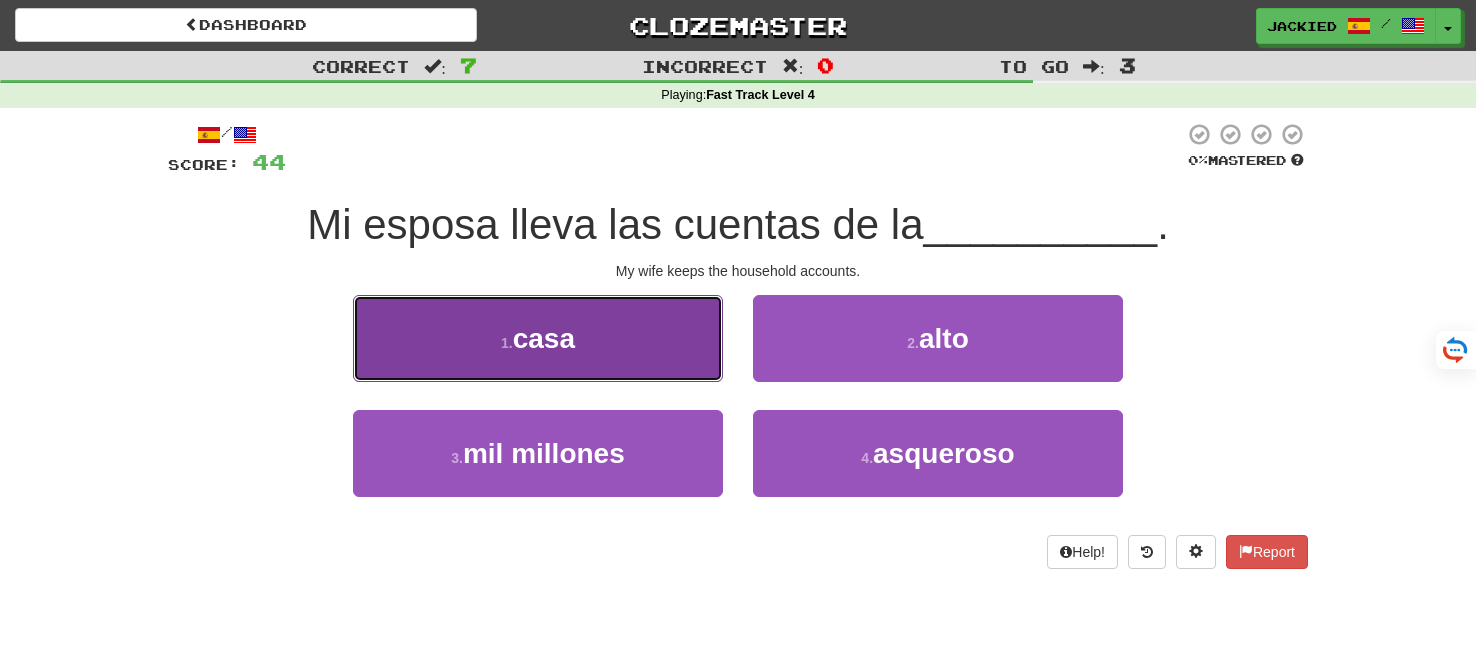 click on "1 .  casa" at bounding box center [538, 338] 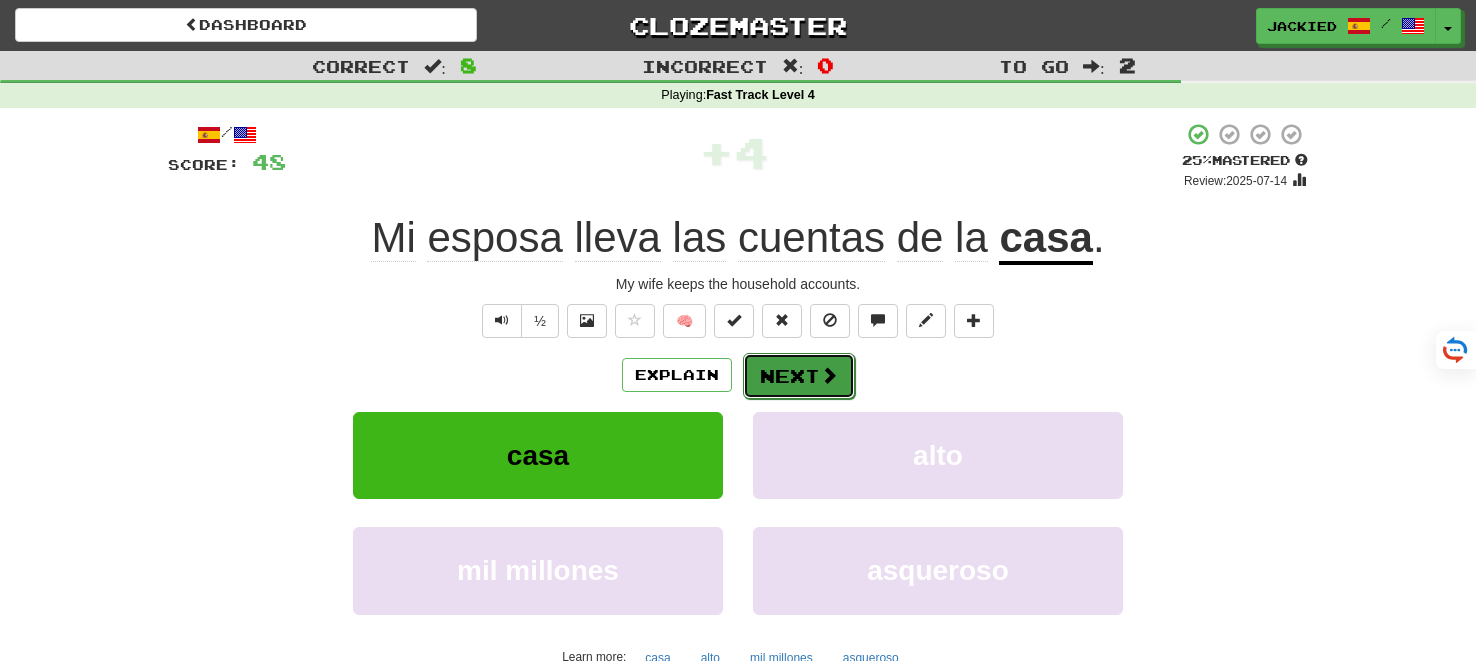 click on "Next" at bounding box center (799, 376) 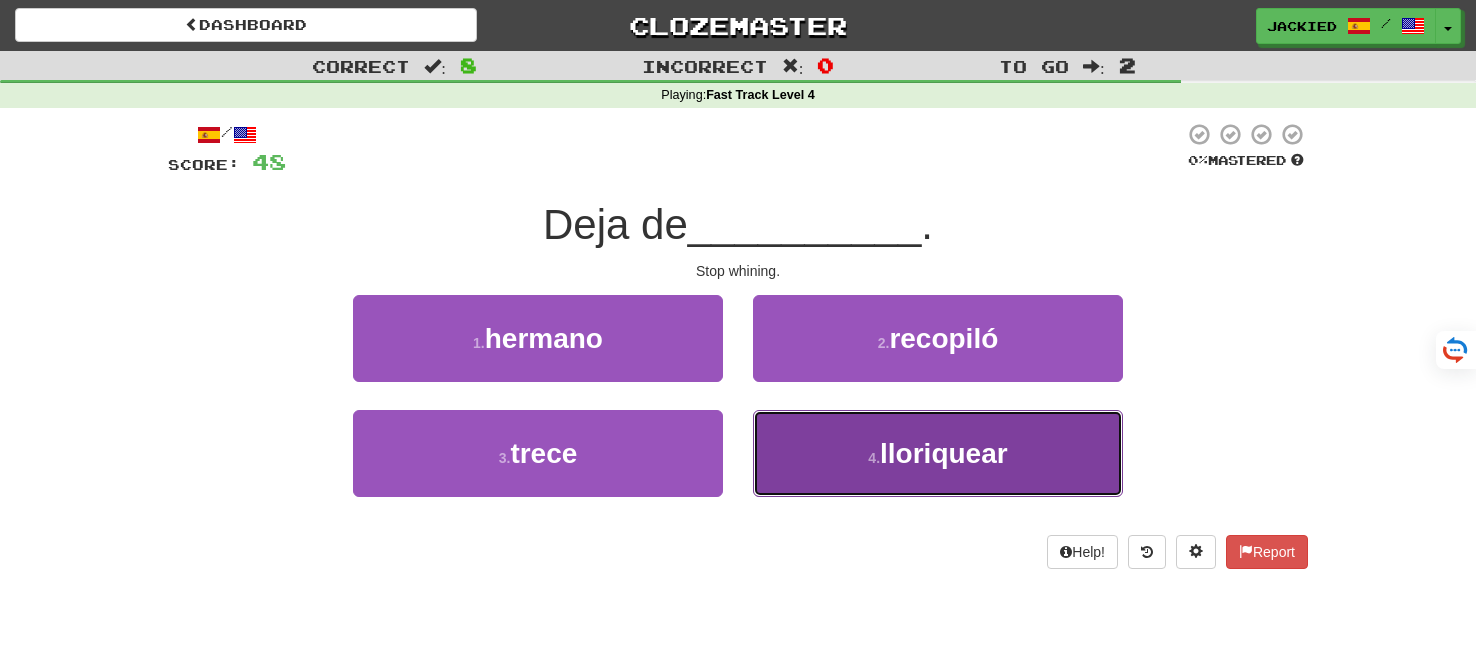 click on "4 .  lloriquear" at bounding box center [938, 453] 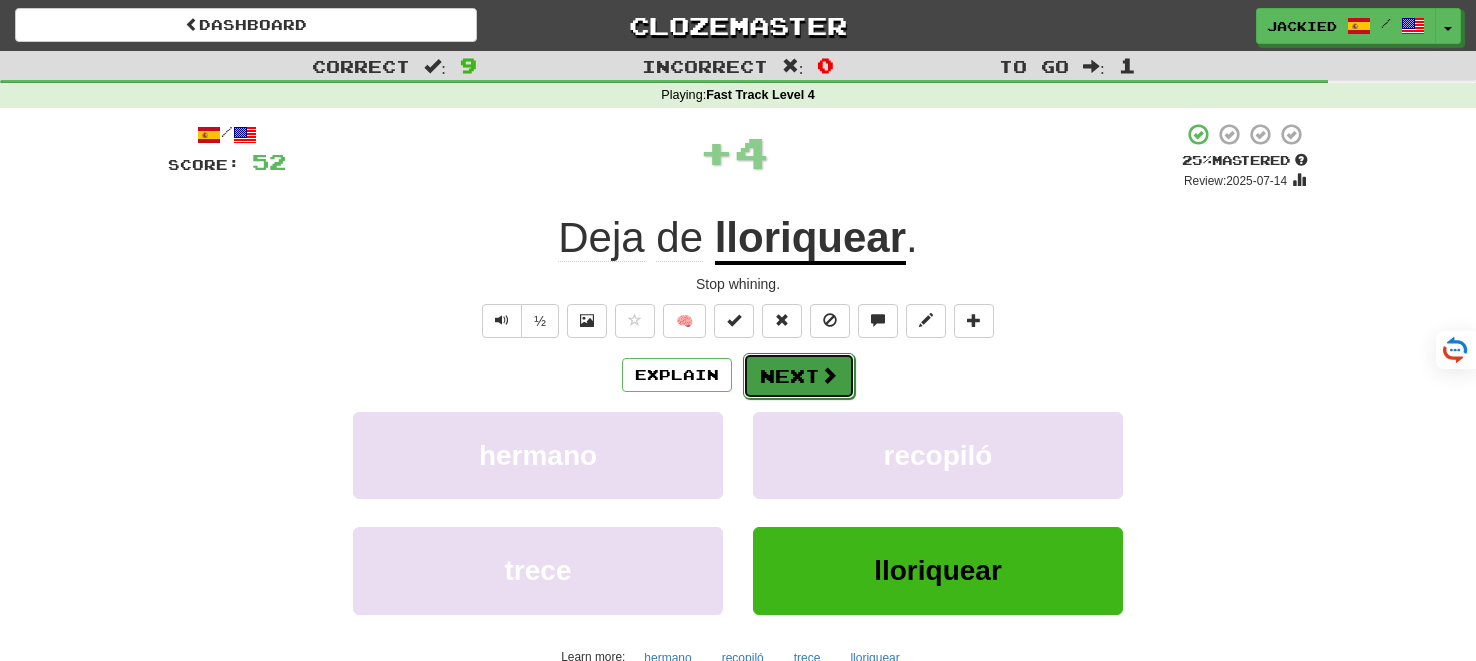 click on "Next" at bounding box center [799, 376] 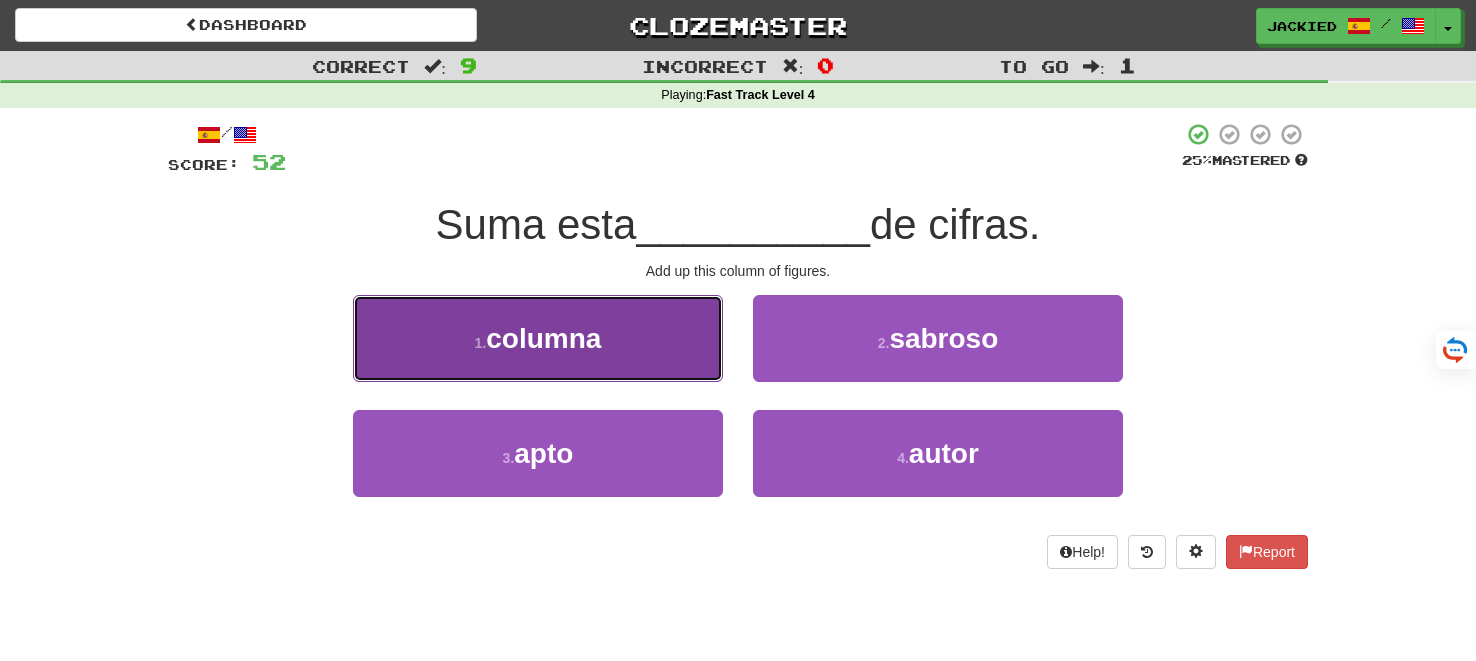 click on "1 .  columna" at bounding box center (538, 338) 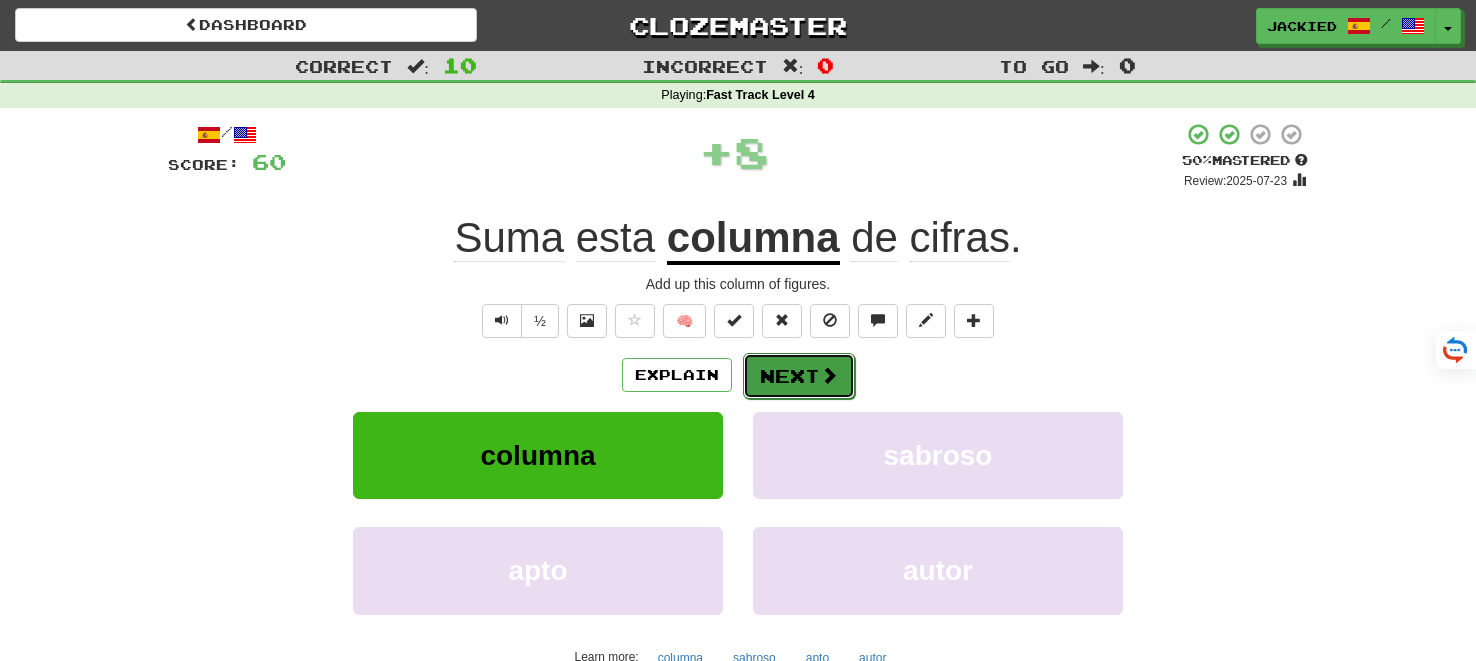 click on "Next" at bounding box center (799, 376) 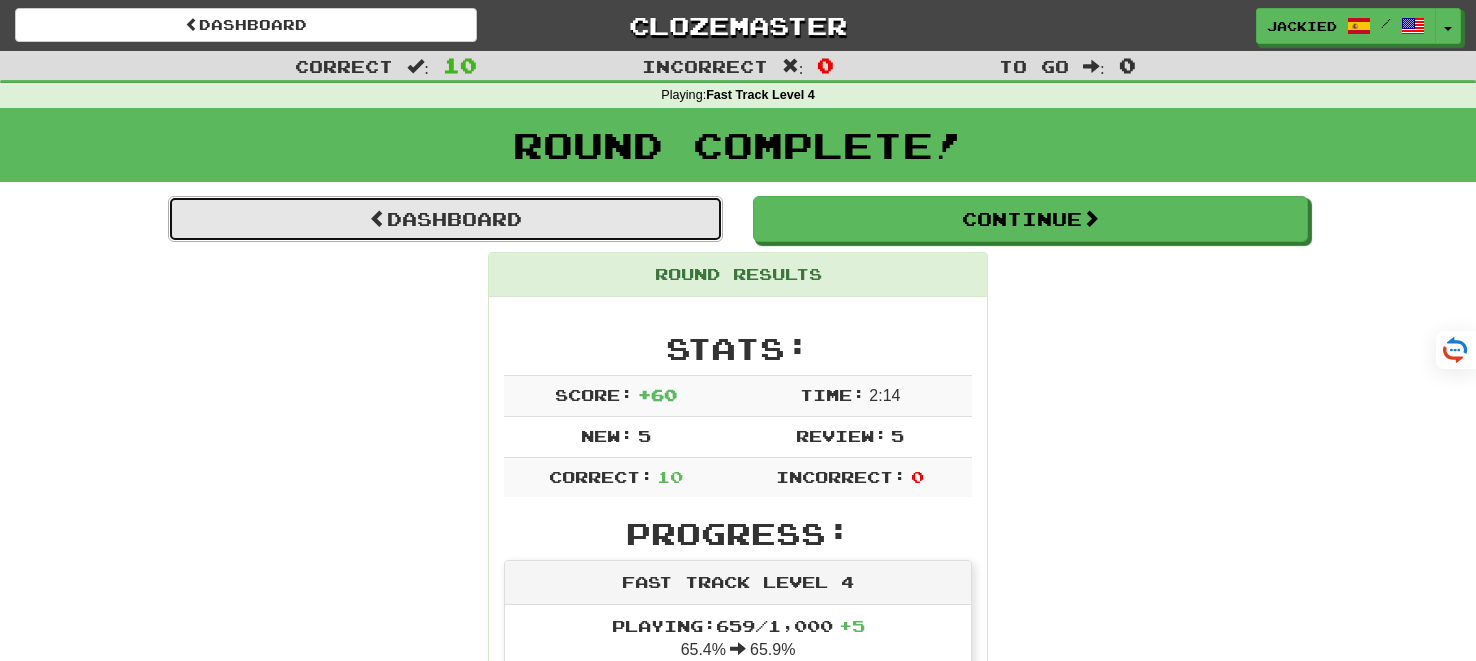 click on "Dashboard" at bounding box center [445, 219] 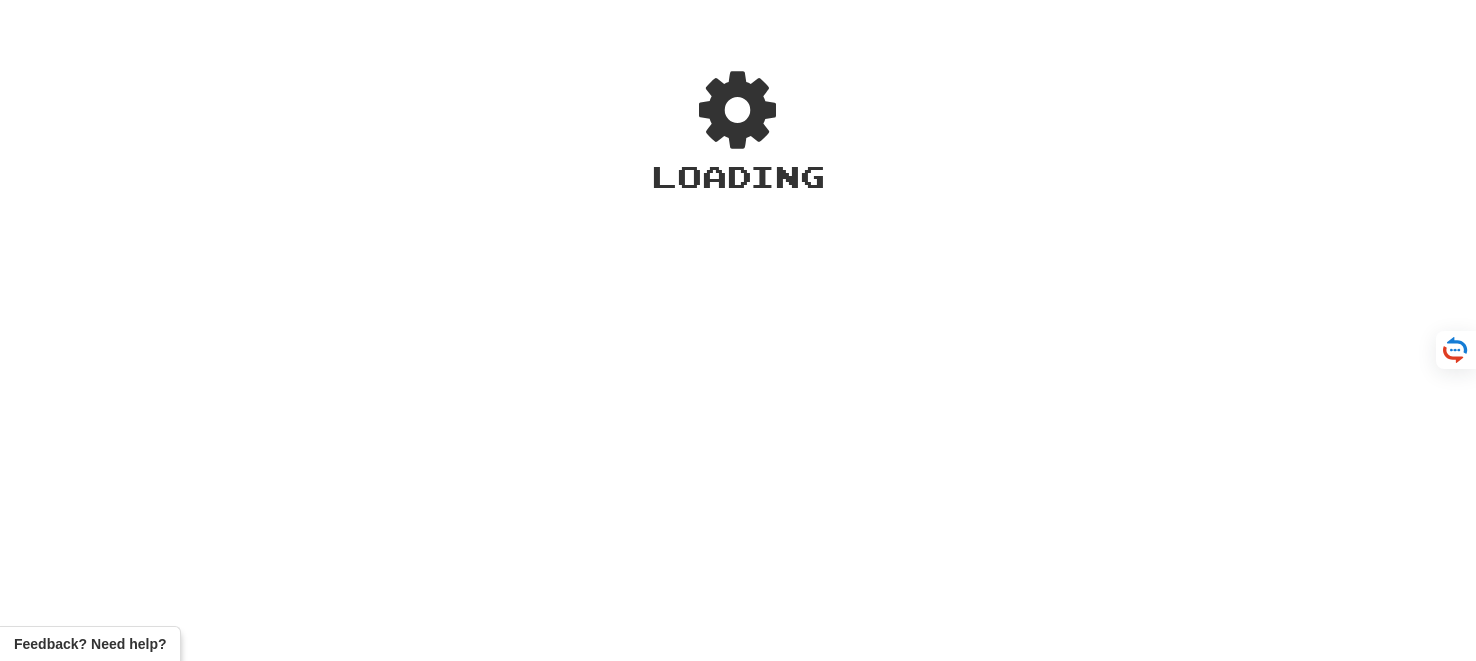 scroll, scrollTop: 0, scrollLeft: 0, axis: both 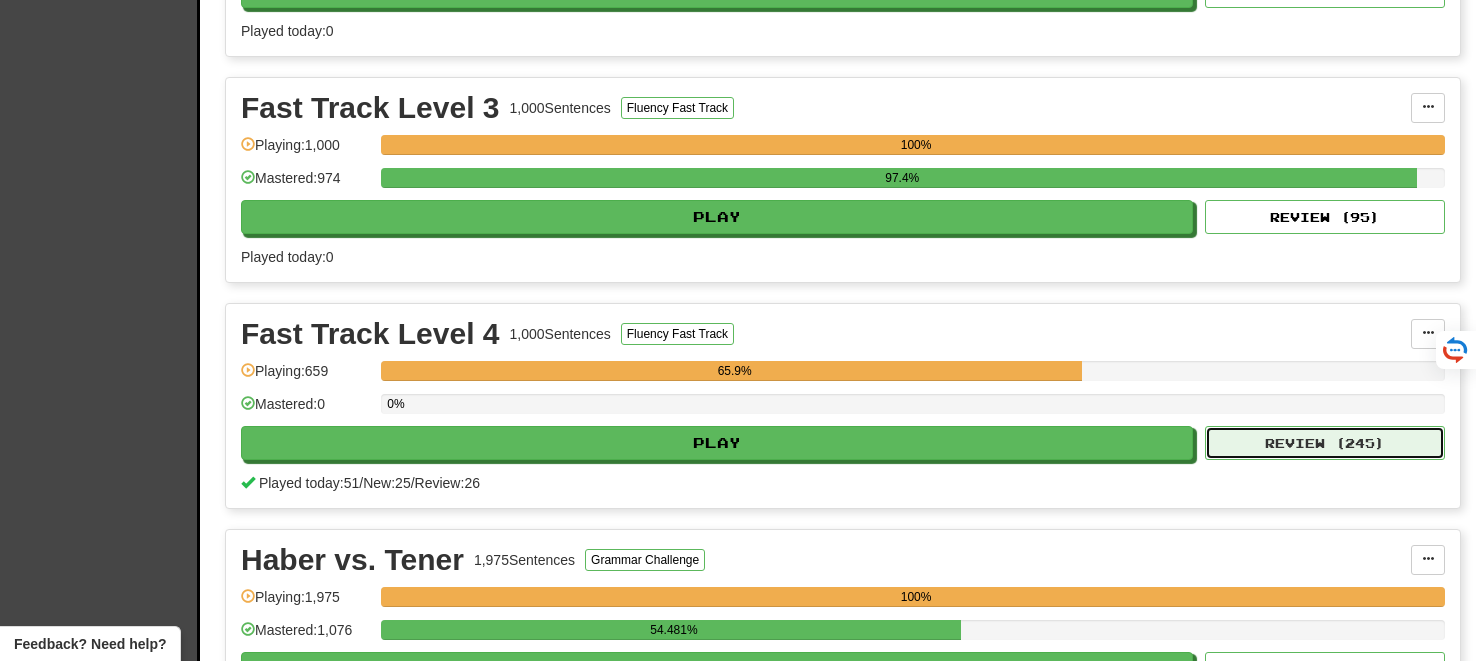 click on "Review ( 245 )" at bounding box center [1325, 443] 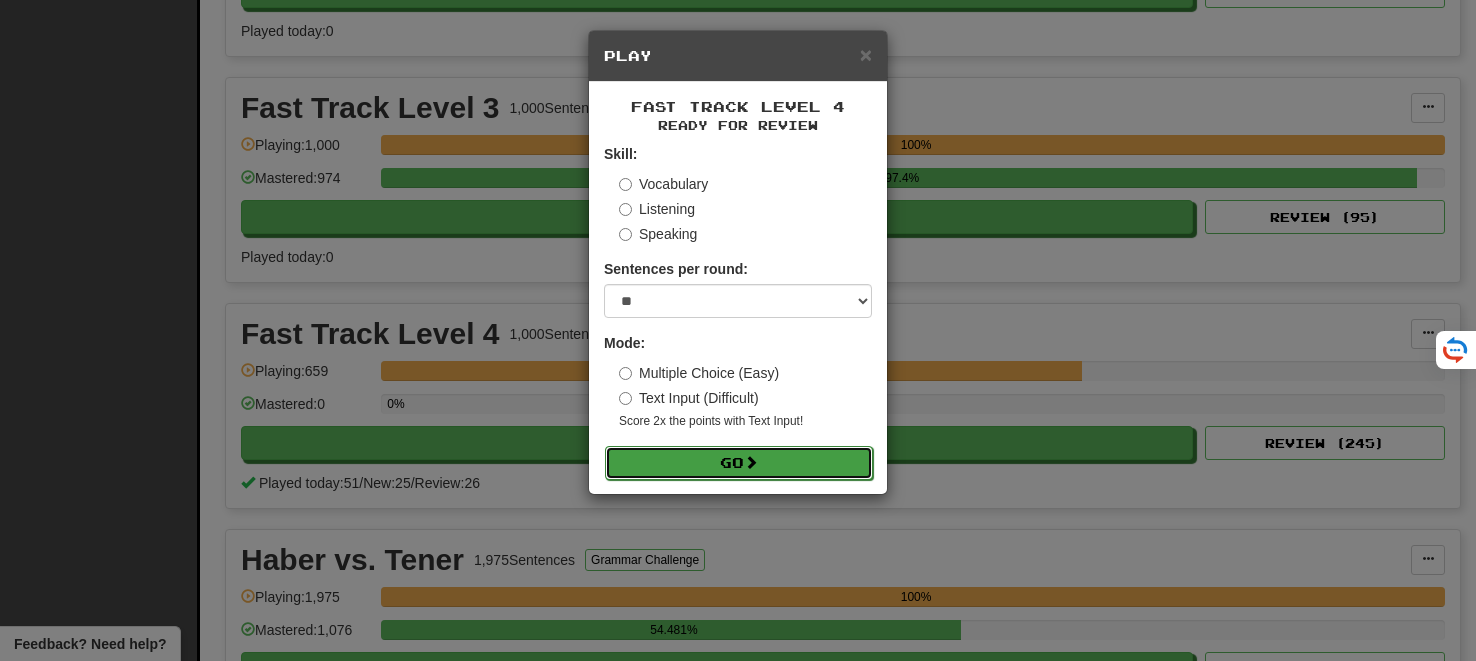 click at bounding box center [751, 462] 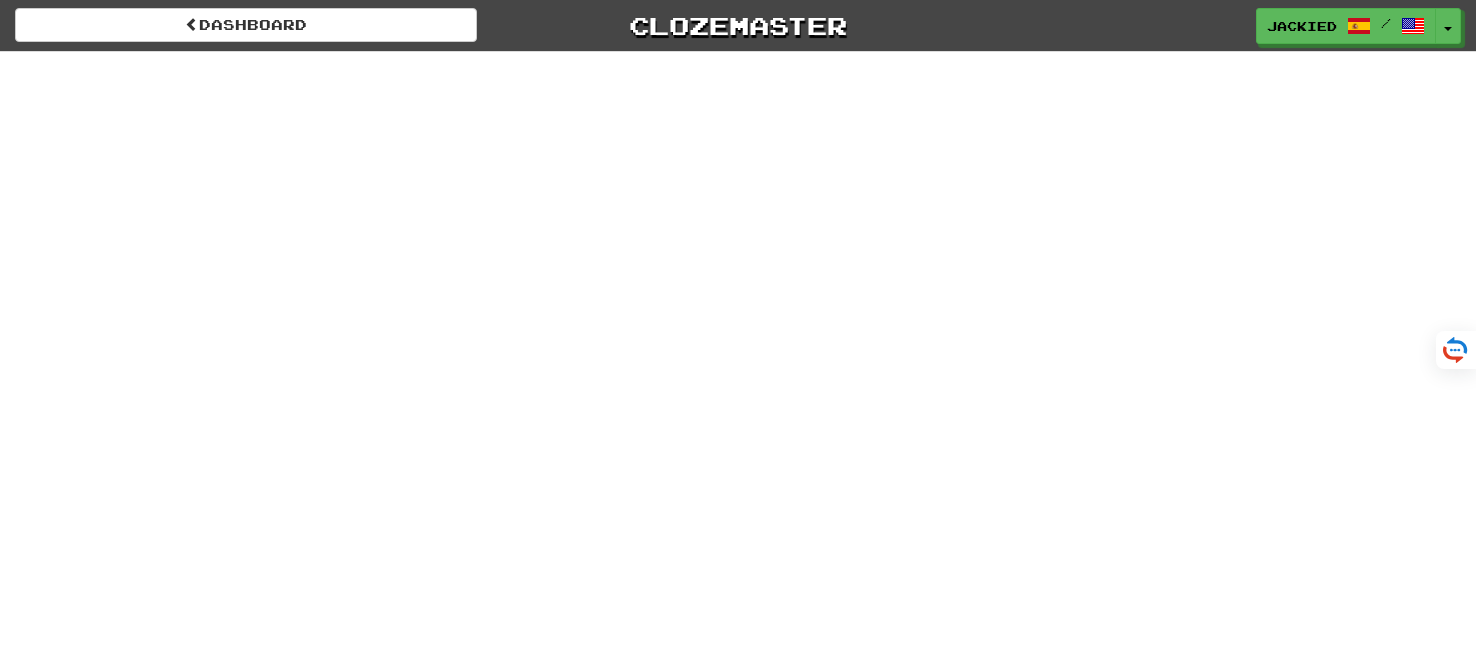 scroll, scrollTop: 0, scrollLeft: 0, axis: both 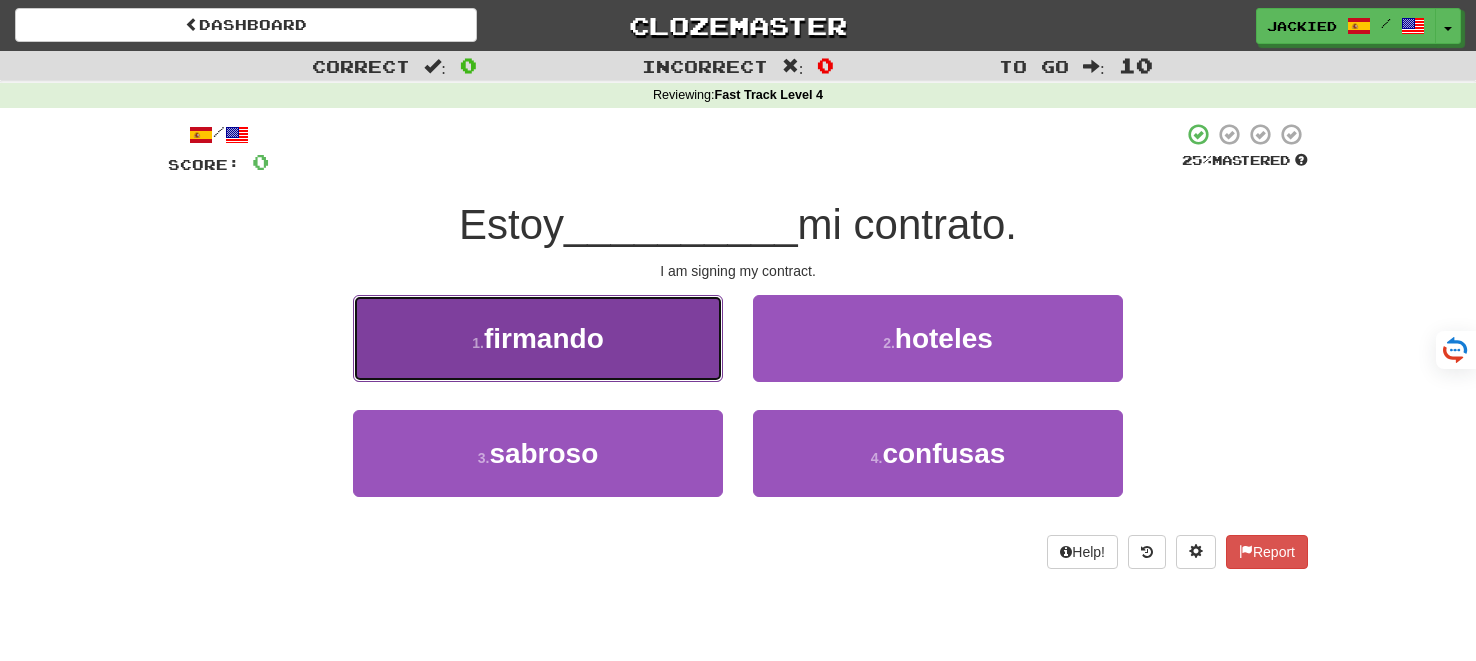 click on "1 .  firmando" at bounding box center (538, 338) 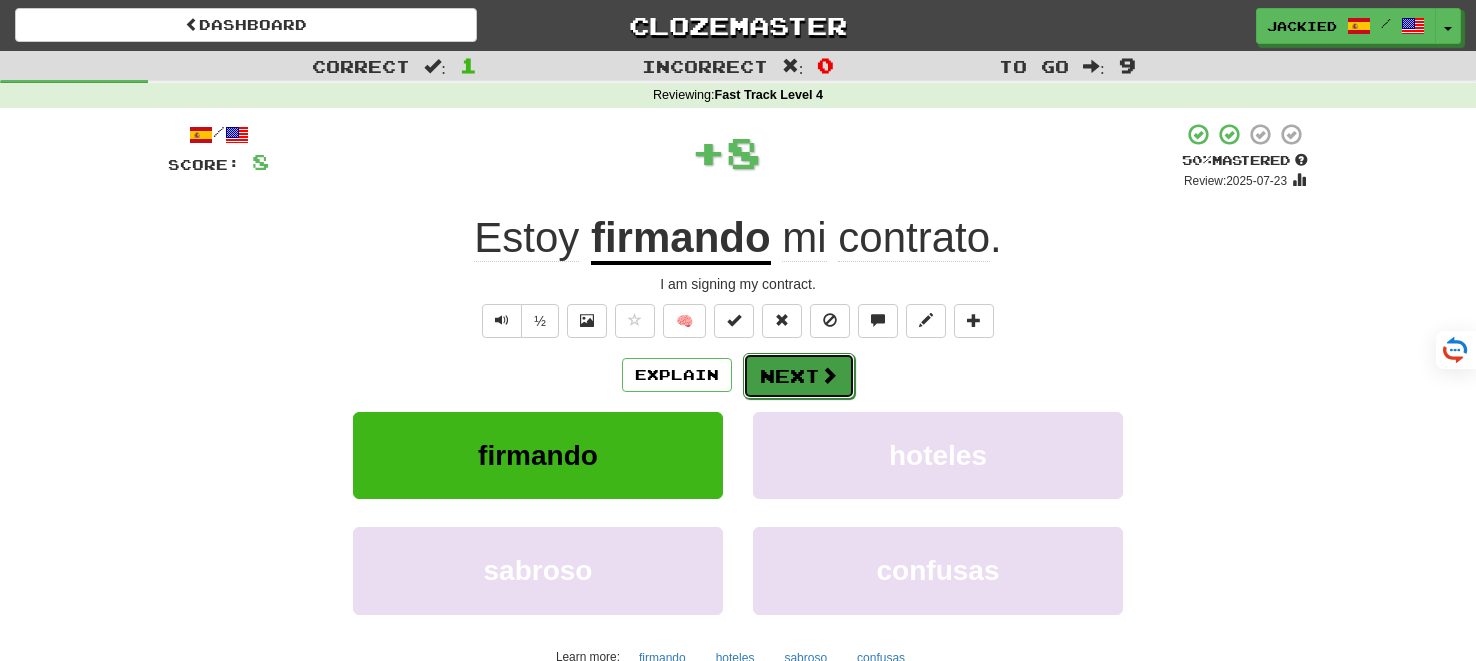 click on "Next" at bounding box center (799, 376) 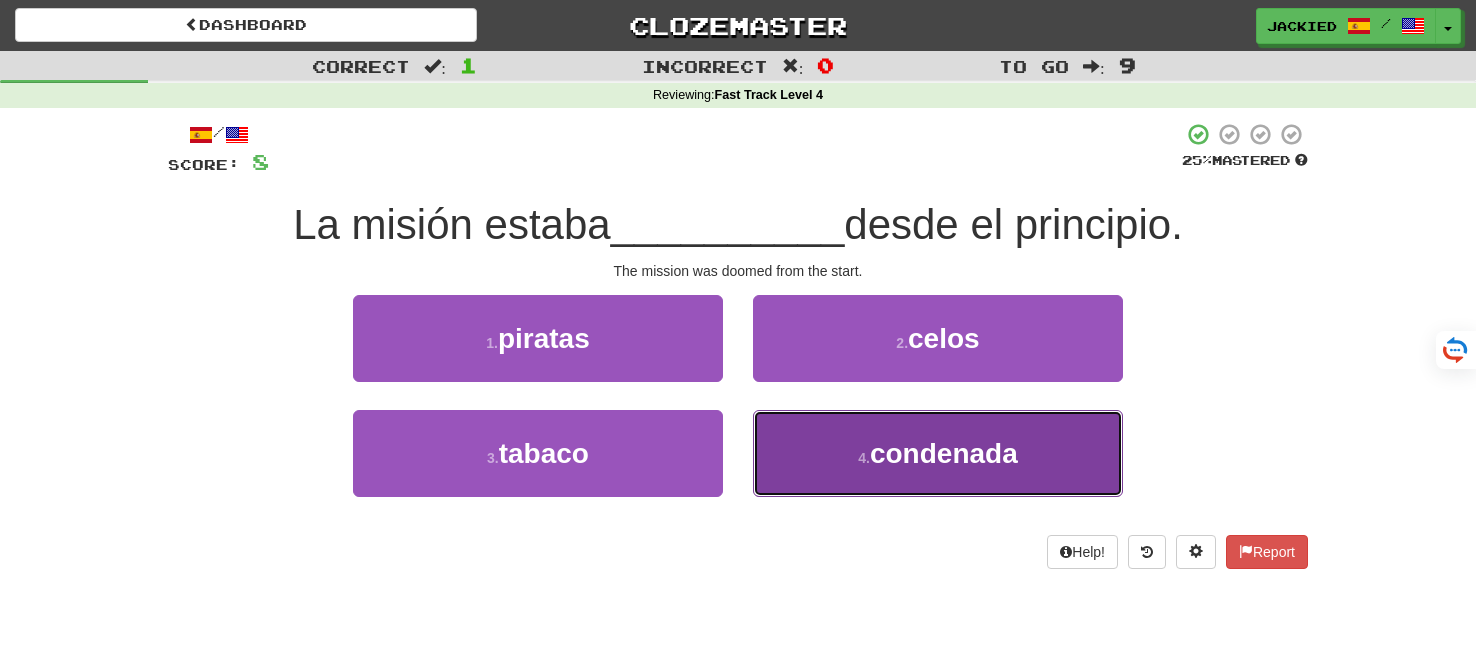 click on "4 .  condenada" at bounding box center [938, 453] 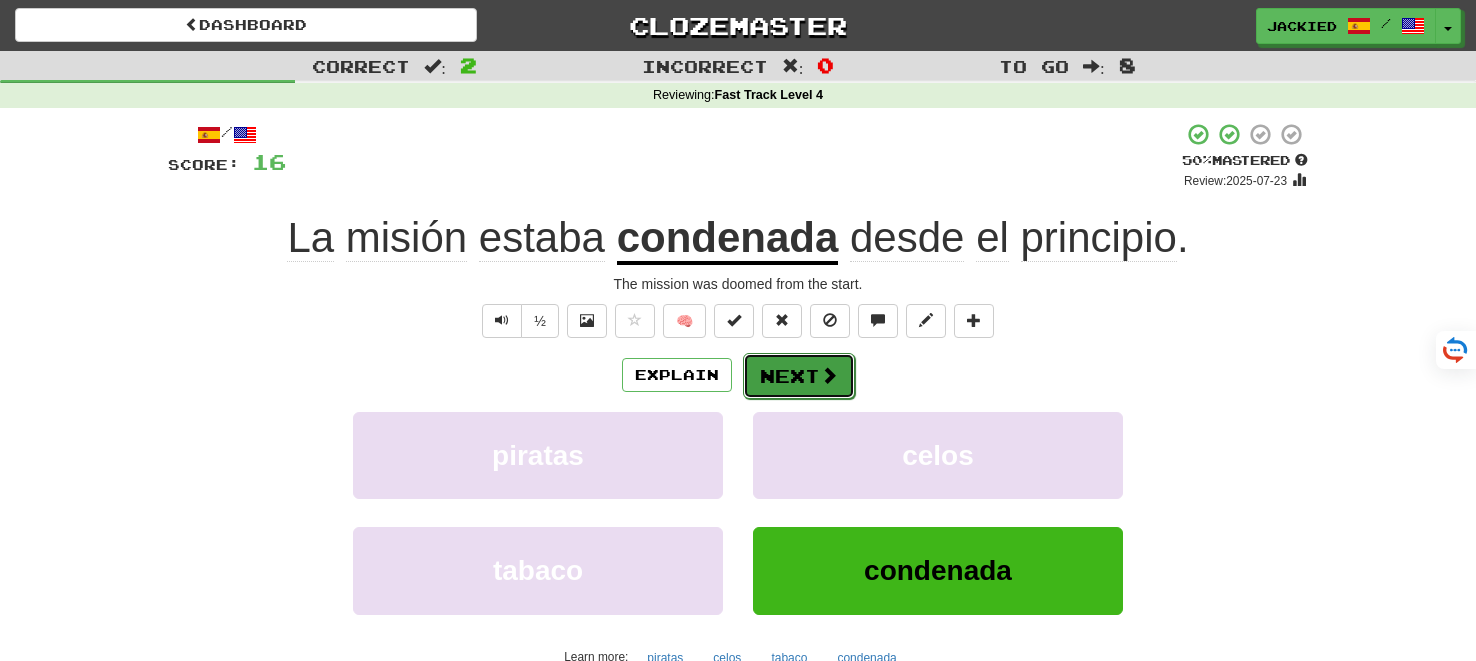 click on "Next" at bounding box center (799, 376) 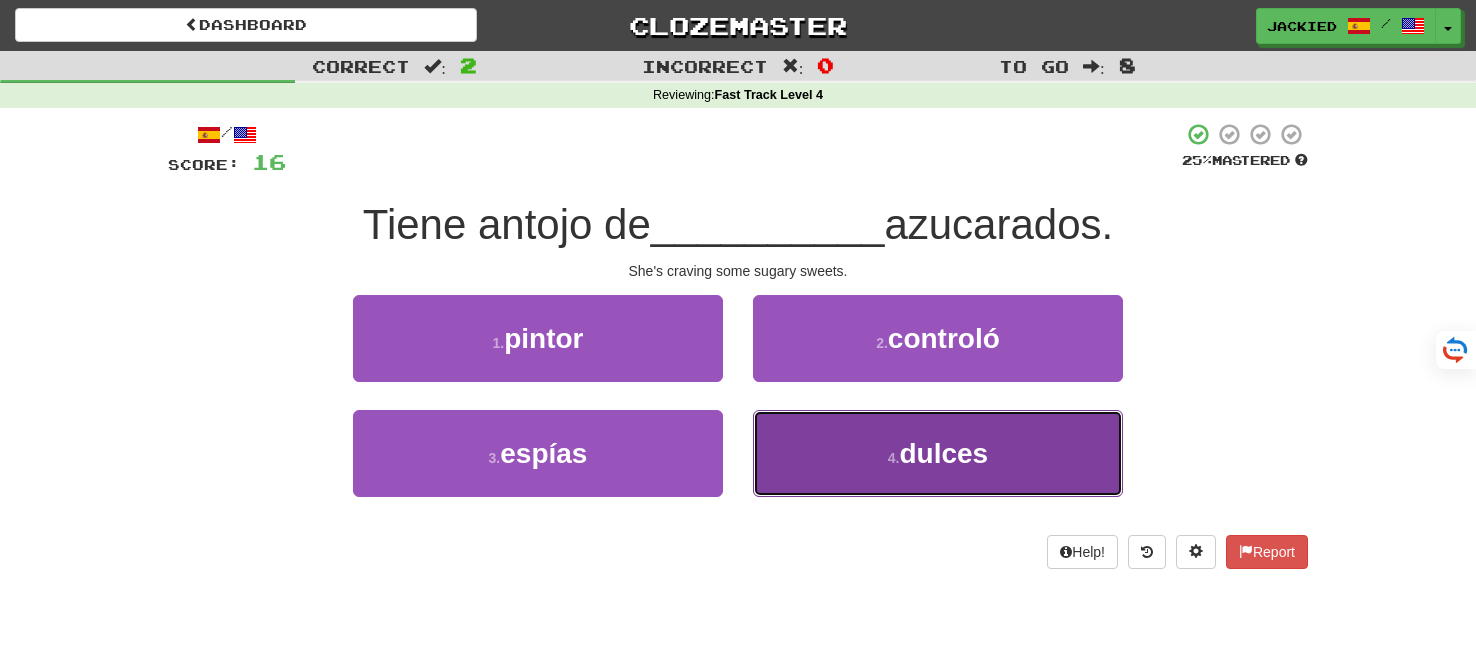 click on "4 .  dulces" at bounding box center [938, 453] 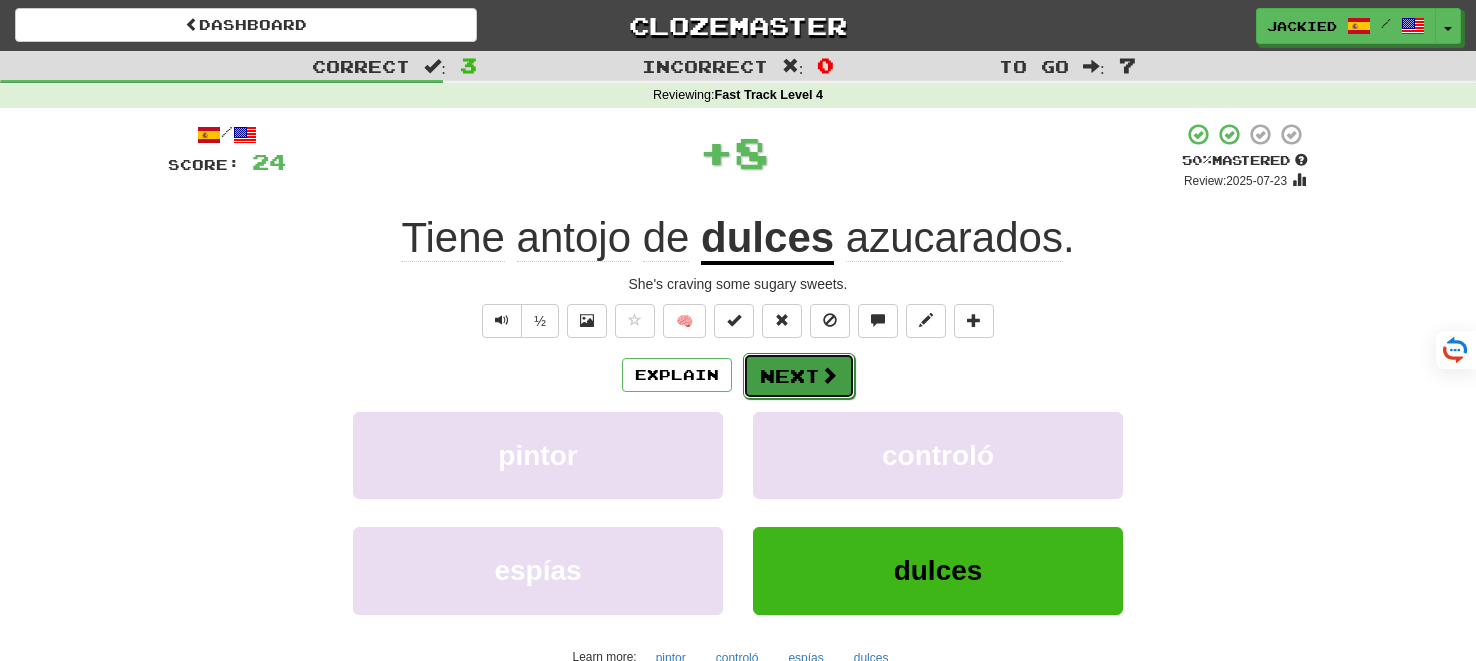 click on "Next" at bounding box center (799, 376) 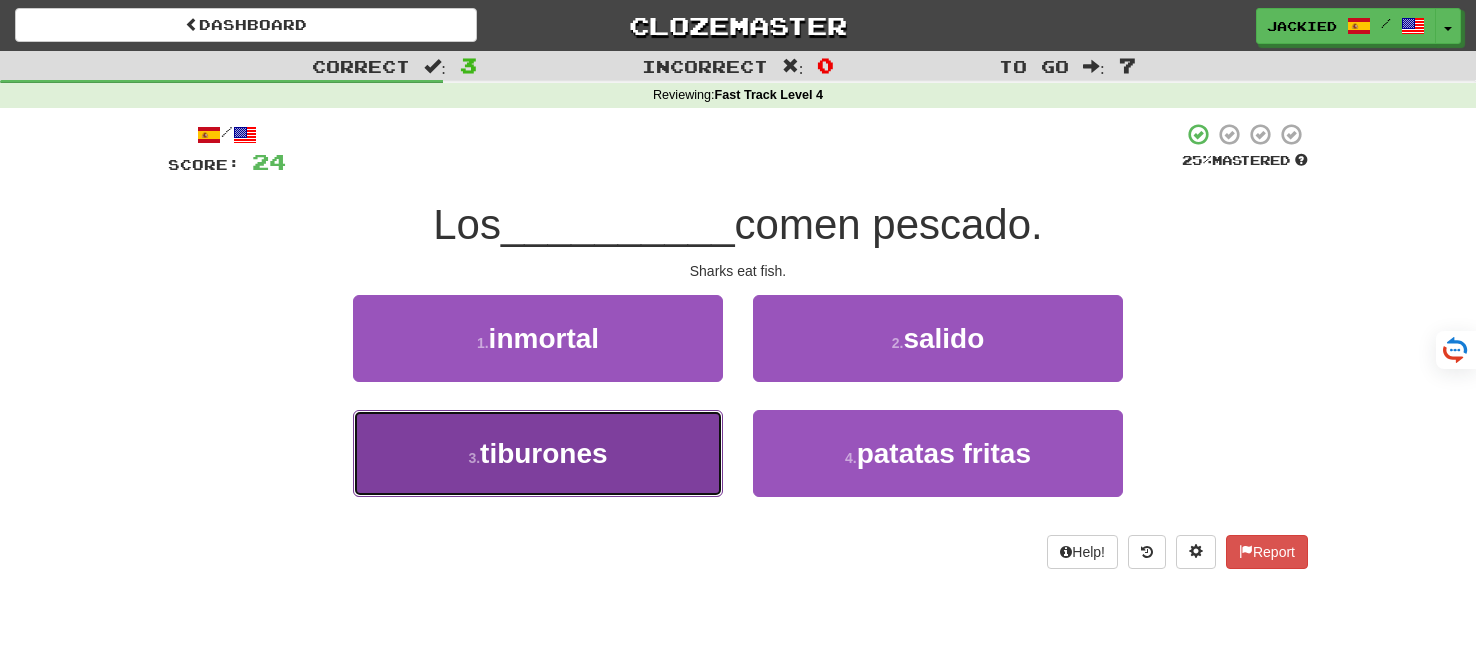 click on "3 .  tiburones" at bounding box center [538, 453] 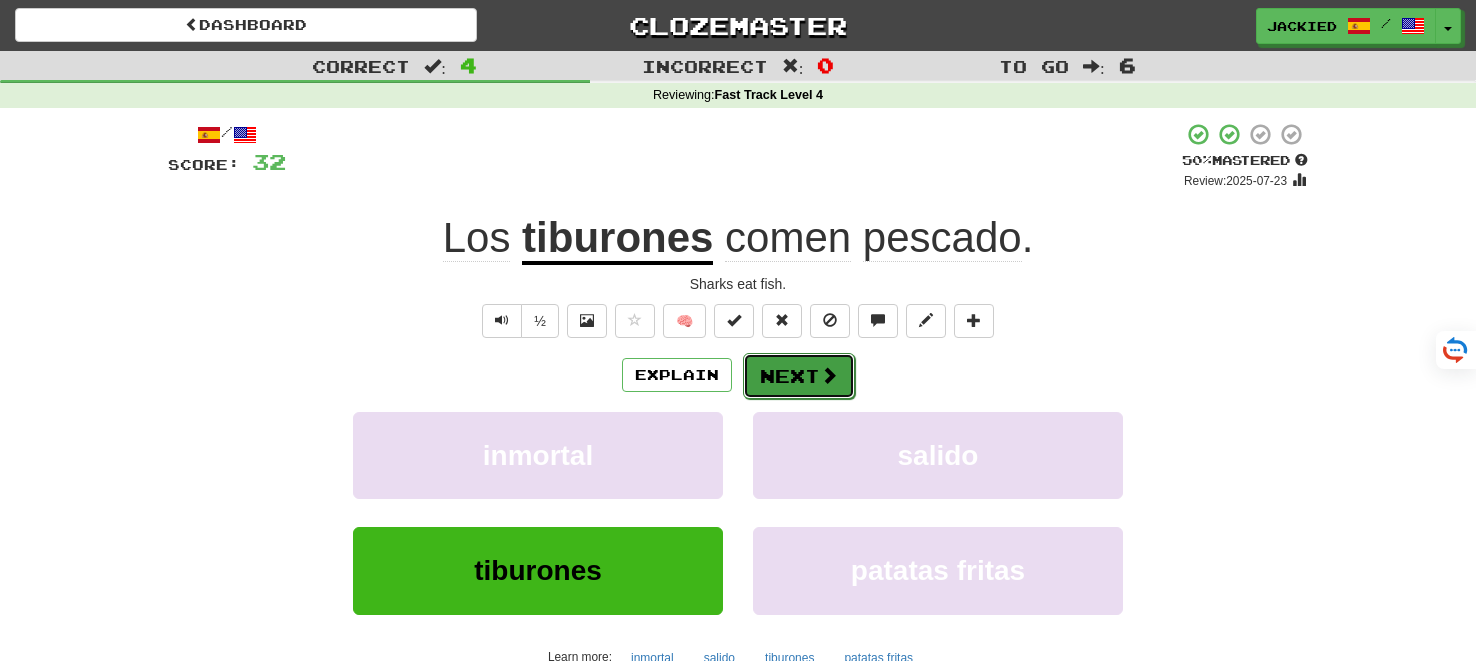click on "Next" at bounding box center [799, 376] 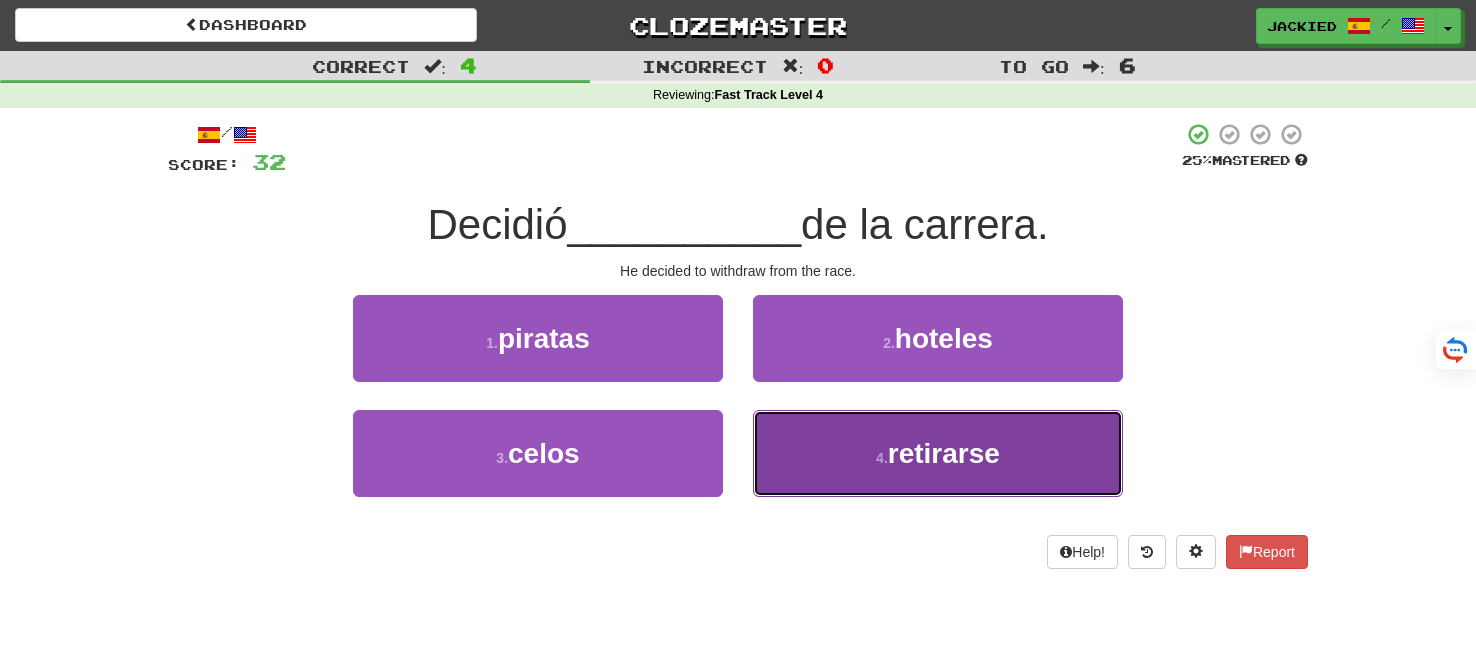 click on "4 .  retirarse" at bounding box center (938, 453) 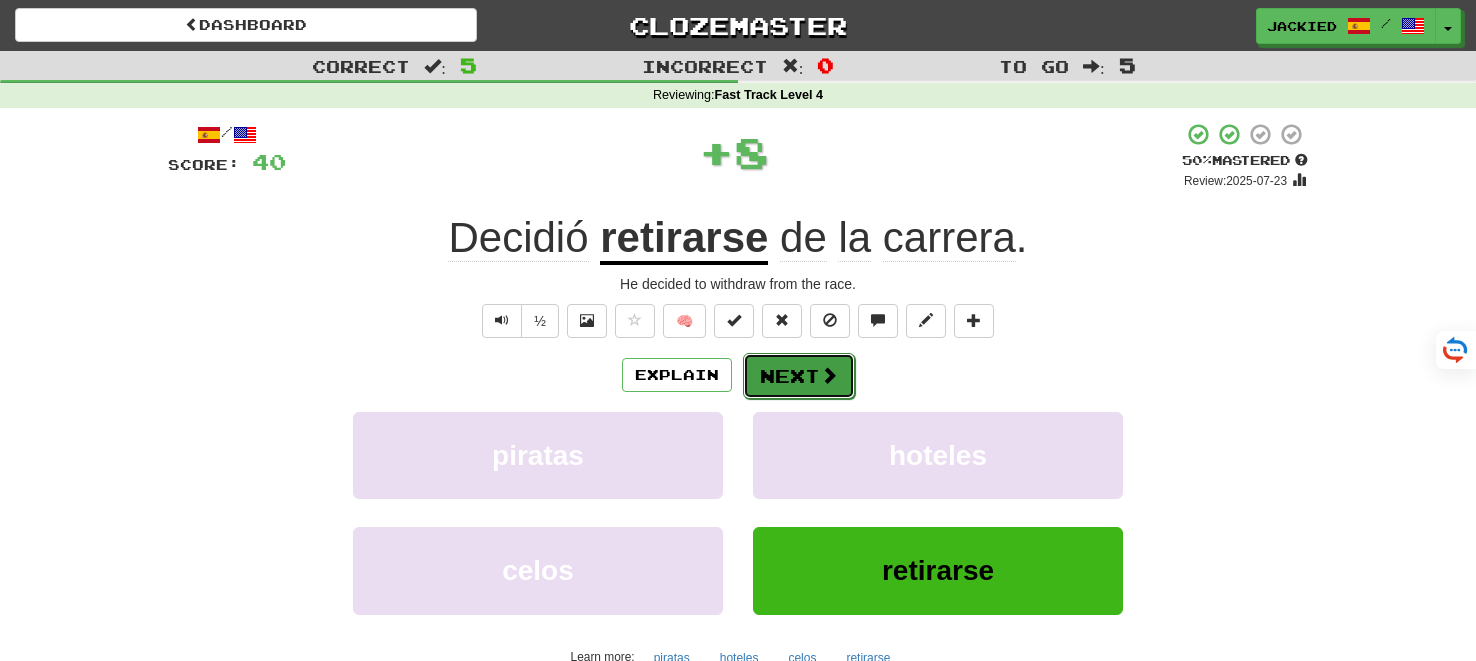click on "Next" at bounding box center [799, 376] 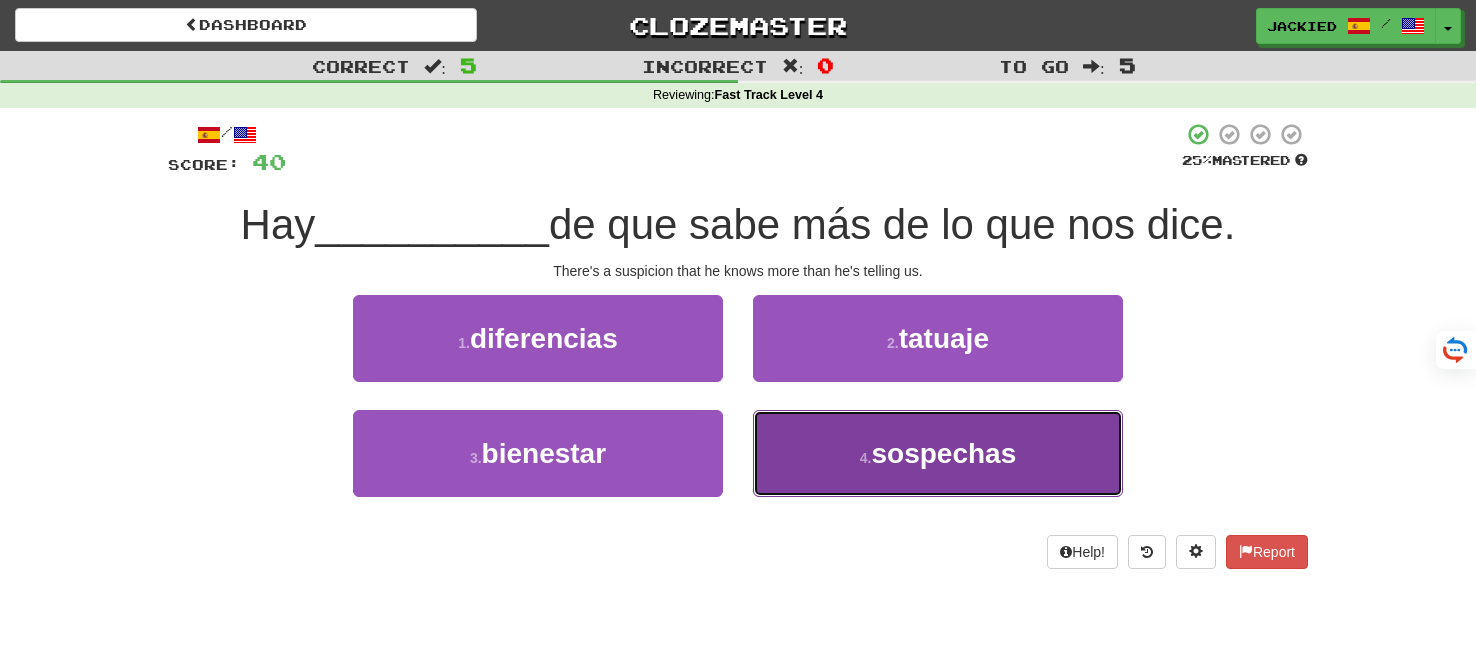 click on "4 .  sospechas" at bounding box center [938, 453] 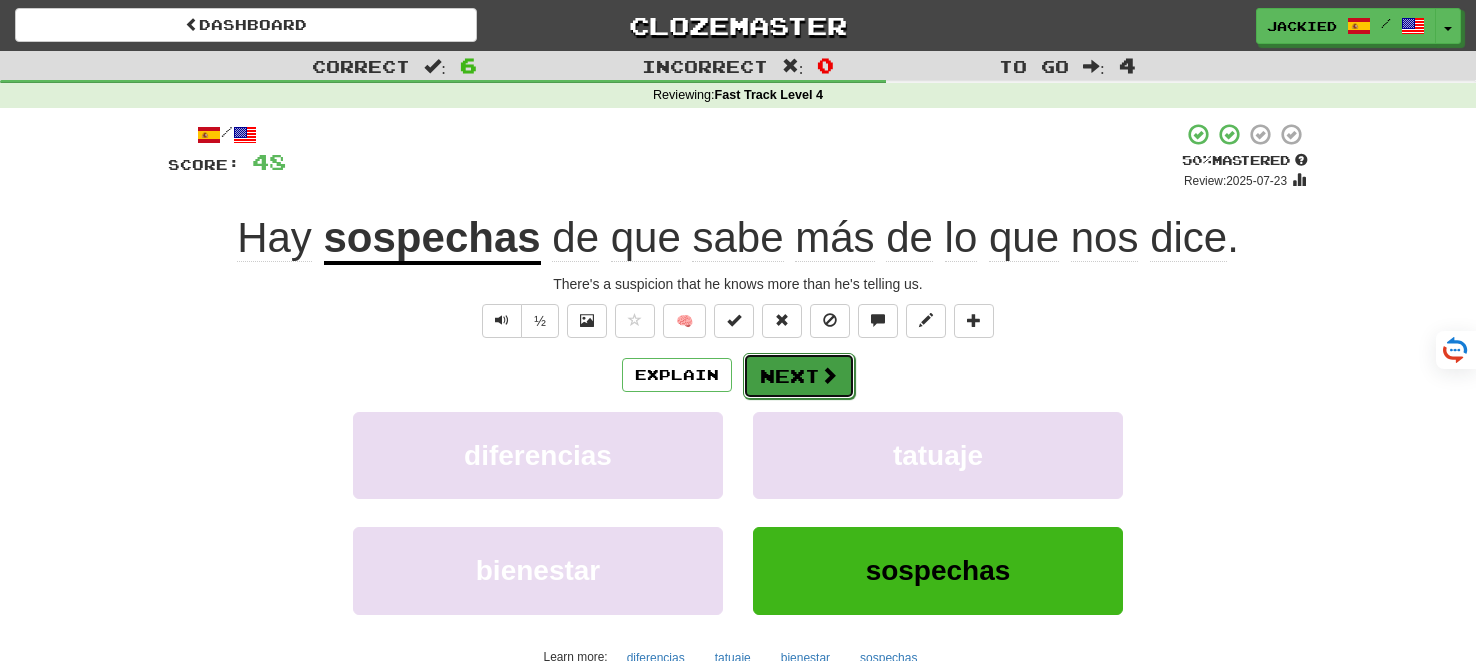click on "Next" at bounding box center (799, 376) 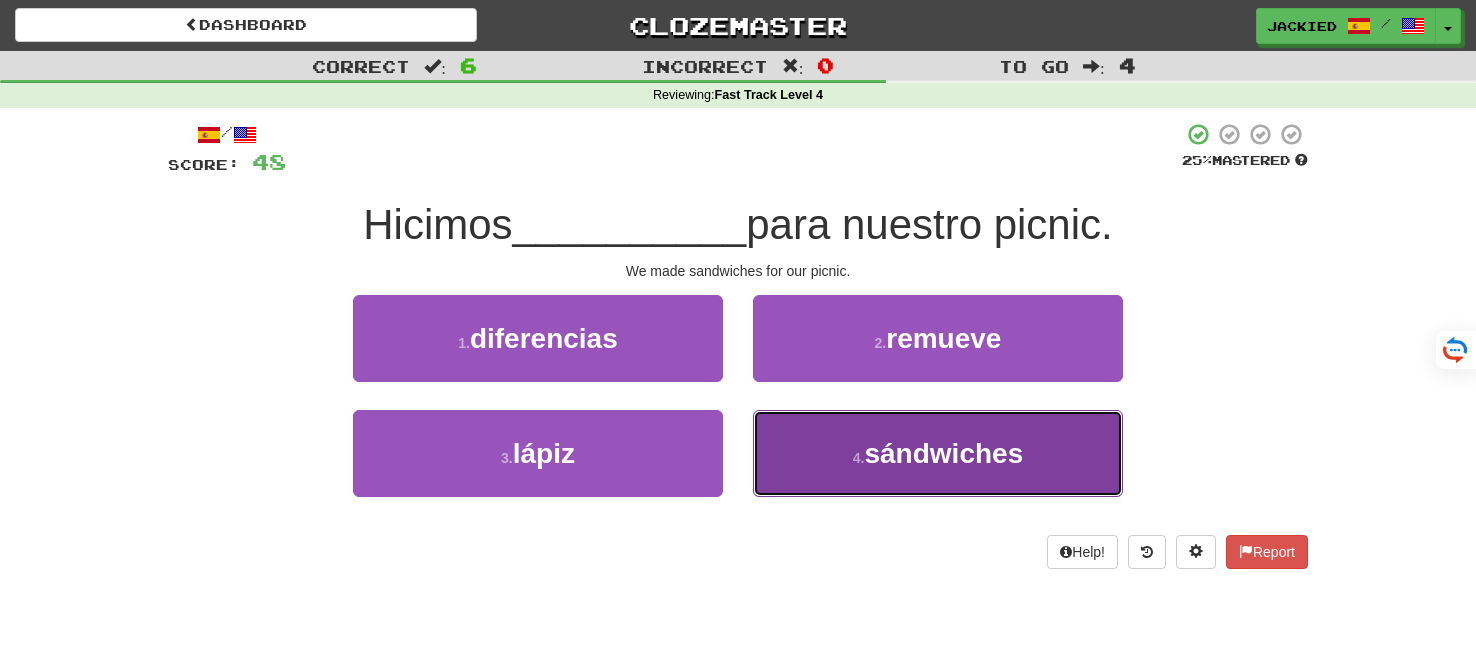 click on "4 .  sándwiches" at bounding box center [938, 453] 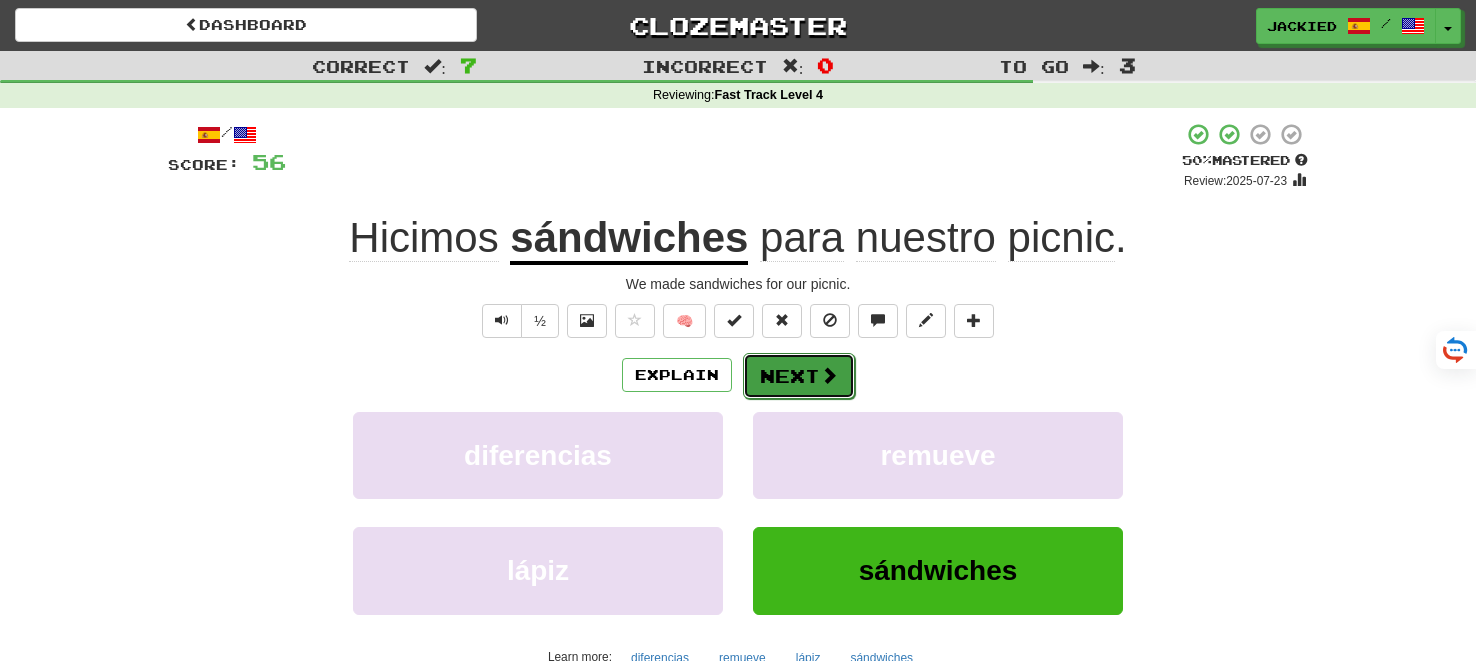 click on "Next" at bounding box center (799, 376) 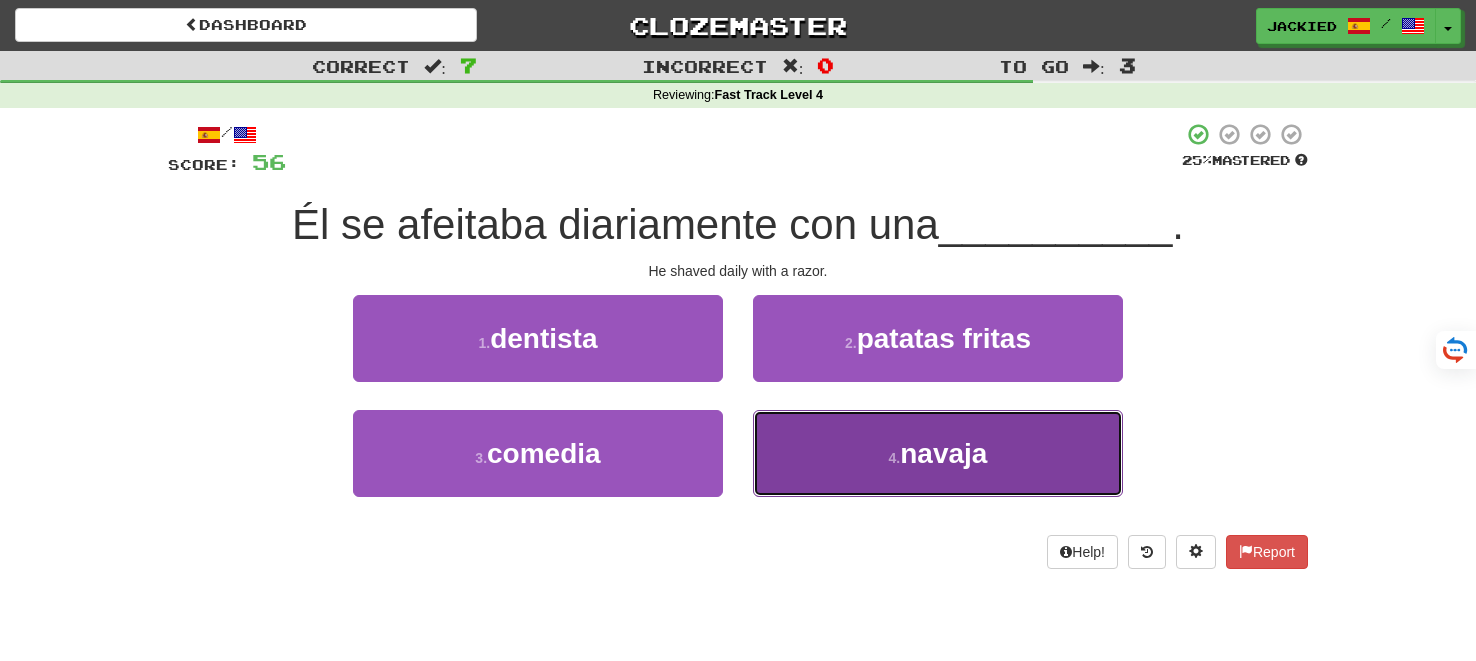 click on "4 .  navaja" at bounding box center (938, 453) 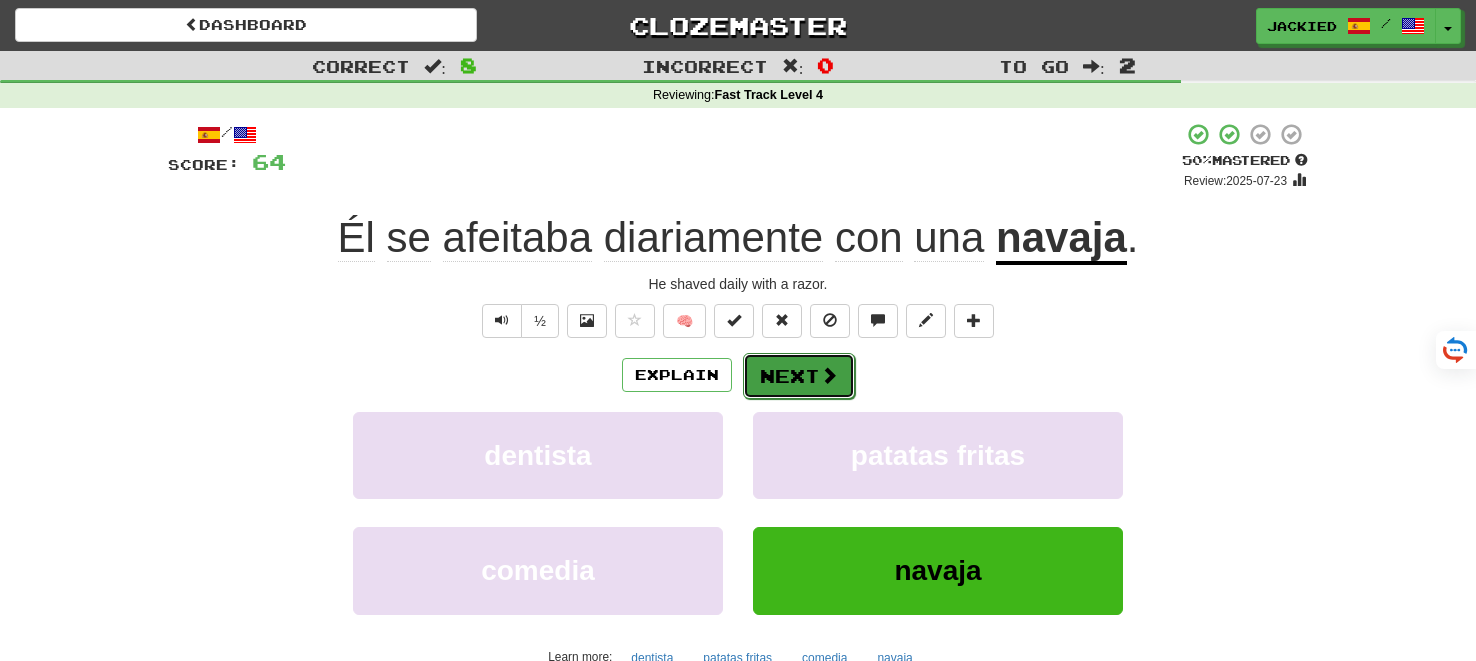 click on "Next" at bounding box center [799, 376] 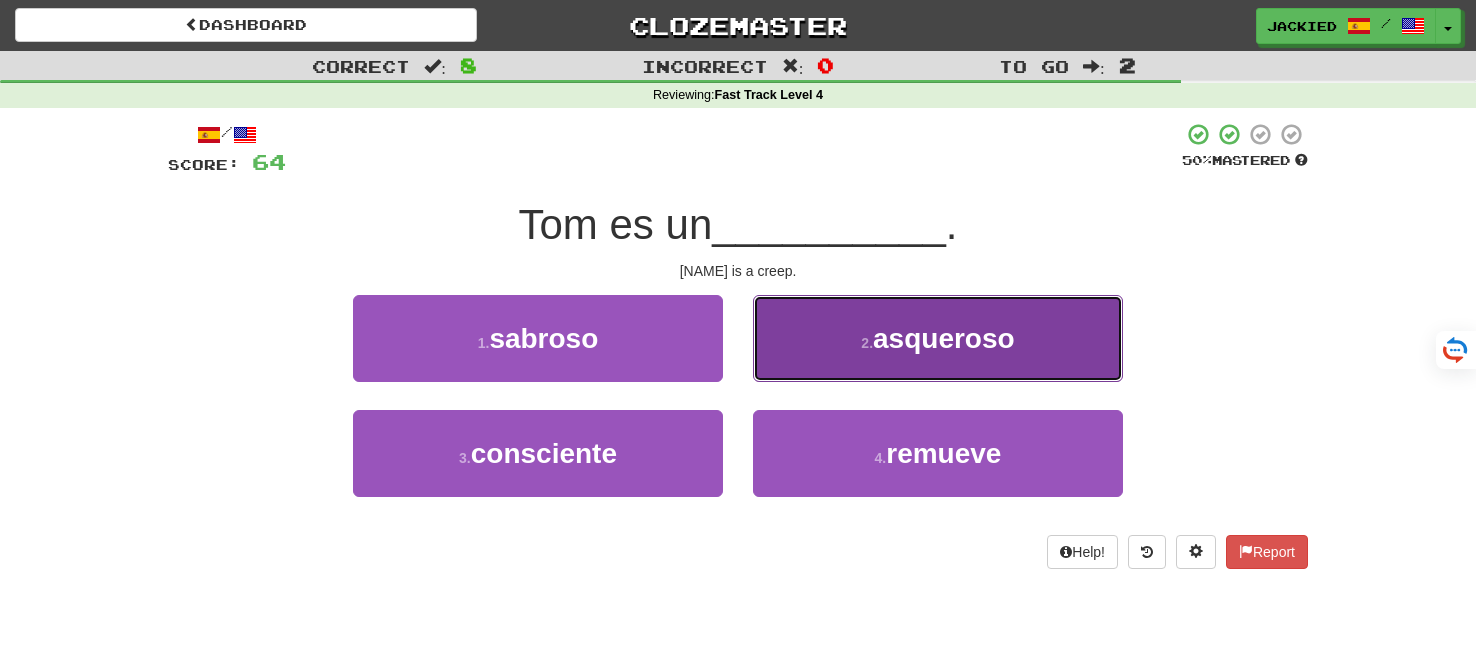 click on "2 .  asqueroso" at bounding box center (938, 338) 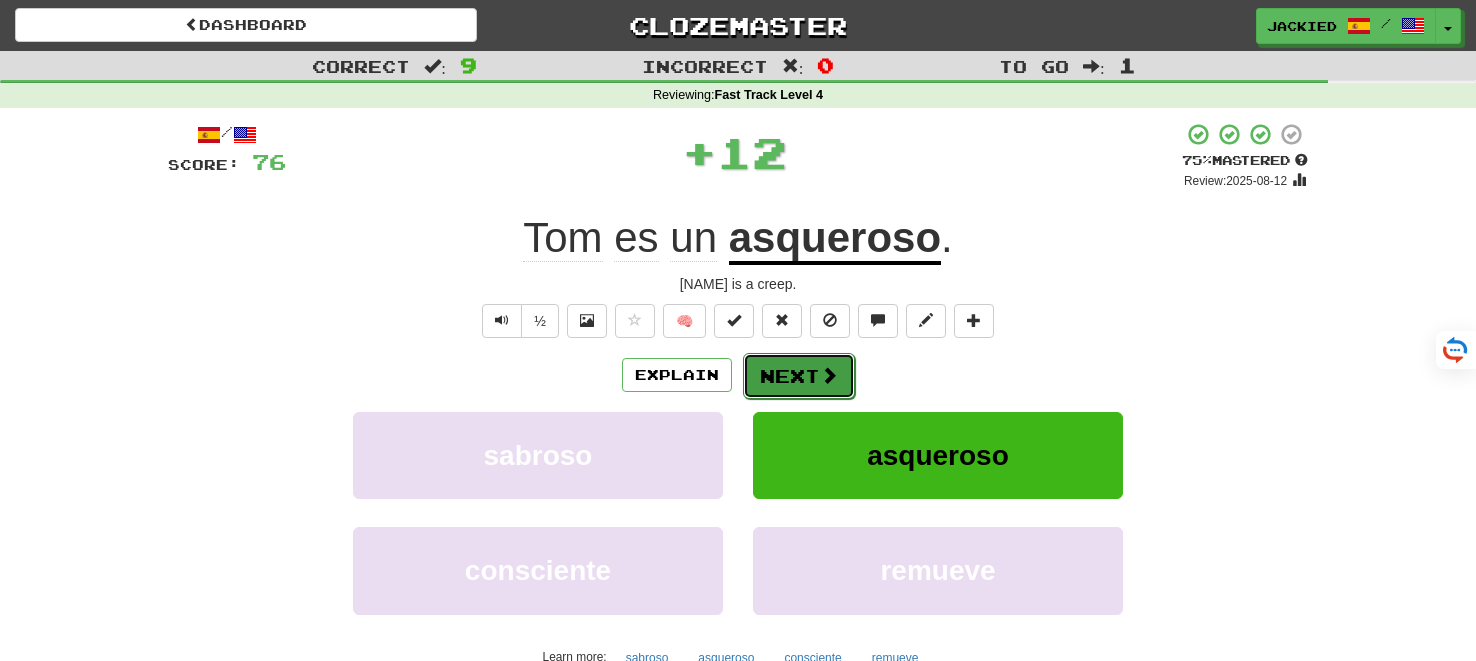 click on "Next" at bounding box center (799, 376) 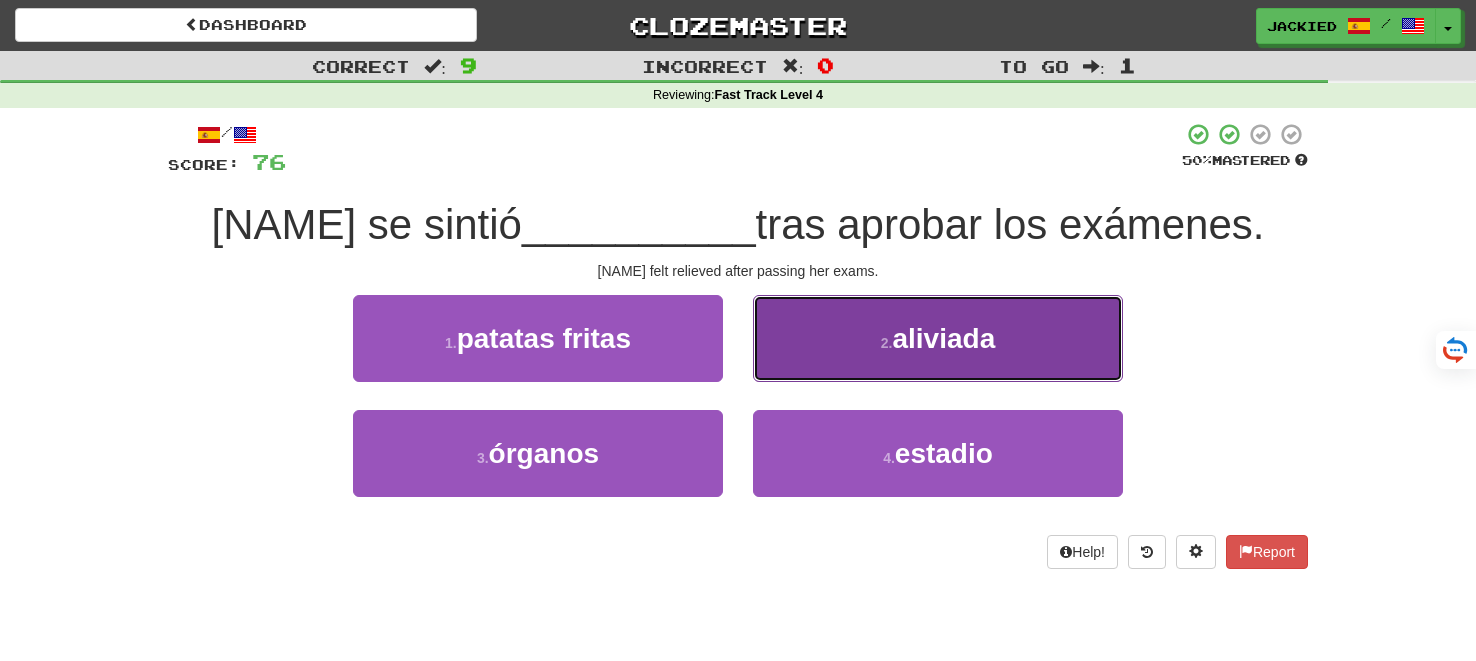 click on "2 .  aliviada" at bounding box center [938, 338] 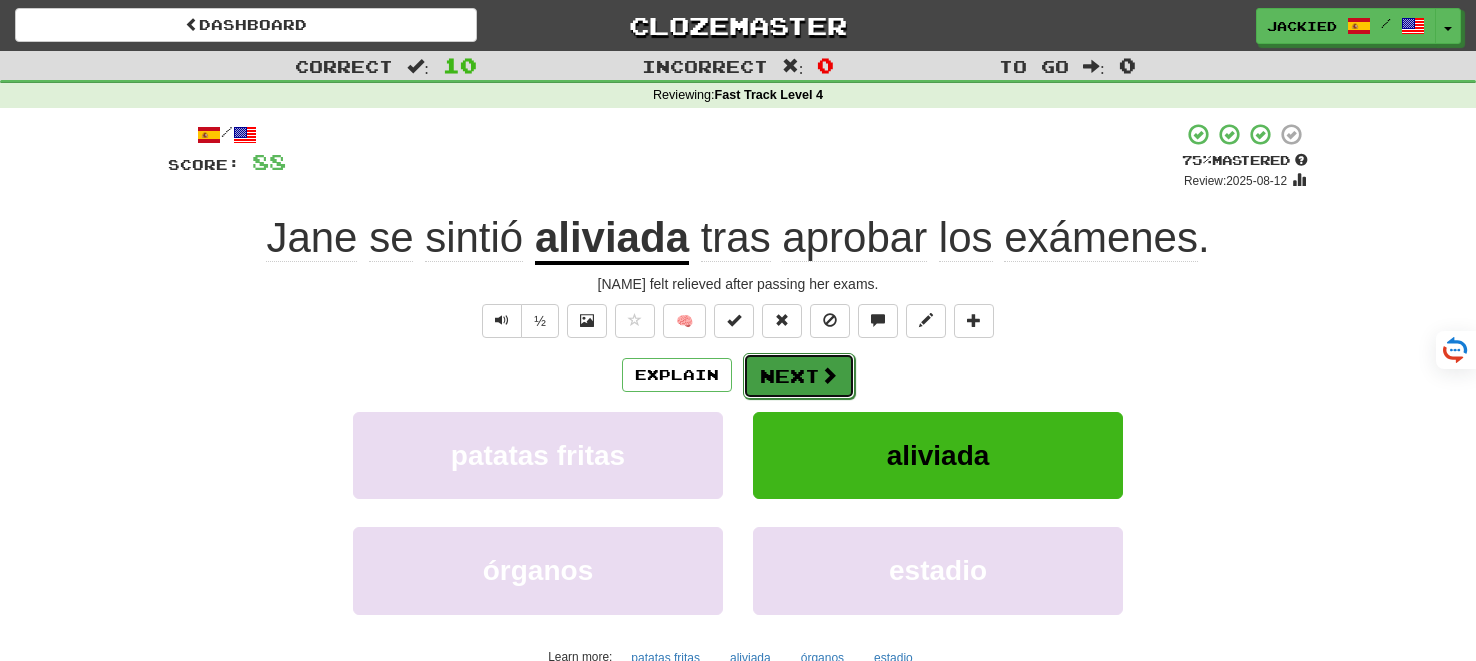 click on "Next" at bounding box center (799, 376) 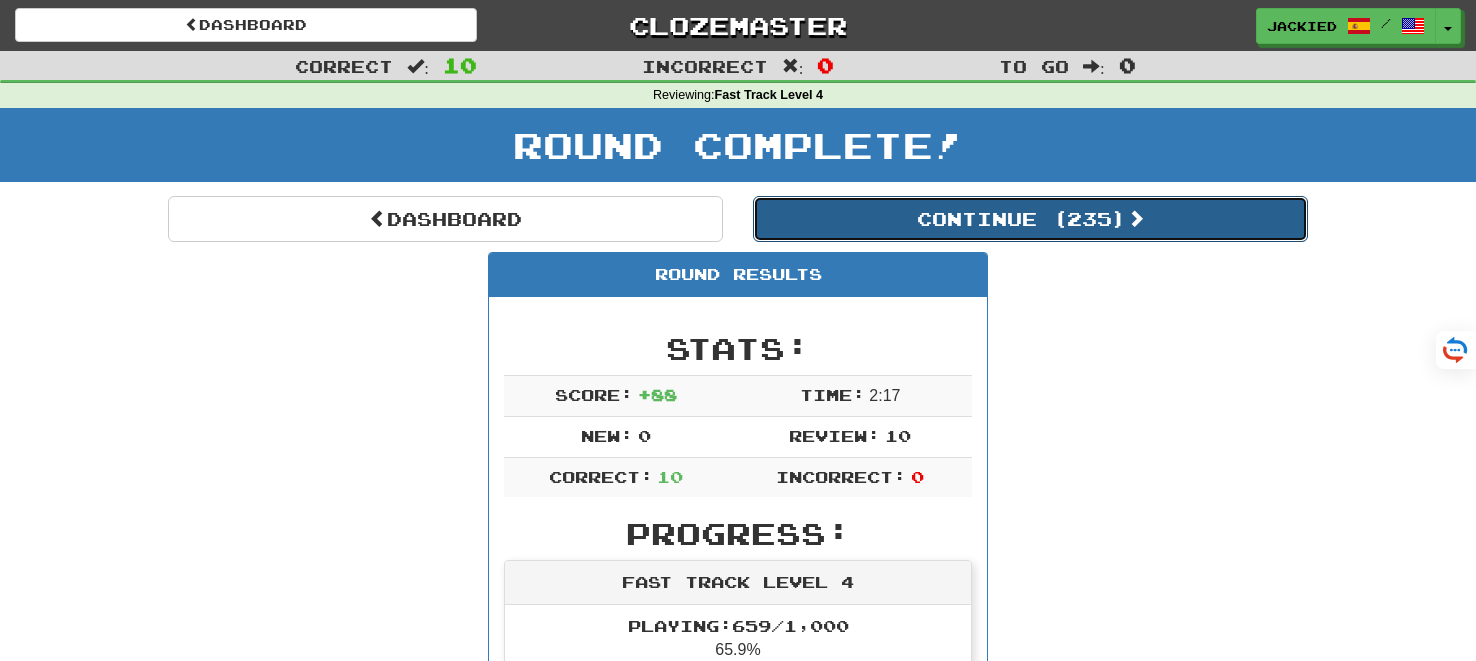 click on "Continue ( 235 )" at bounding box center [1030, 219] 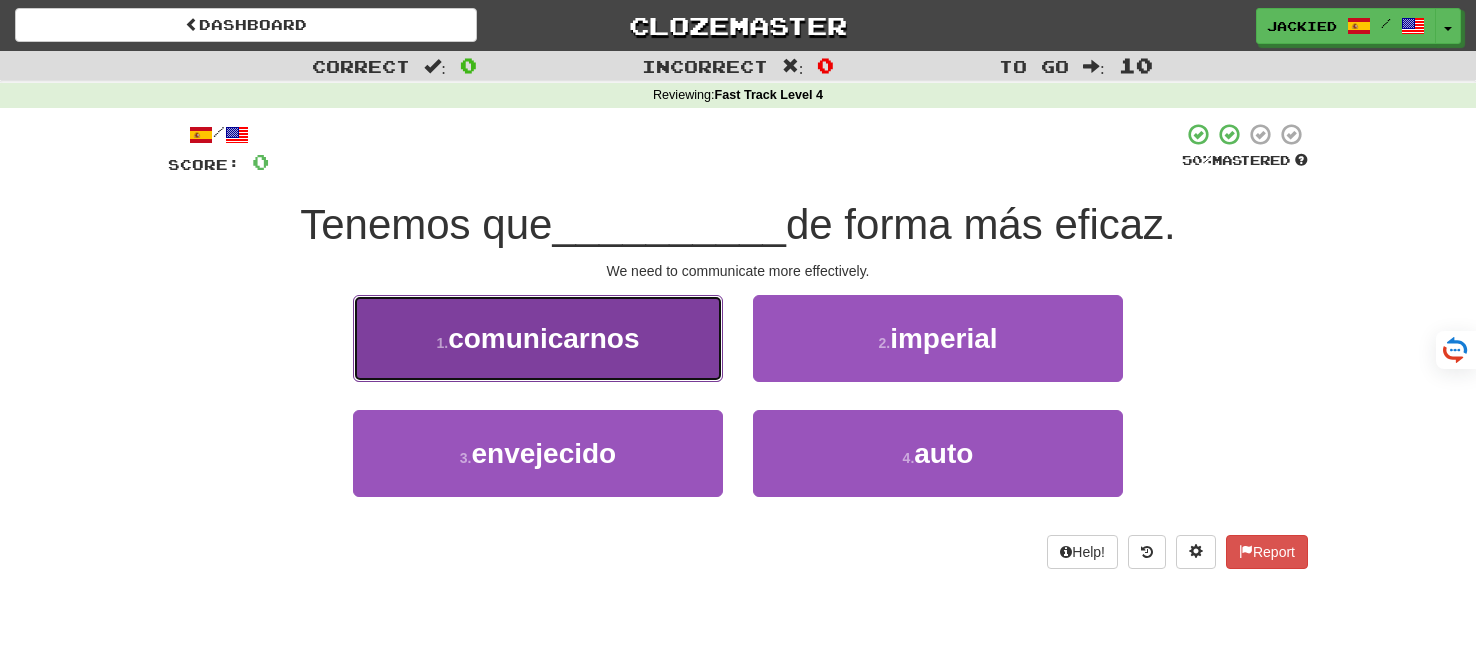 click on "1 .  comunicarnos" at bounding box center [538, 338] 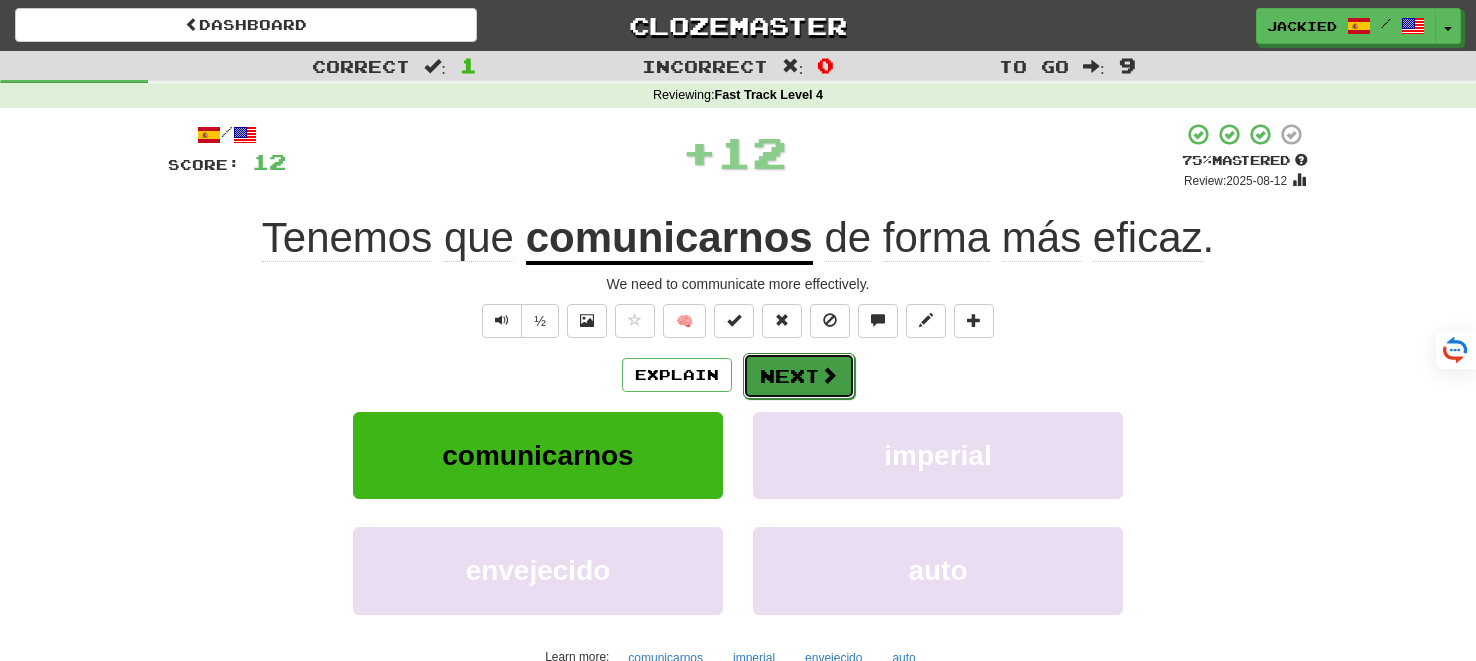 click on "Next" at bounding box center [799, 376] 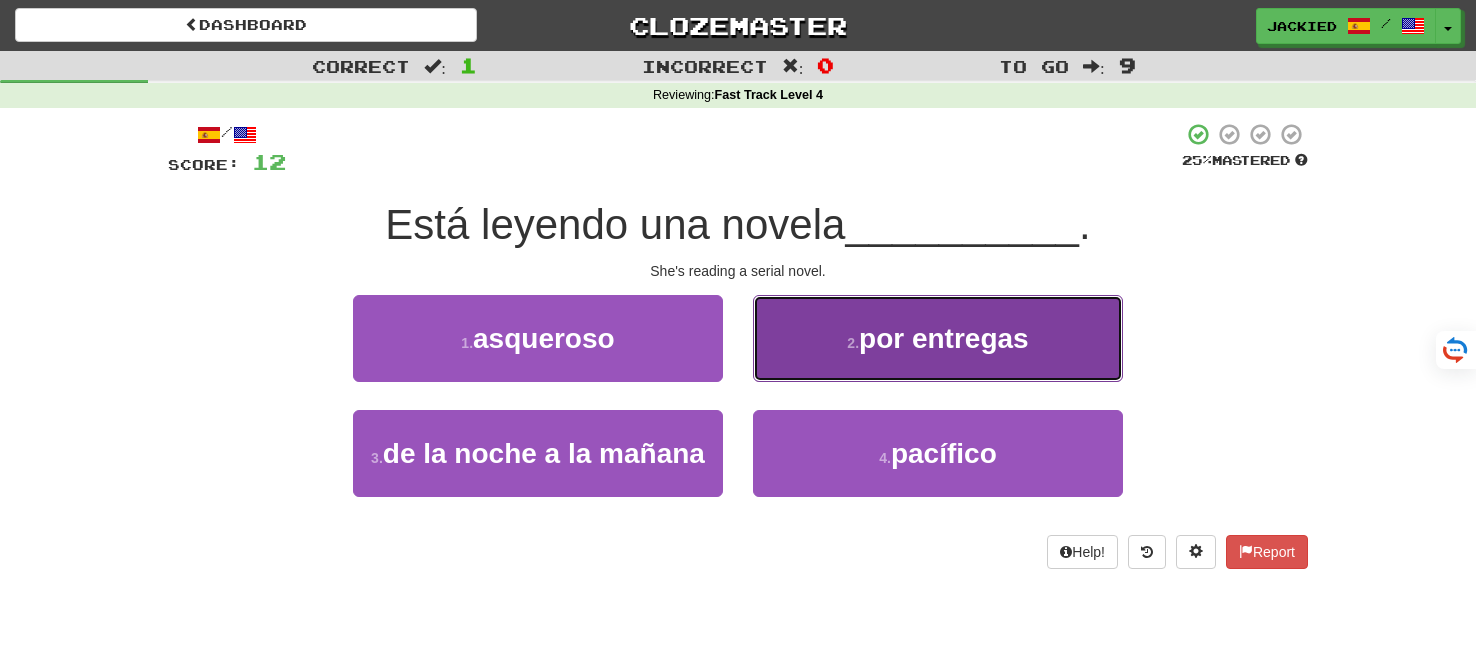 click on "2 .  por entregas" at bounding box center (938, 338) 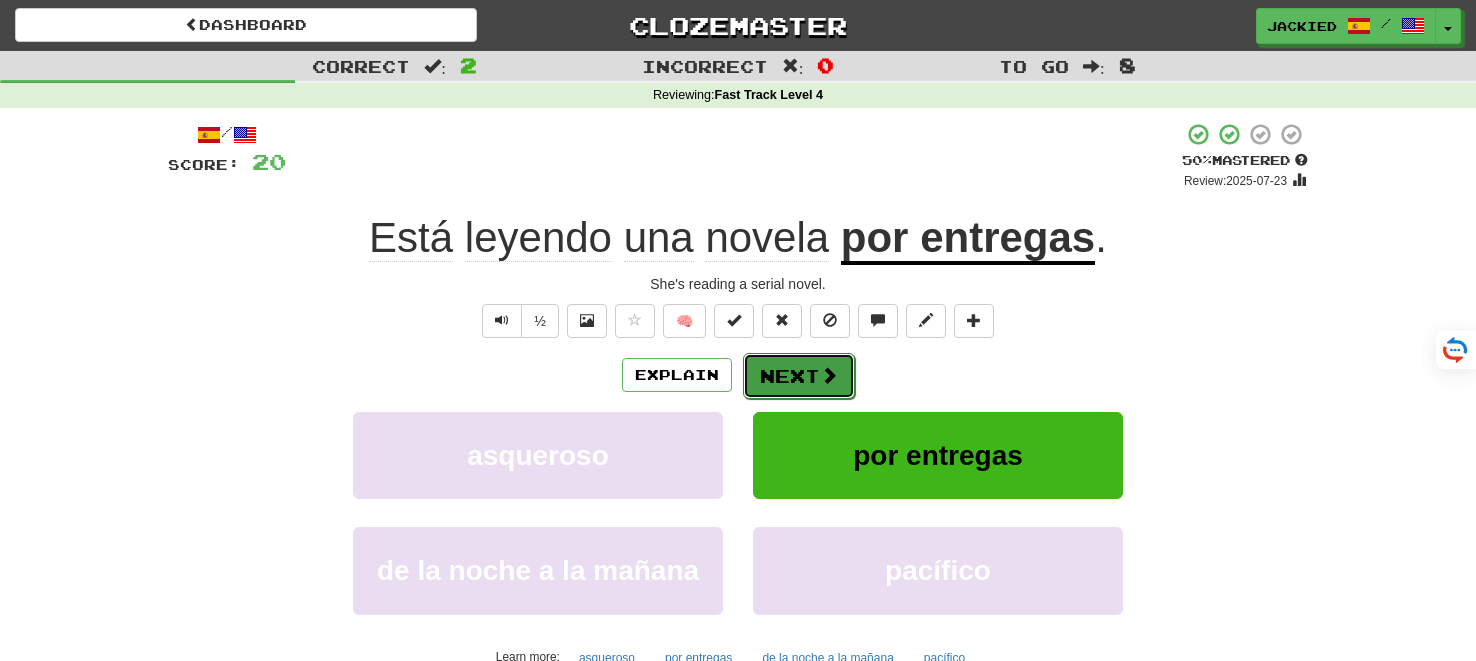 click on "Next" at bounding box center [799, 376] 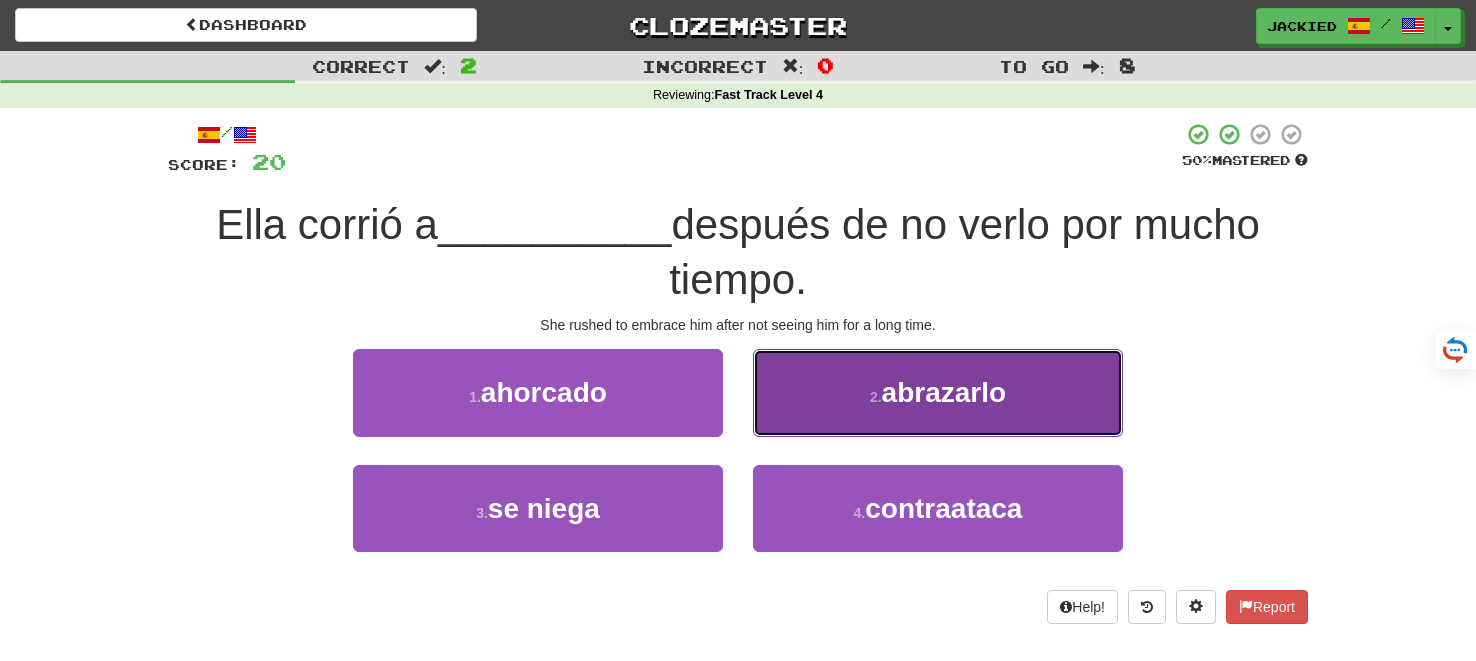 click on "2 .  abrazarlo" at bounding box center (938, 392) 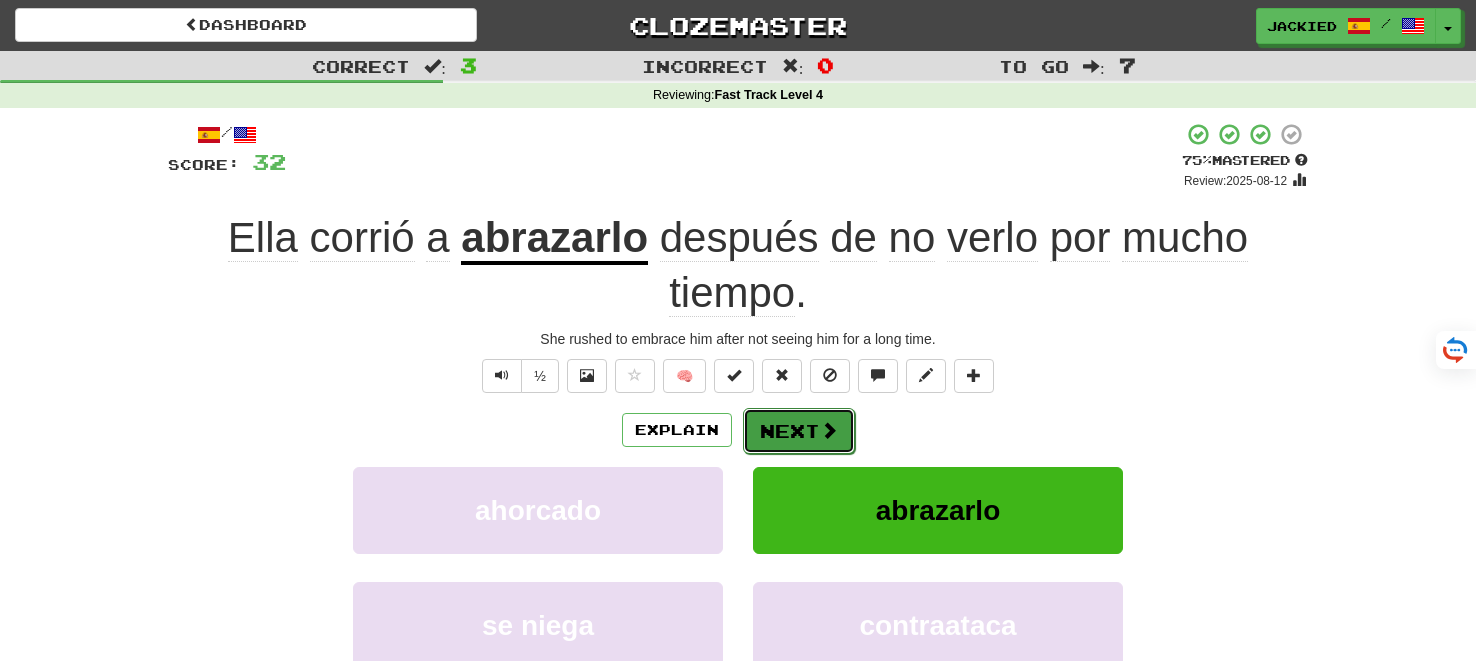 click on "Next" at bounding box center [799, 431] 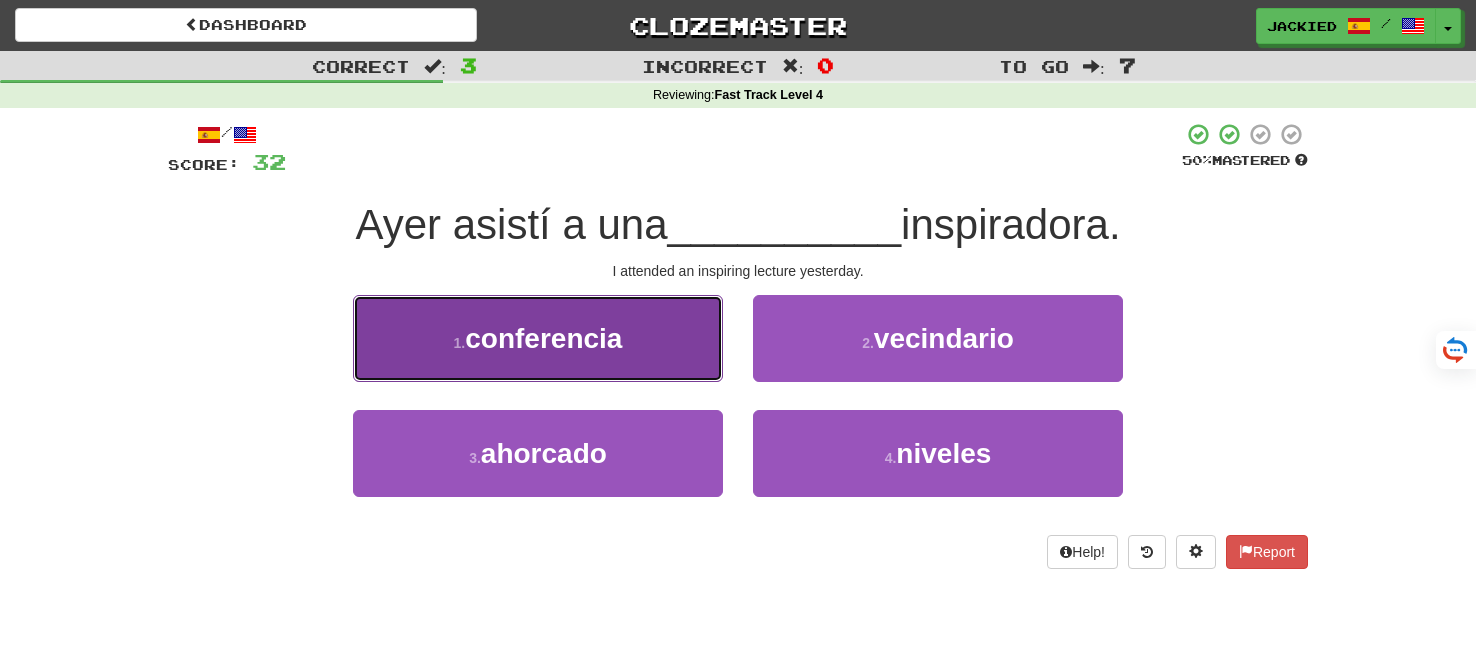click on "conferencia" at bounding box center (543, 338) 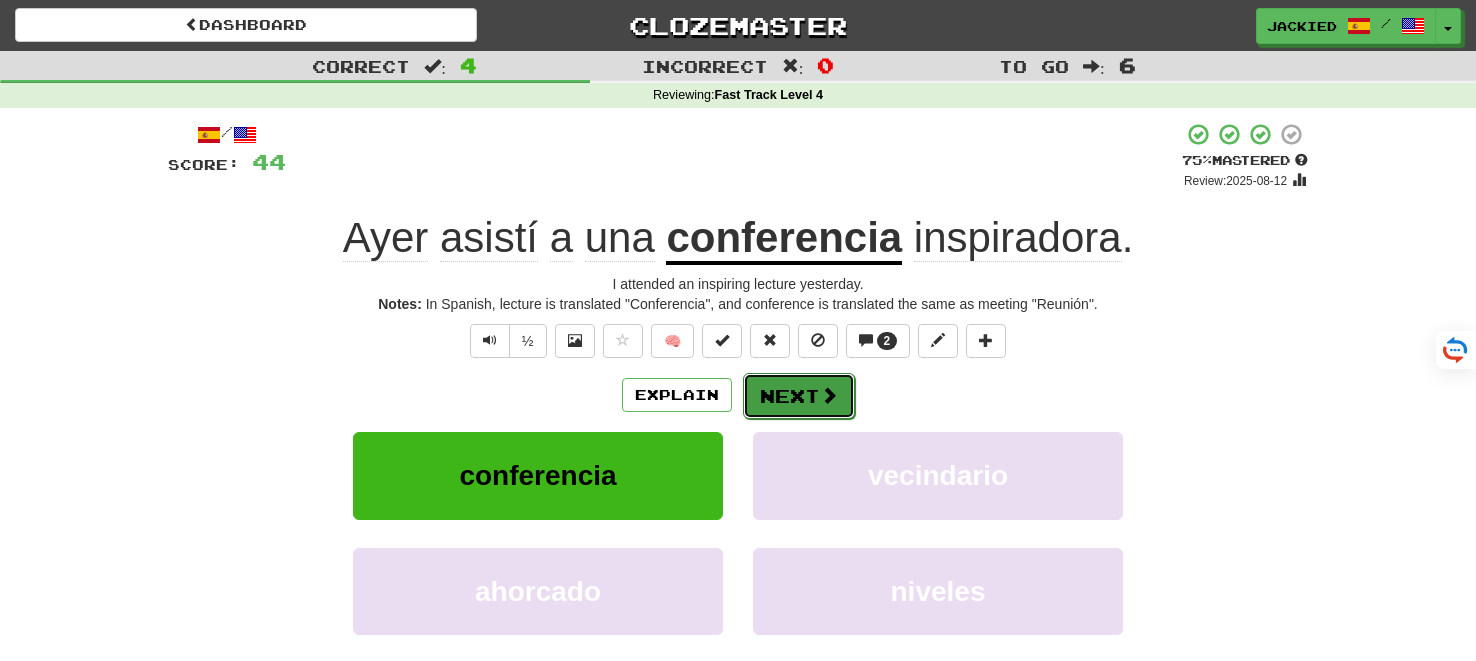 click on "Next" at bounding box center (799, 396) 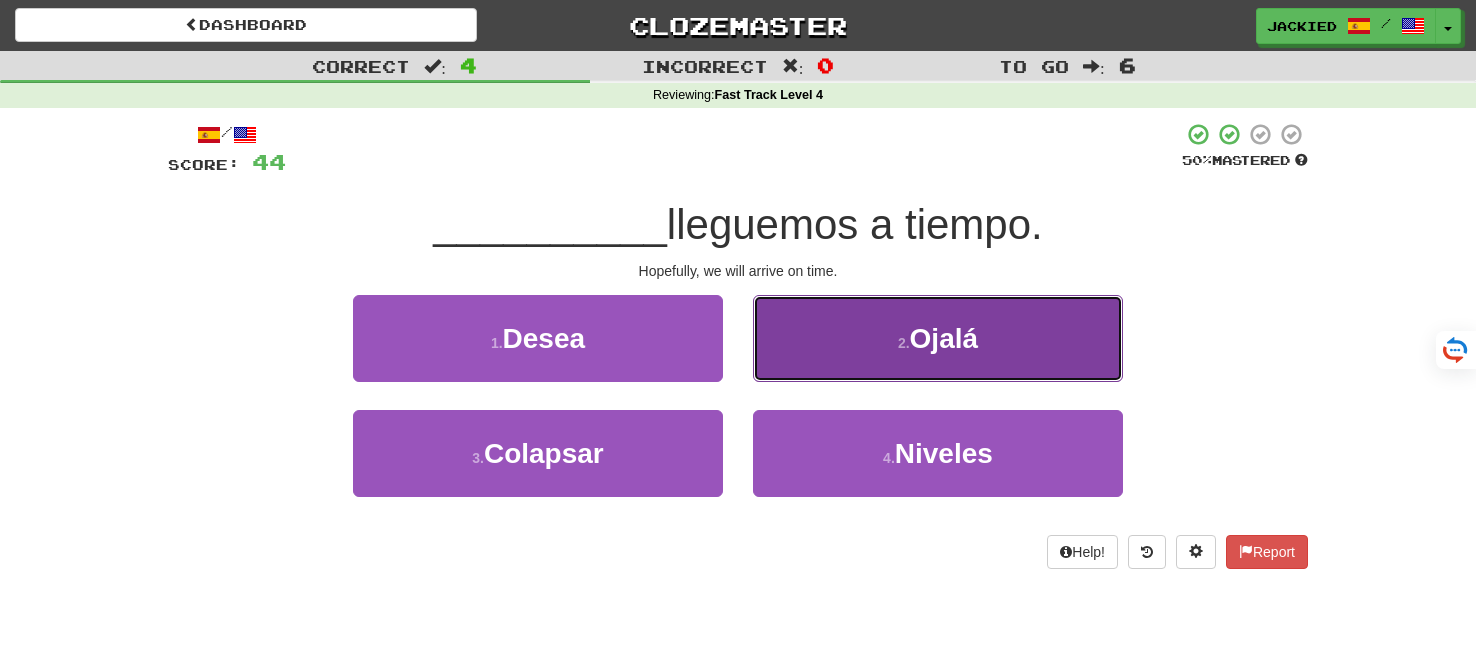 click on "2 .  Ojalá" at bounding box center (938, 338) 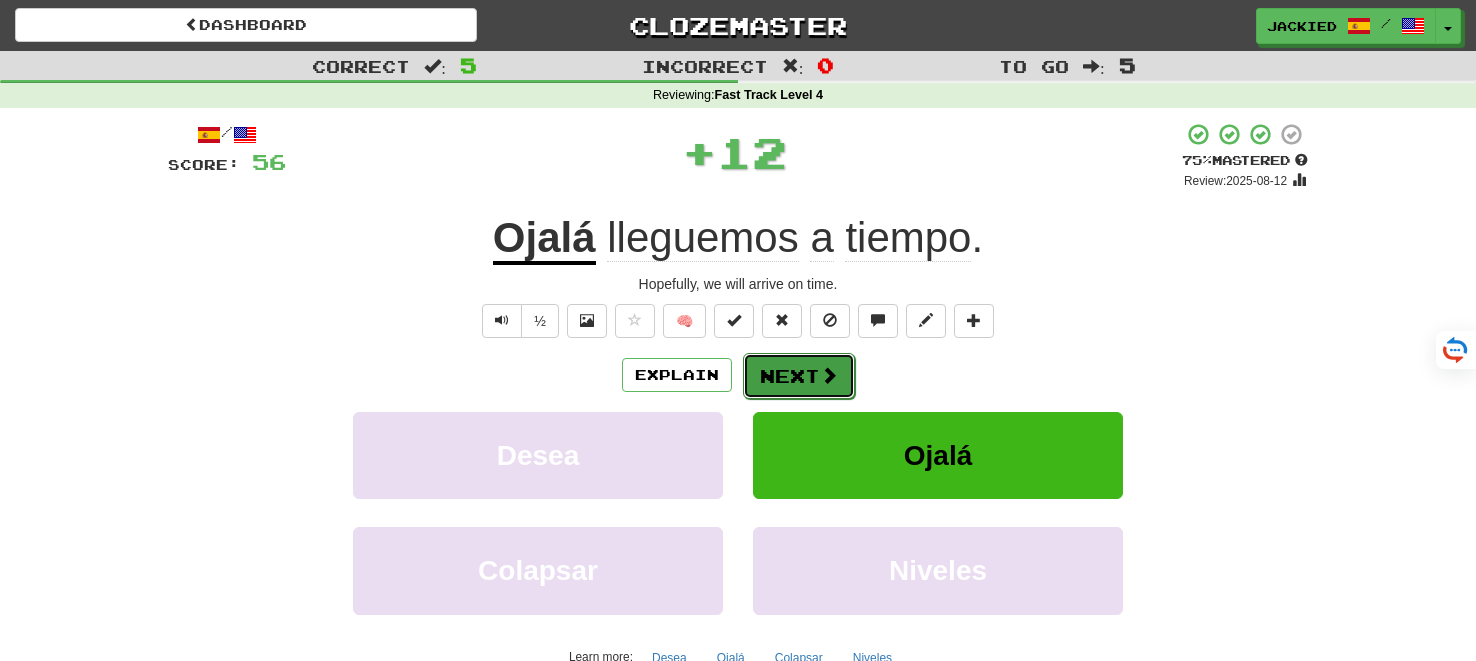 click on "Next" at bounding box center [799, 376] 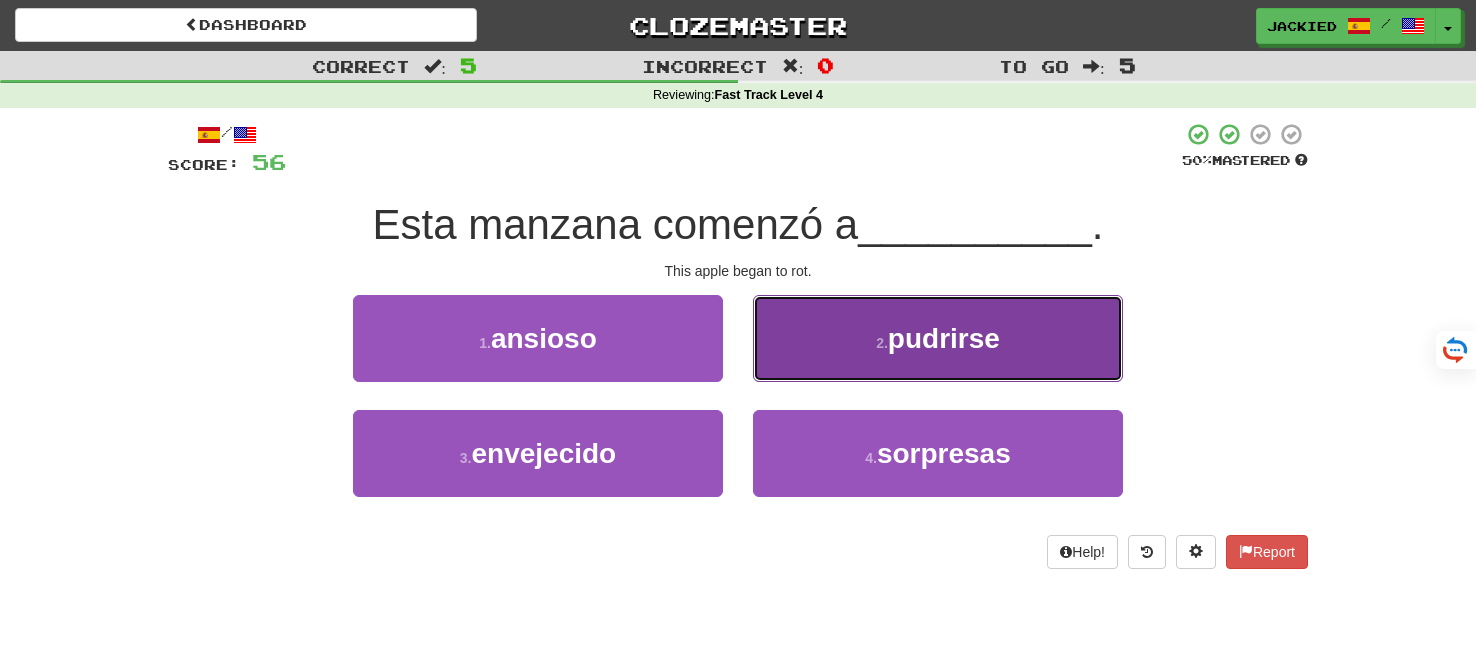 click on "2 .  pudrirse" at bounding box center (938, 338) 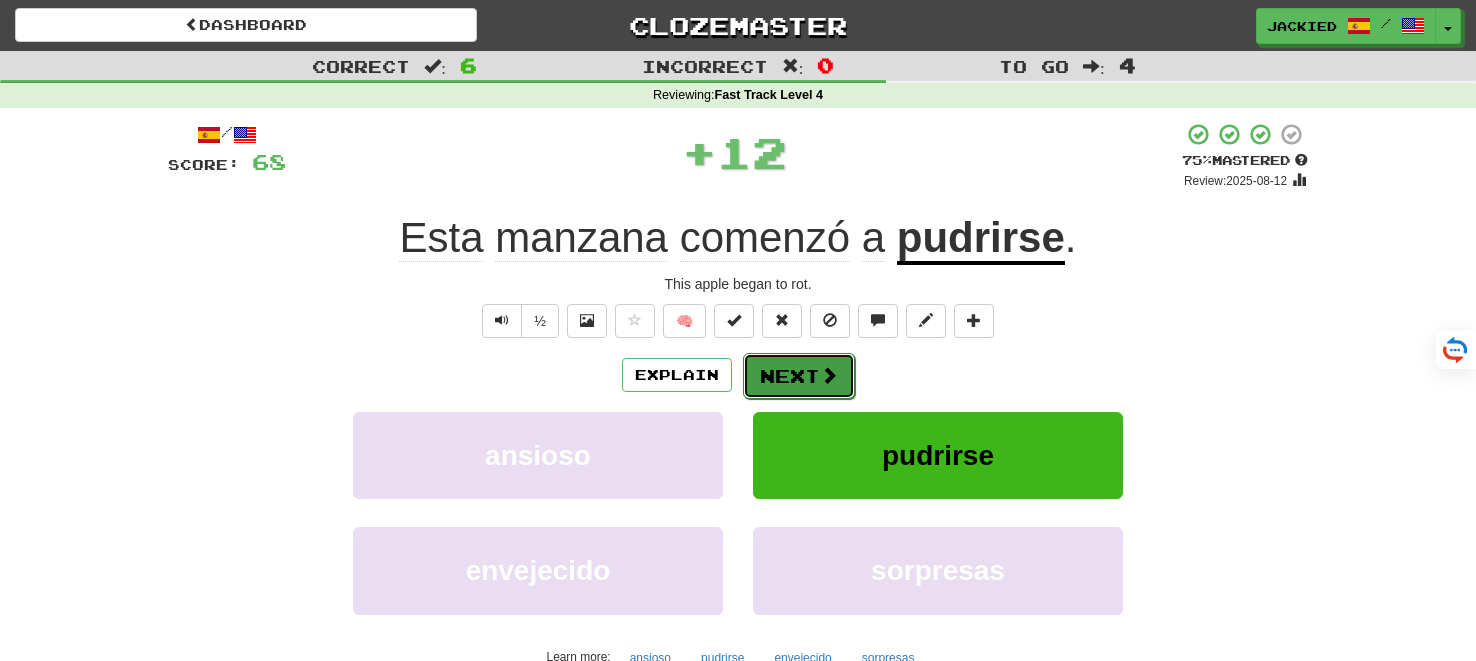 click on "Next" at bounding box center [799, 376] 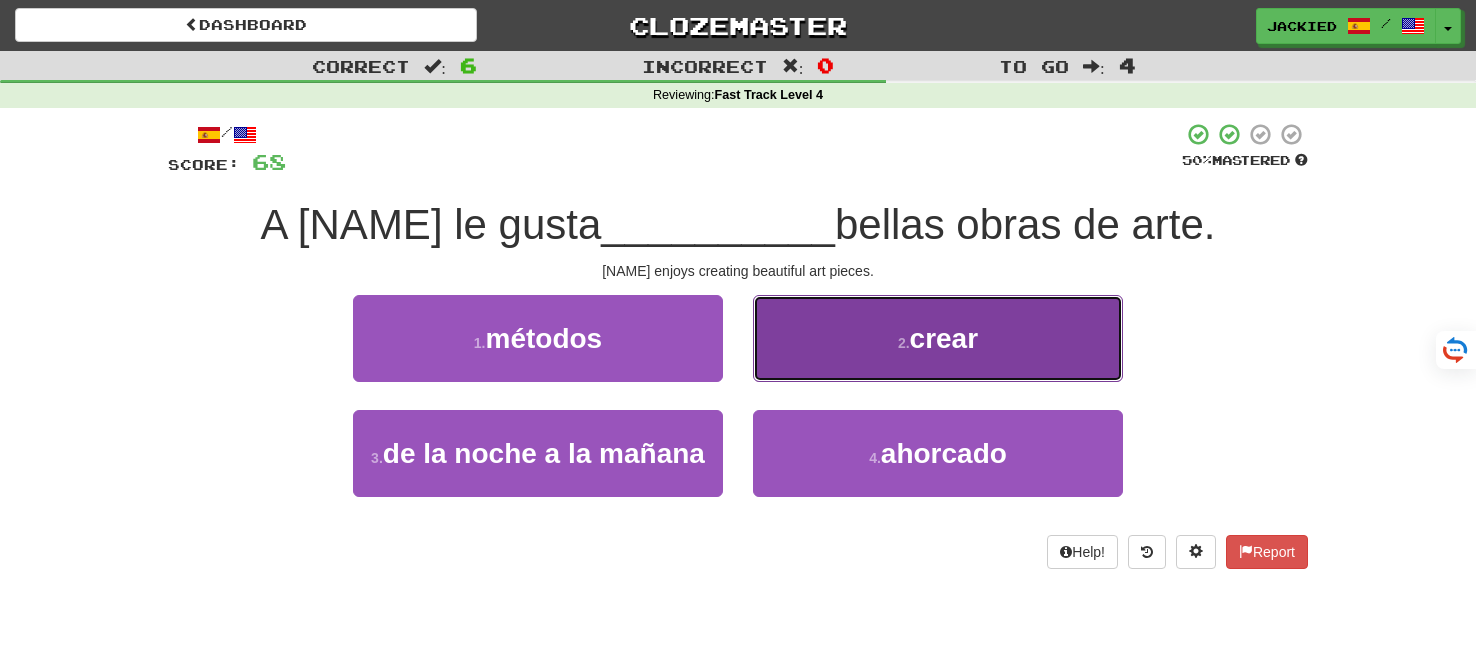 click on "2 .  crear" at bounding box center (938, 338) 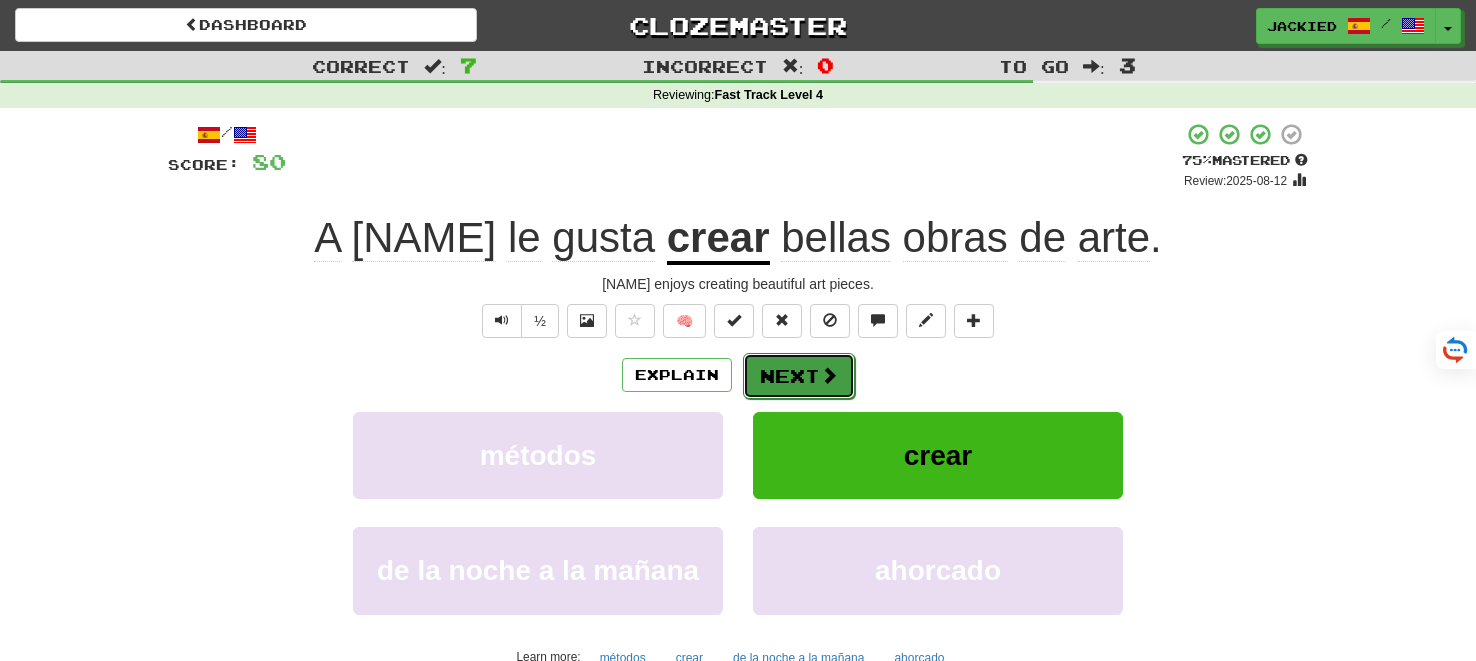 click on "Next" at bounding box center [799, 376] 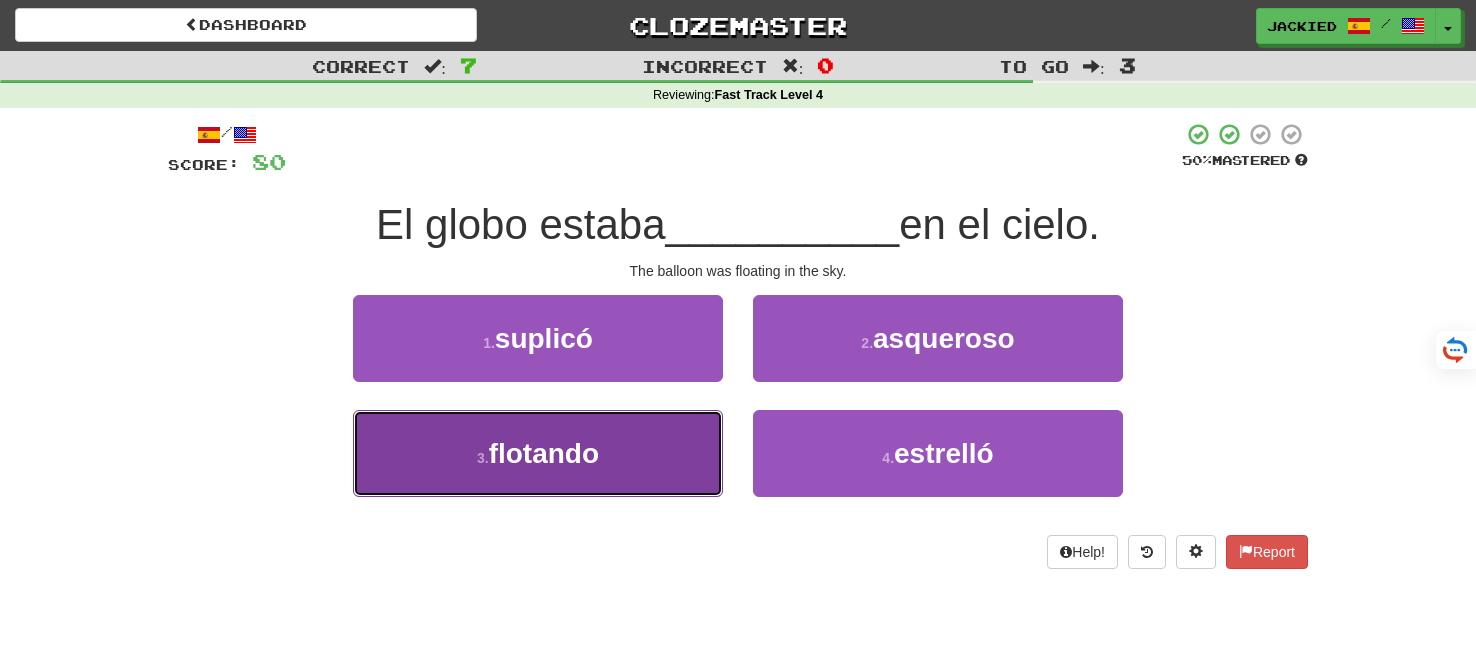 click on "3 .  flotando" at bounding box center [538, 453] 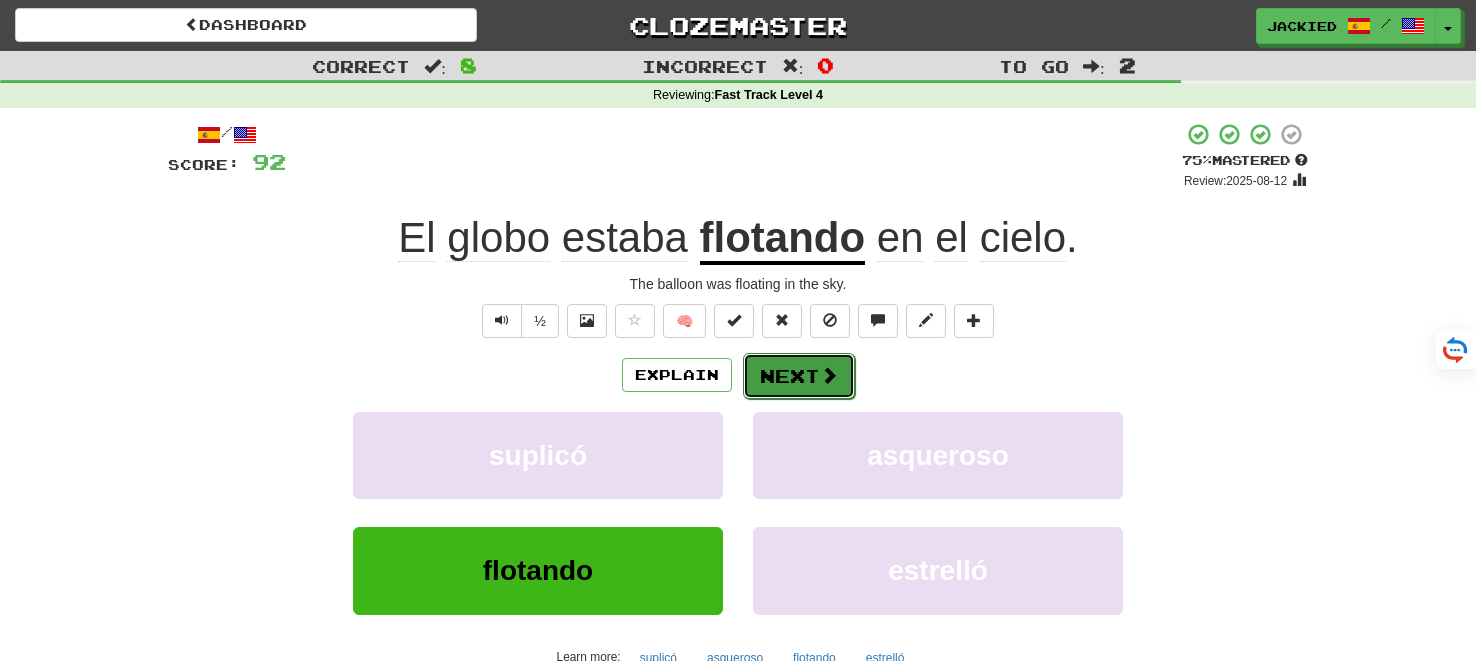 click on "Next" at bounding box center (799, 376) 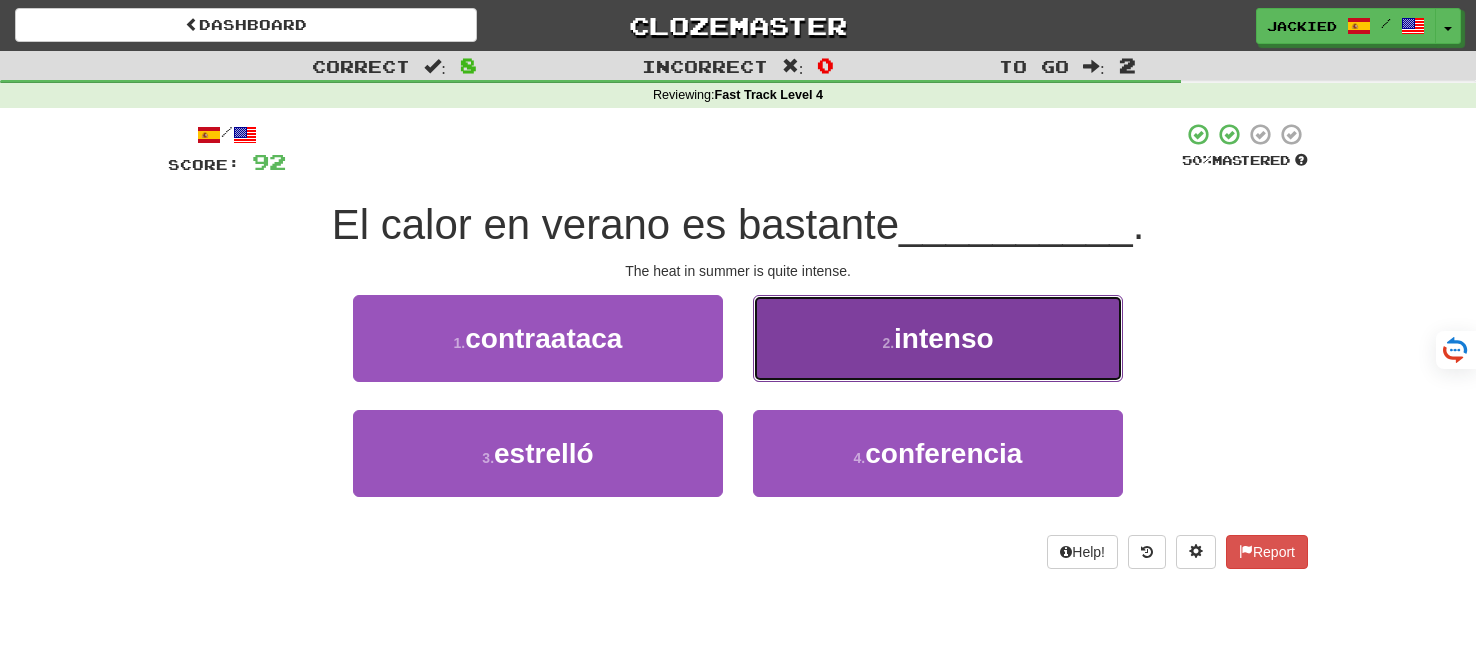 click on "2 .  intenso" at bounding box center (938, 338) 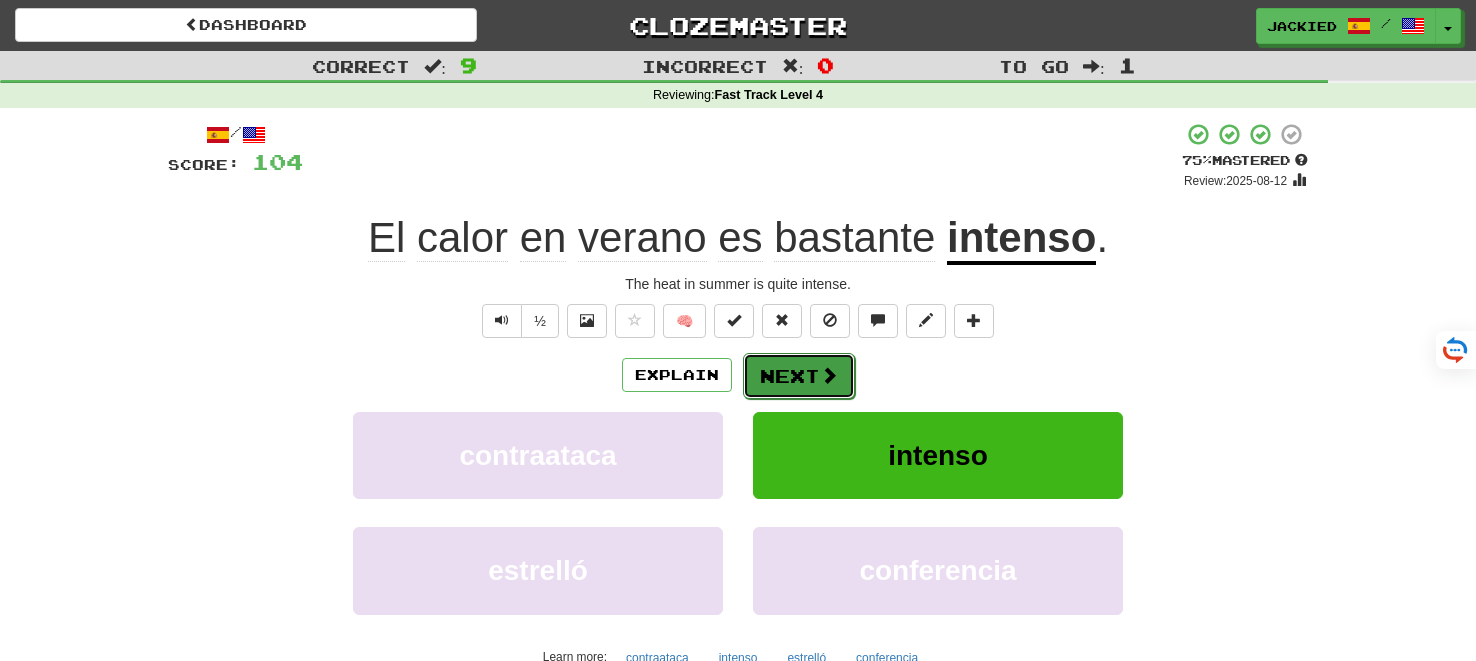 click on "Next" at bounding box center (799, 376) 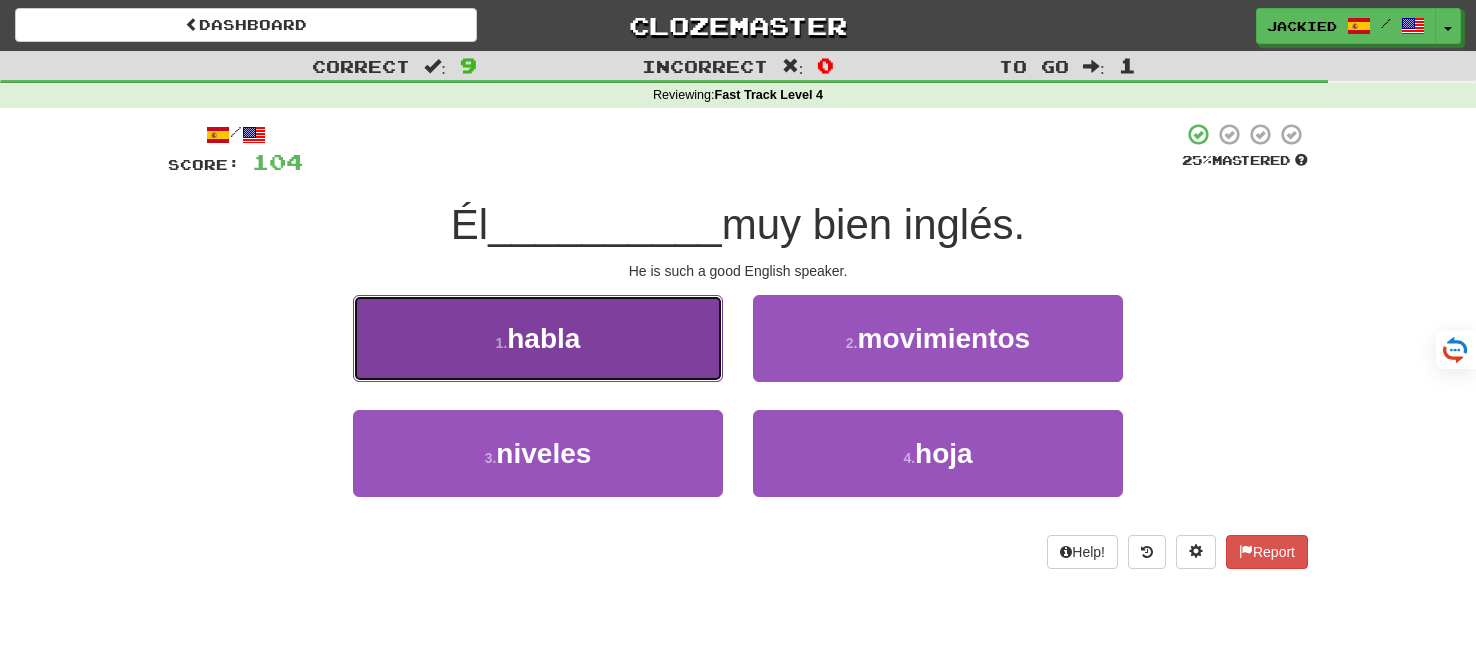 click on "1 .  habla" at bounding box center (538, 338) 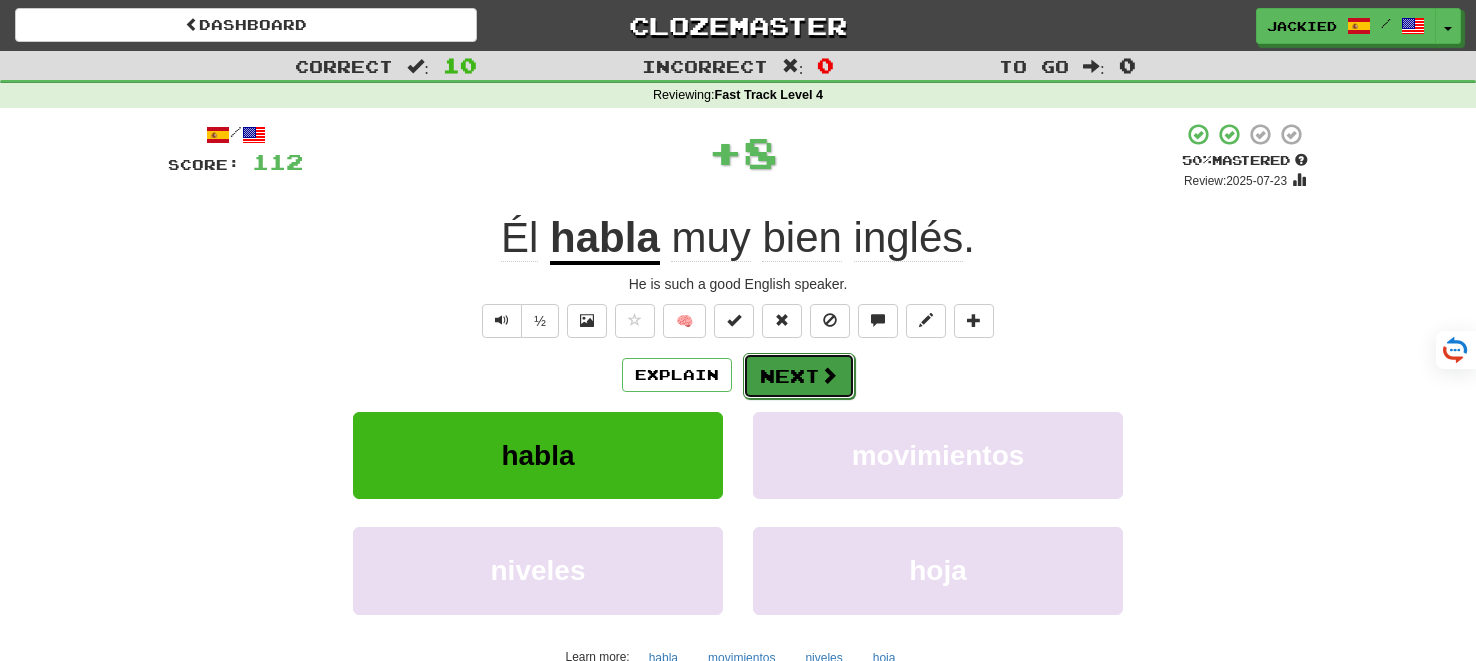 click on "Next" at bounding box center (799, 376) 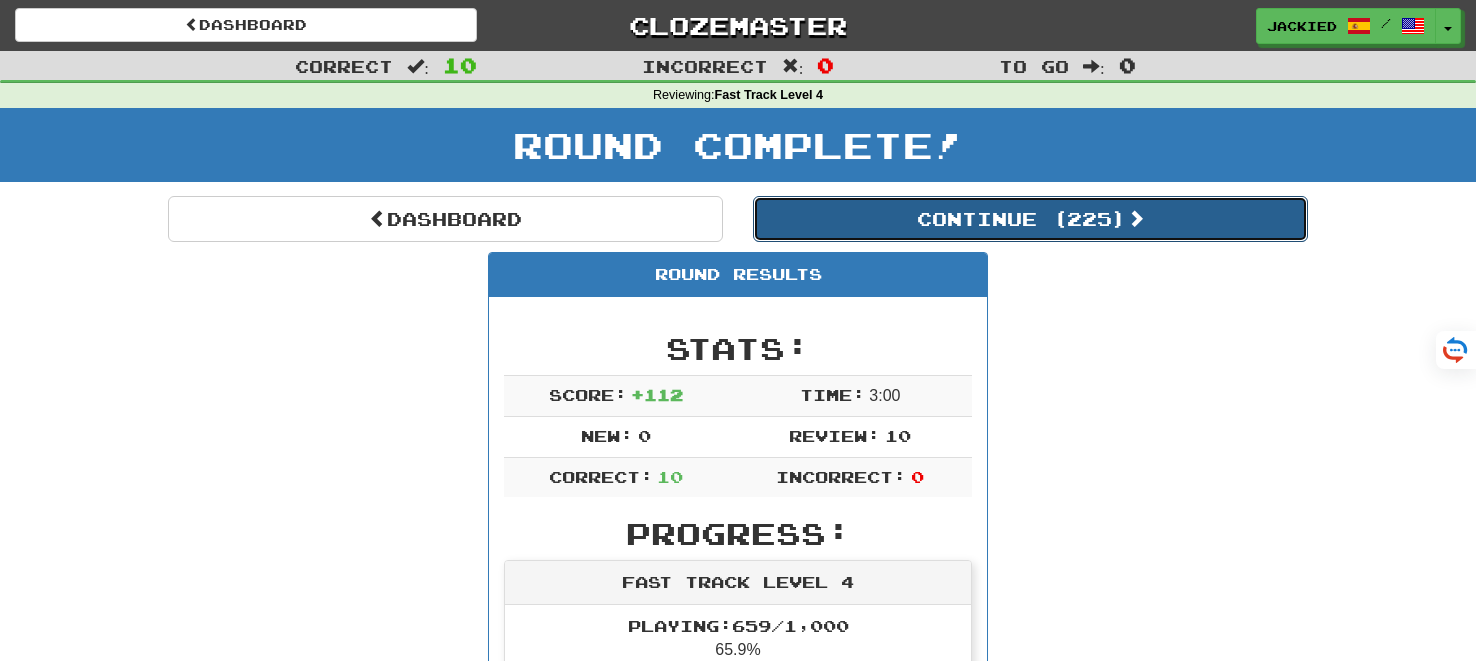 click on "Continue ( 225 )" at bounding box center (1030, 219) 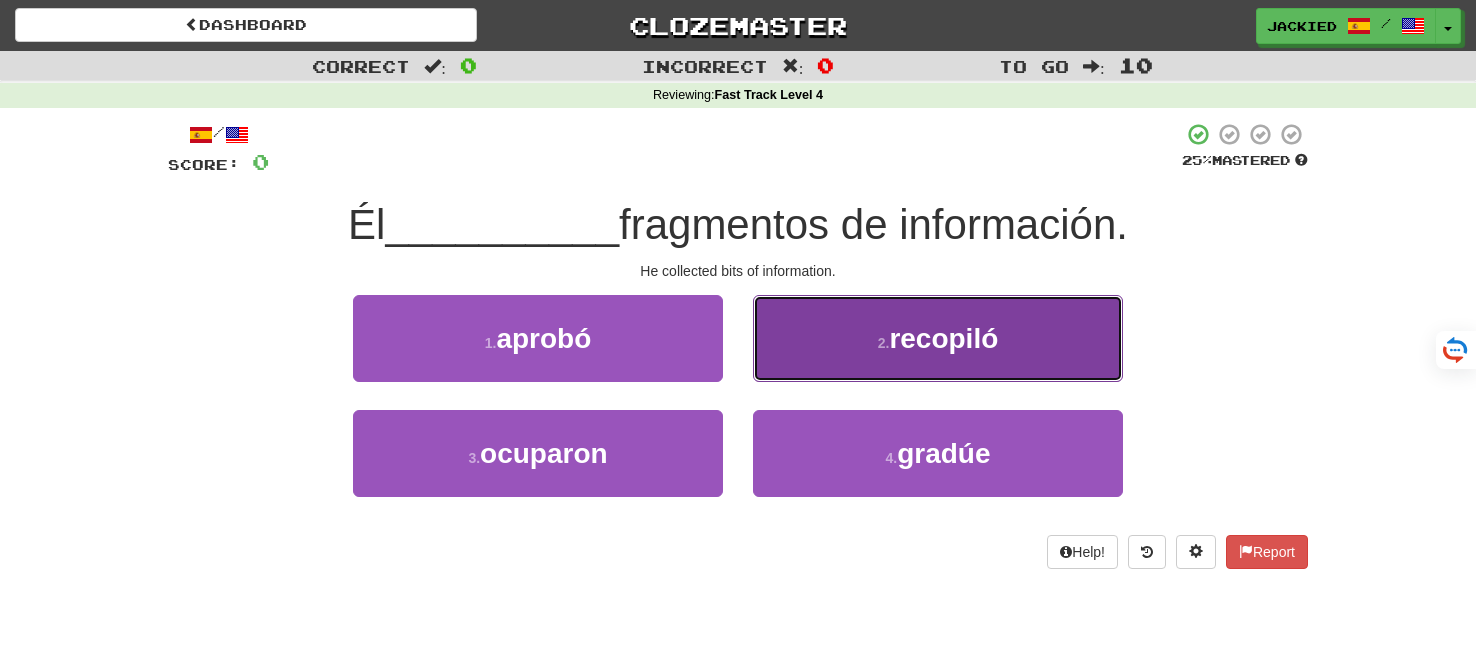 click on "recopiló" at bounding box center [943, 338] 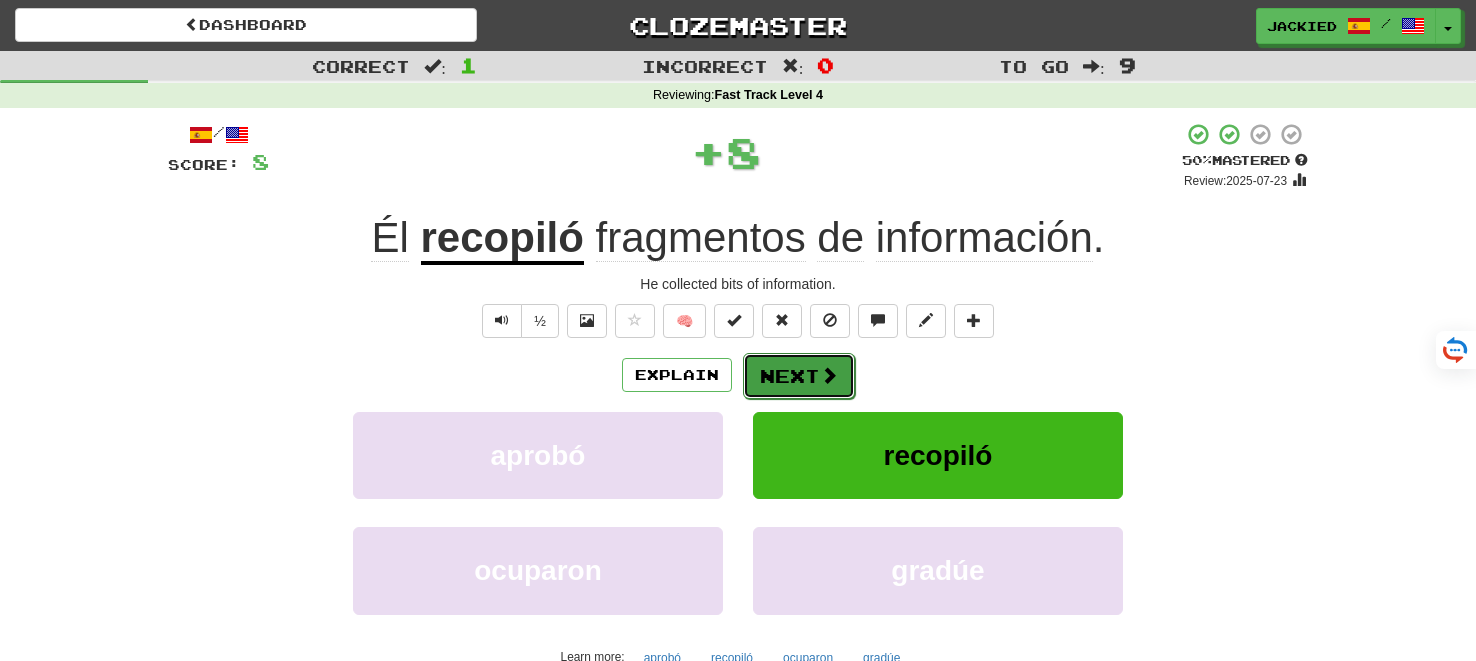 click on "Next" at bounding box center [799, 376] 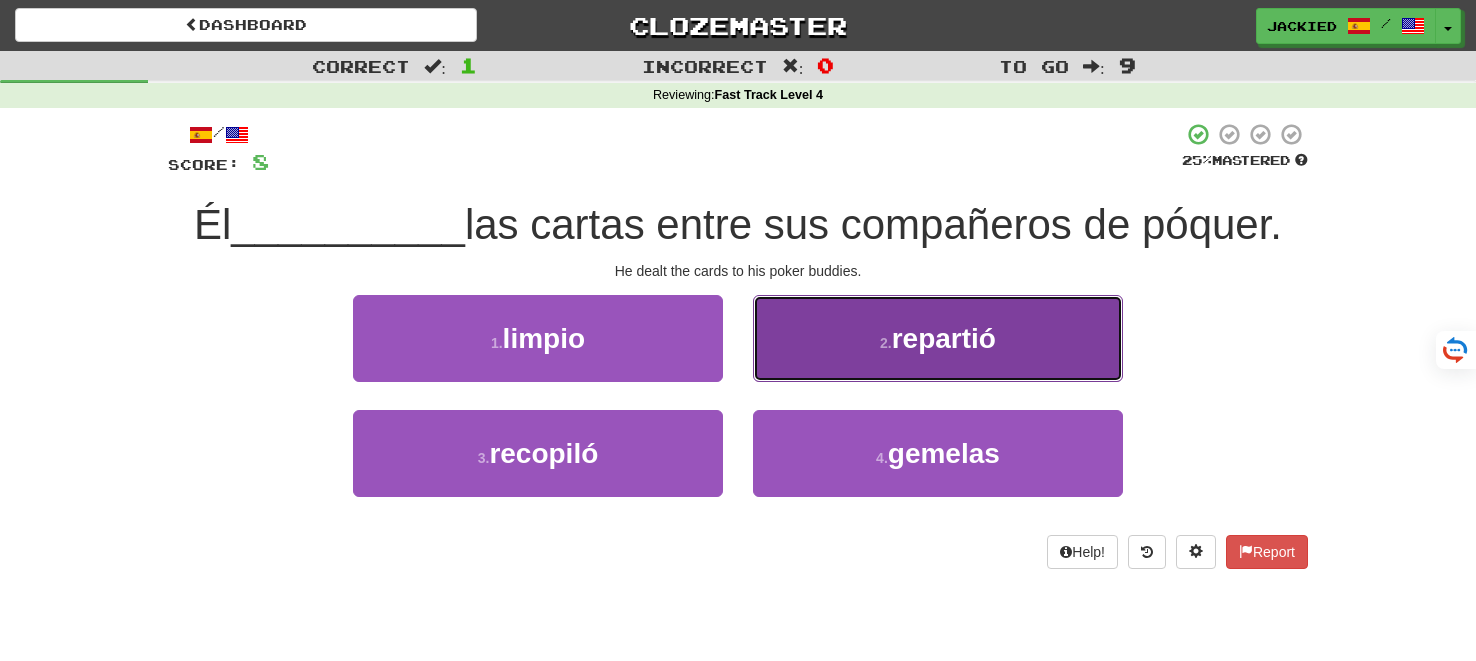 click on "2 .  repartió" at bounding box center [938, 338] 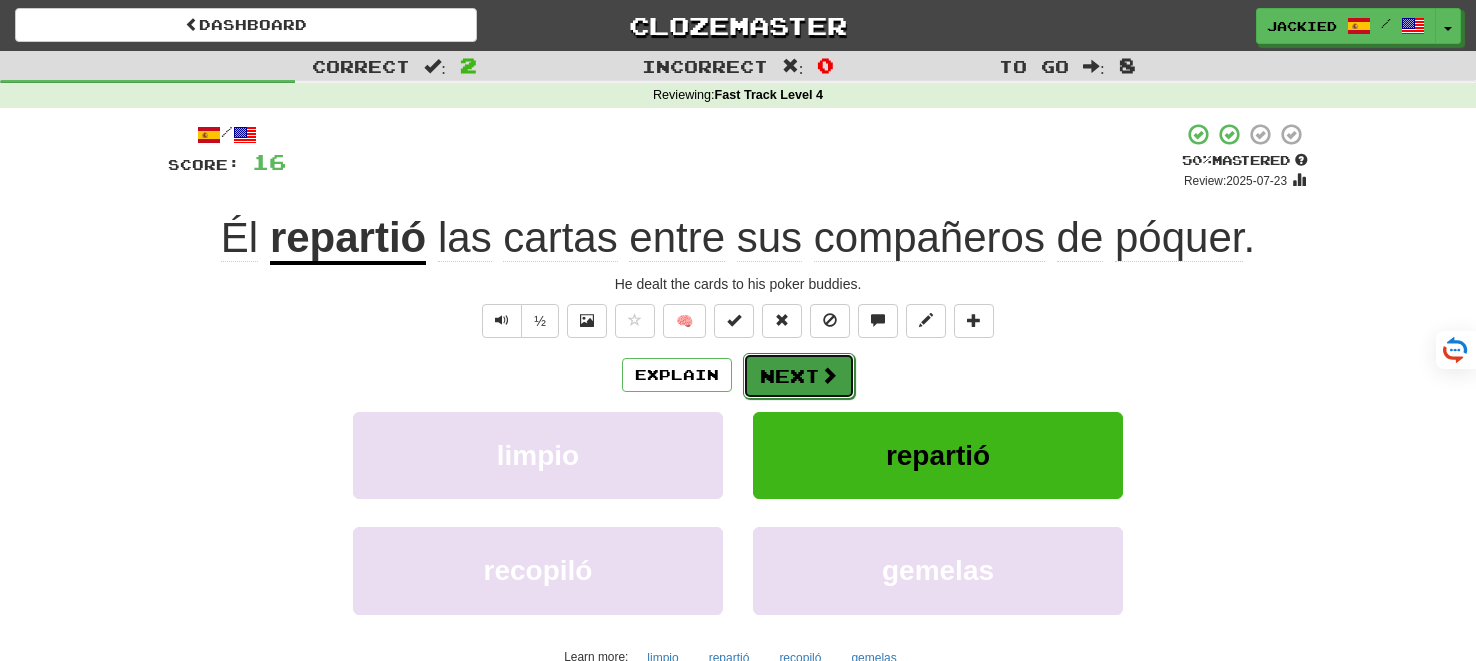 click on "Next" at bounding box center [799, 376] 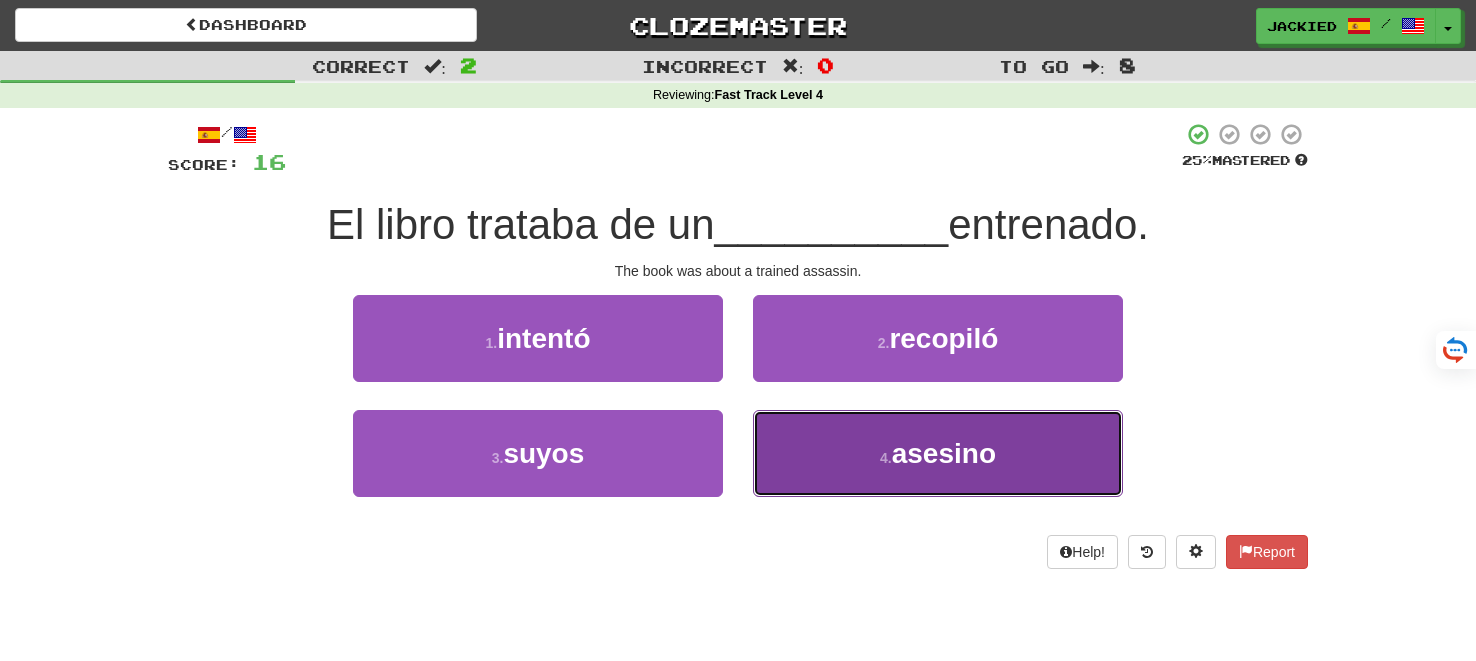click on "4 .  asesino" at bounding box center [938, 453] 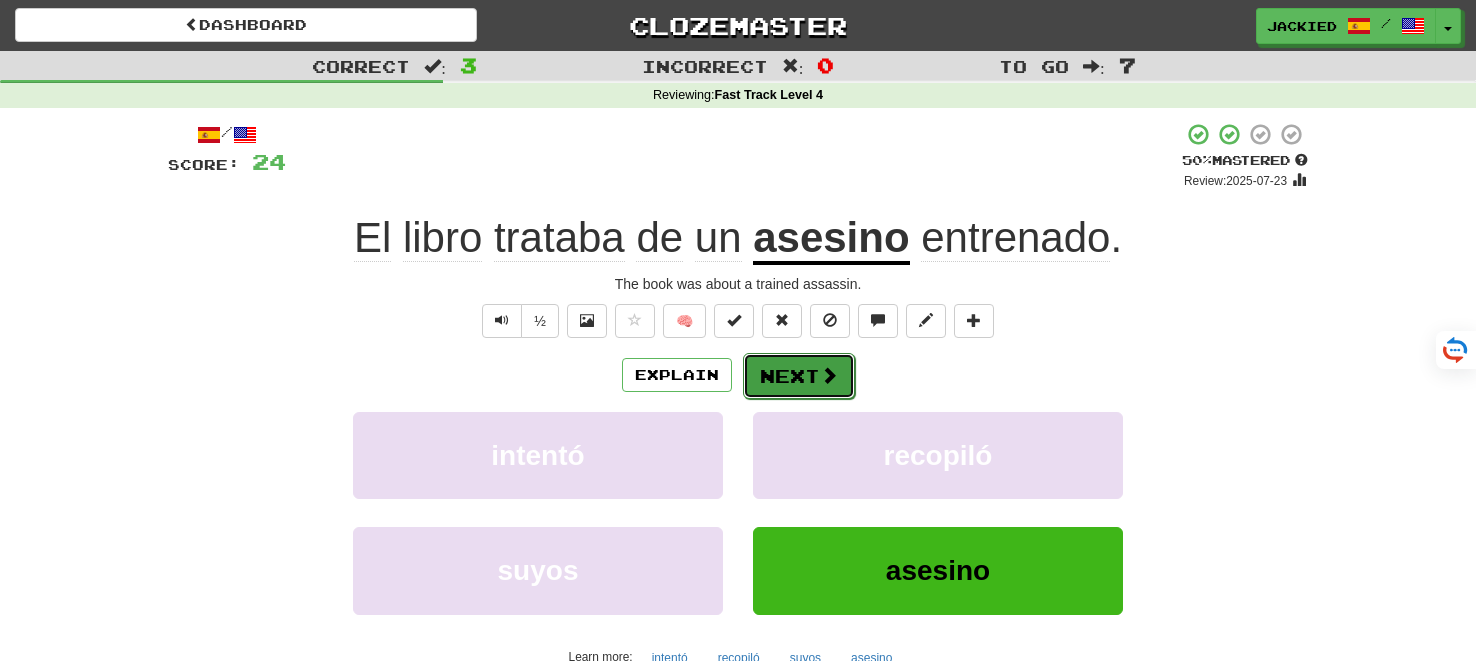 click on "Next" at bounding box center (799, 376) 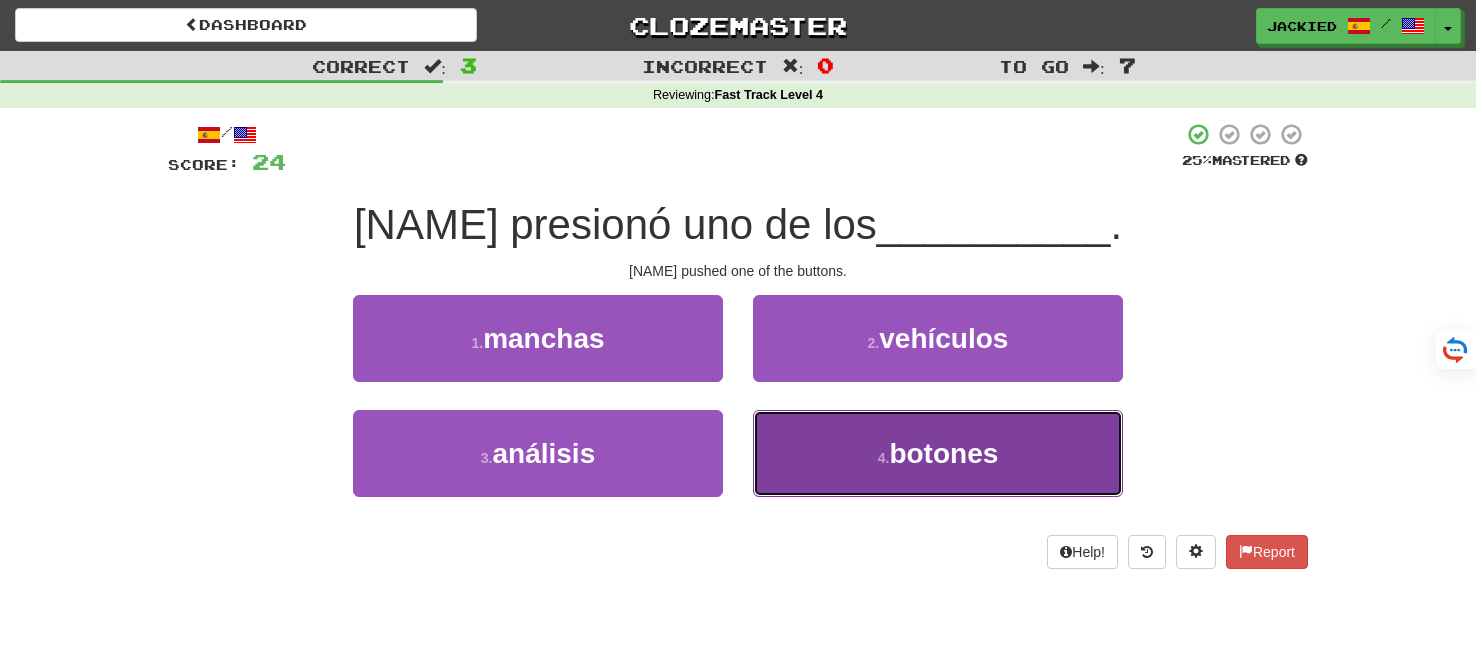 click on "4 .  botones" at bounding box center [938, 453] 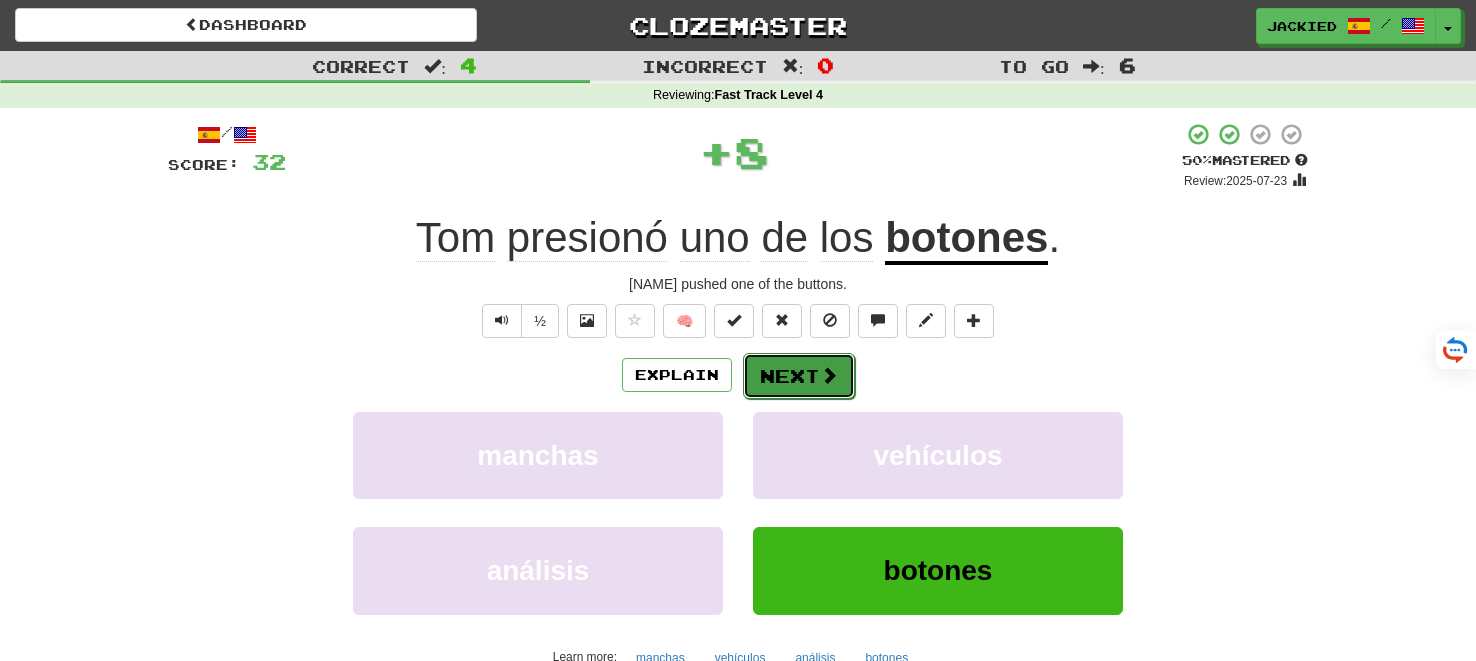 click on "Next" at bounding box center [799, 376] 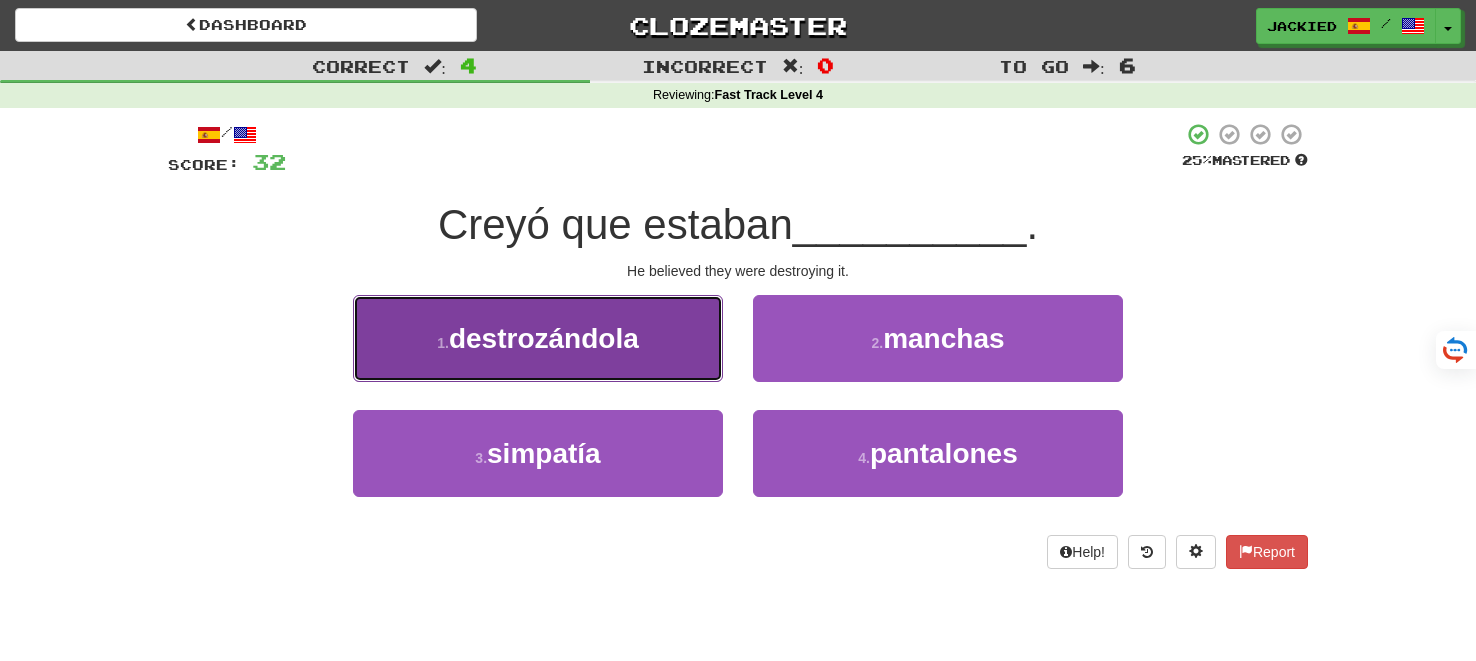 click on "1 .  destrozándola" at bounding box center [538, 338] 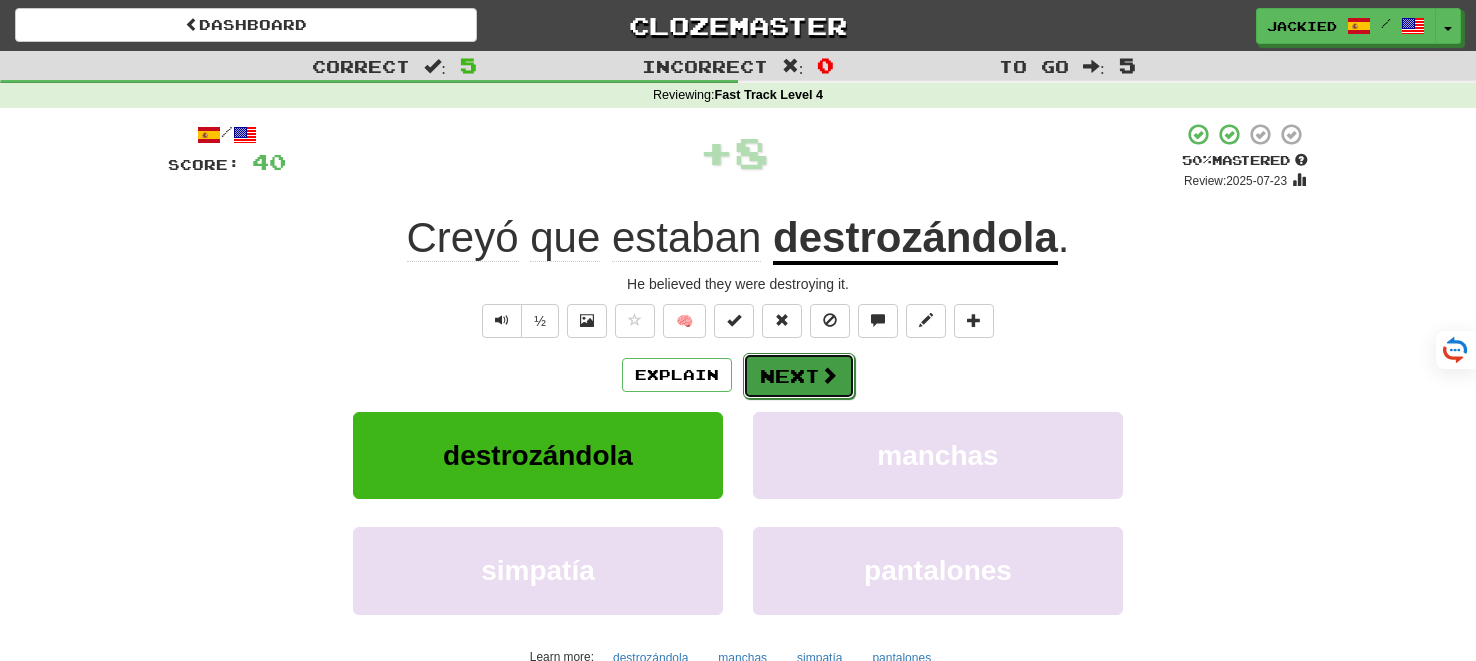 click on "Next" at bounding box center (799, 376) 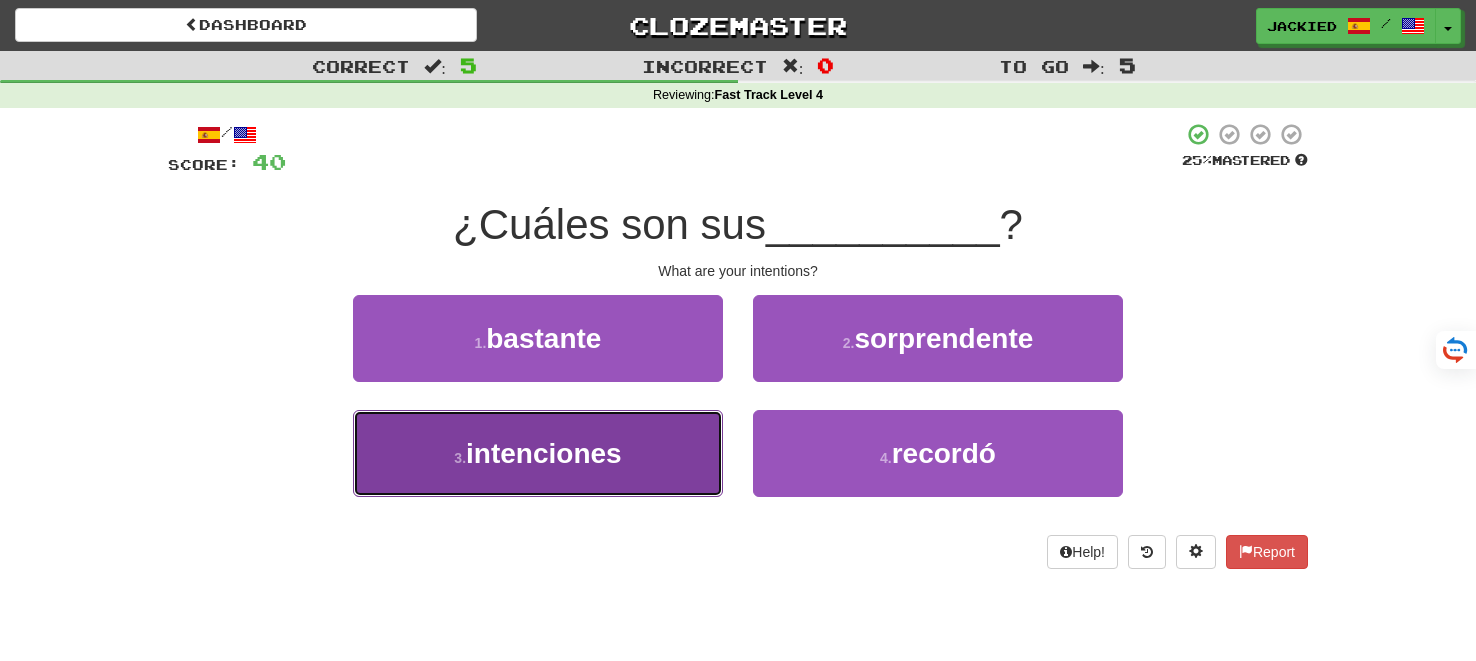 click on "3 .  intenciones" at bounding box center (538, 453) 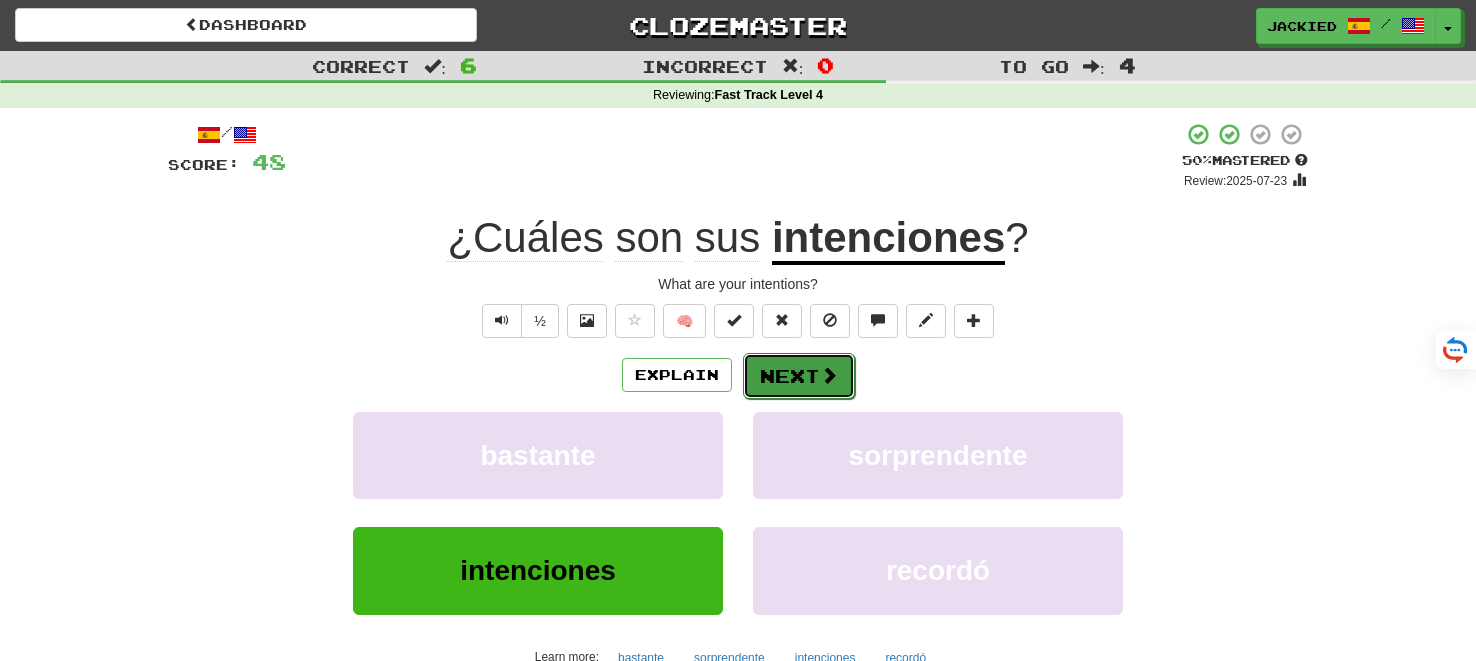 click on "Next" at bounding box center (799, 376) 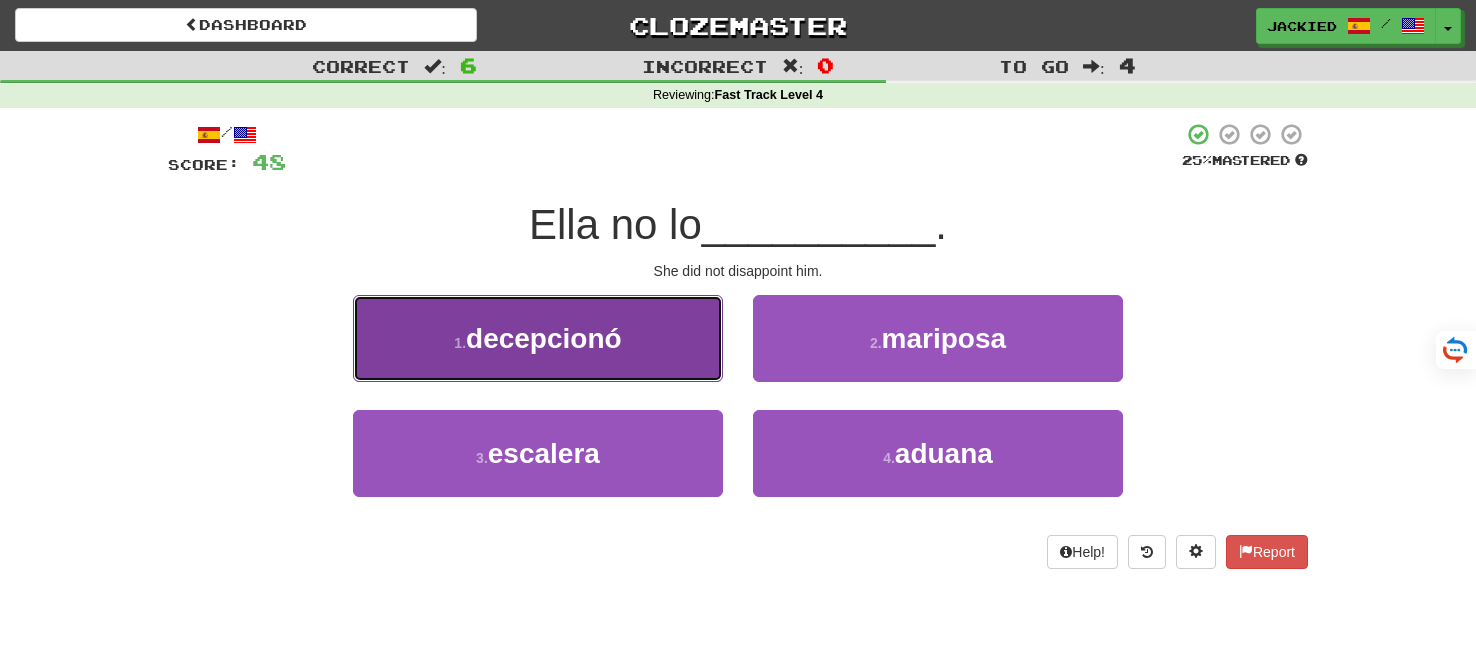 click on "1 .  decepcionó" at bounding box center (538, 338) 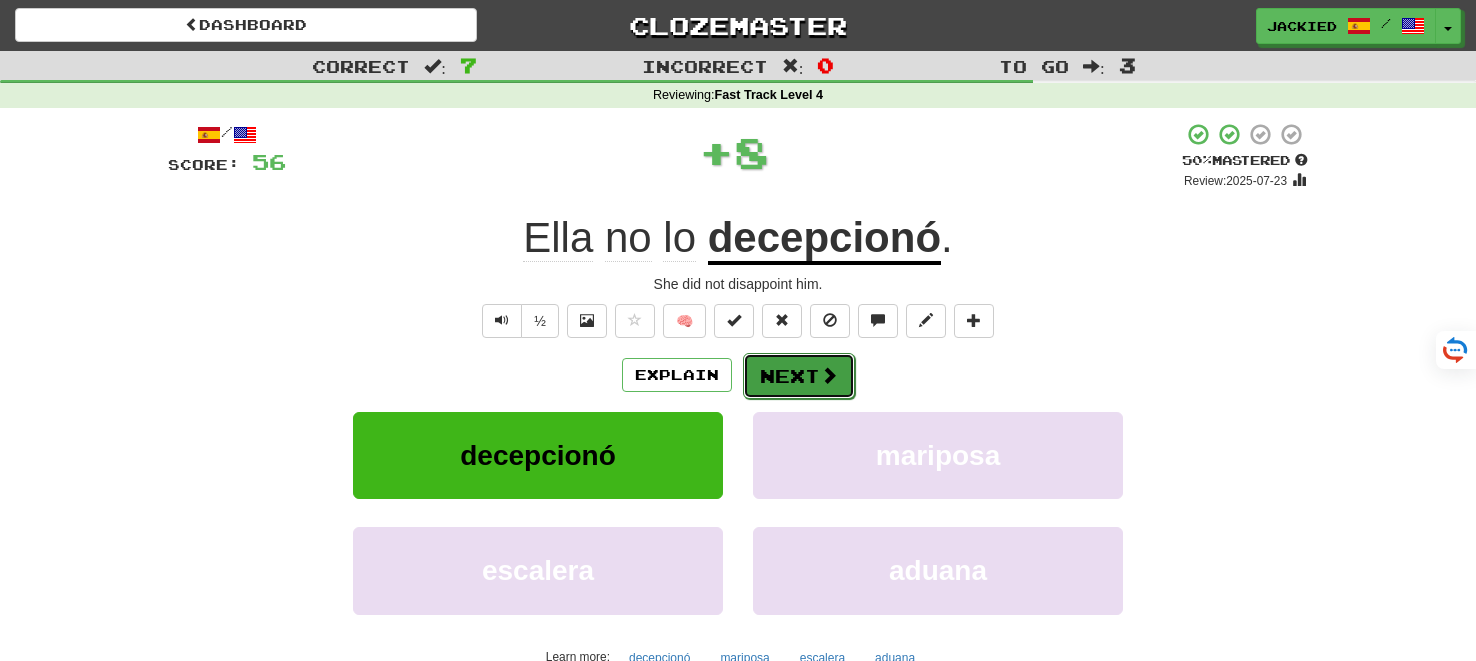 click on "Next" at bounding box center [799, 376] 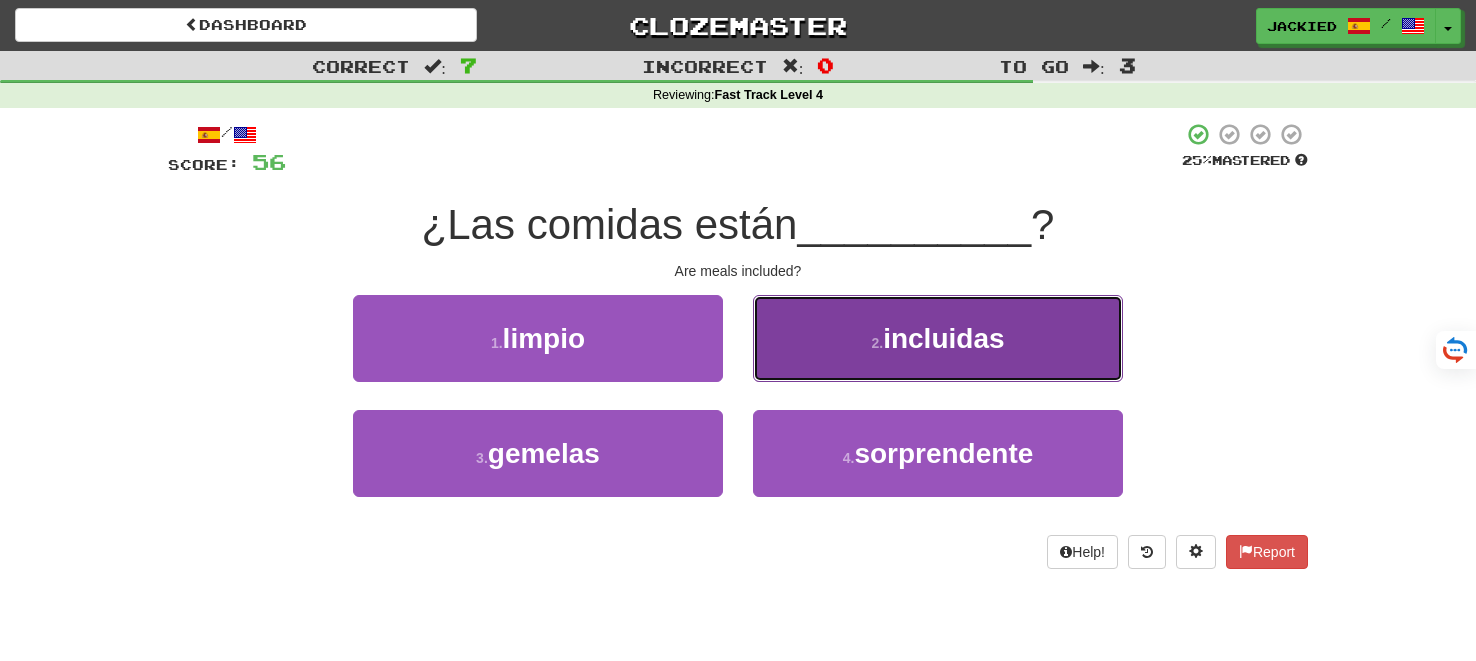 click on "2 .  incluidas" at bounding box center [938, 338] 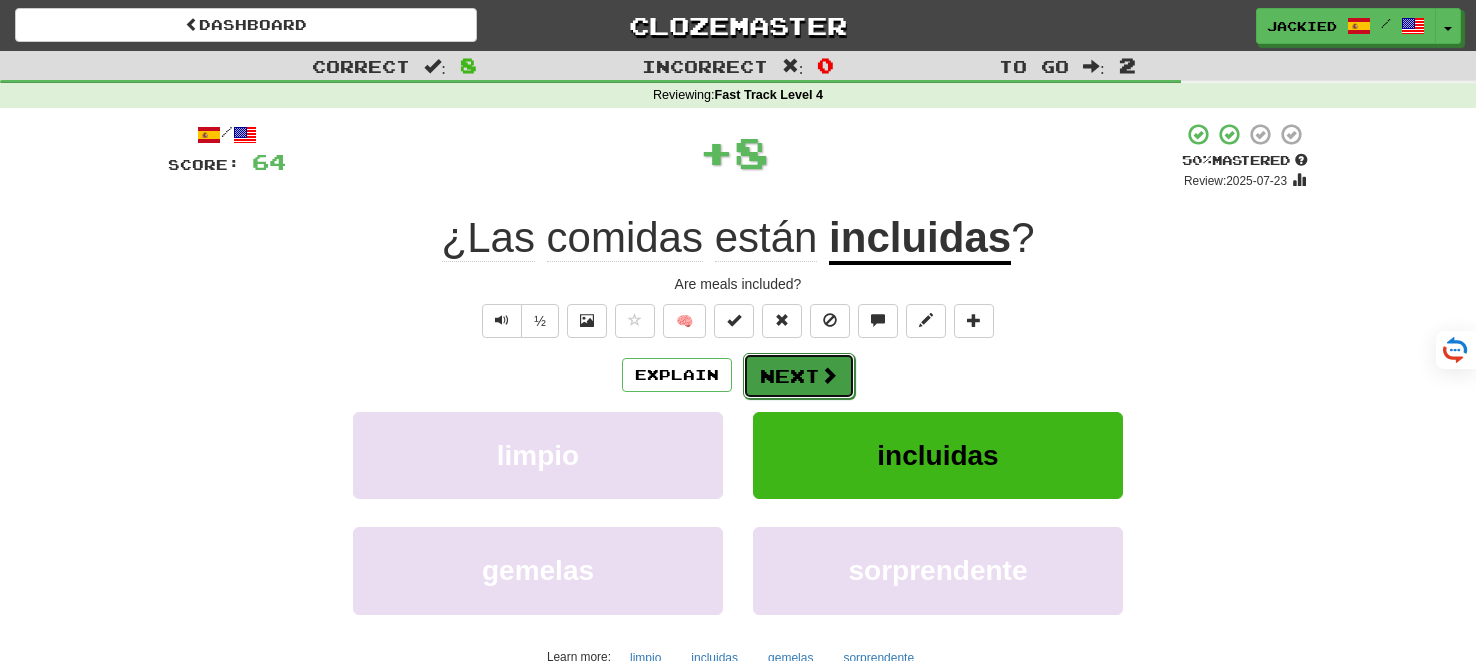 click on "Next" at bounding box center (799, 376) 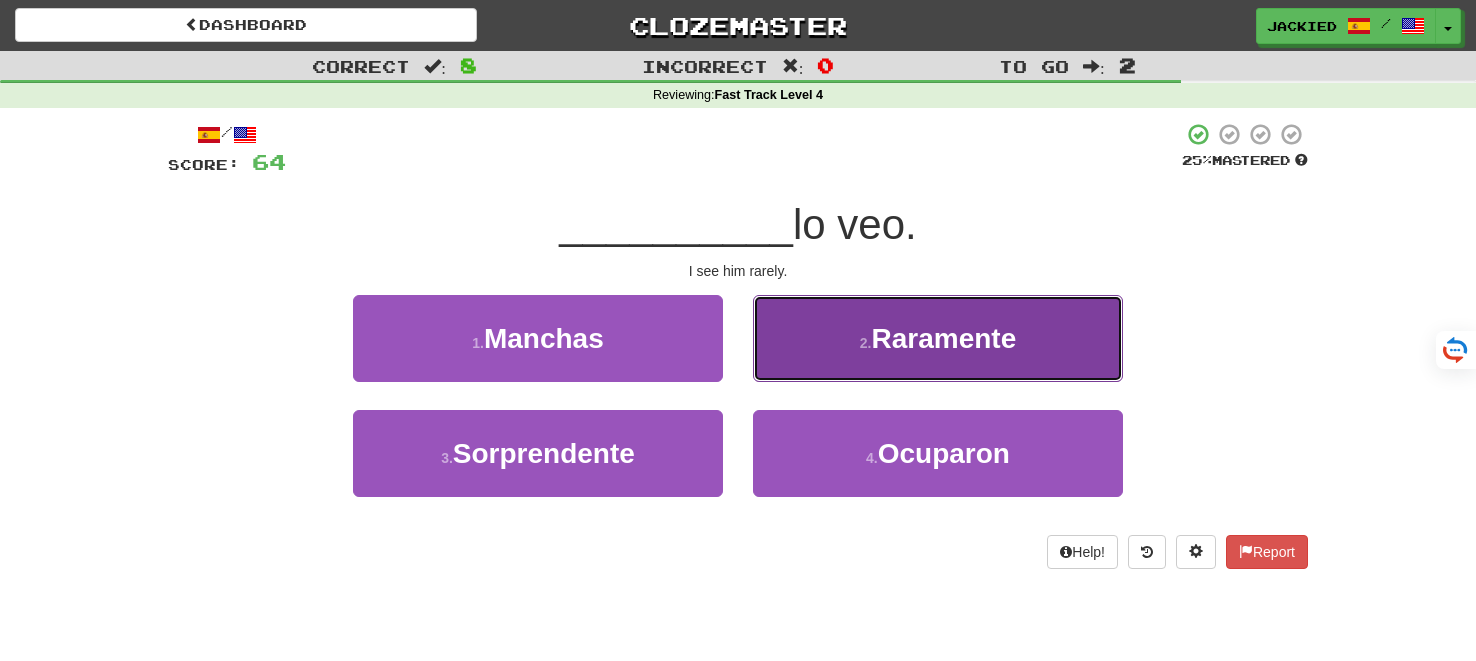 click on "2 .  Raramente" at bounding box center (938, 338) 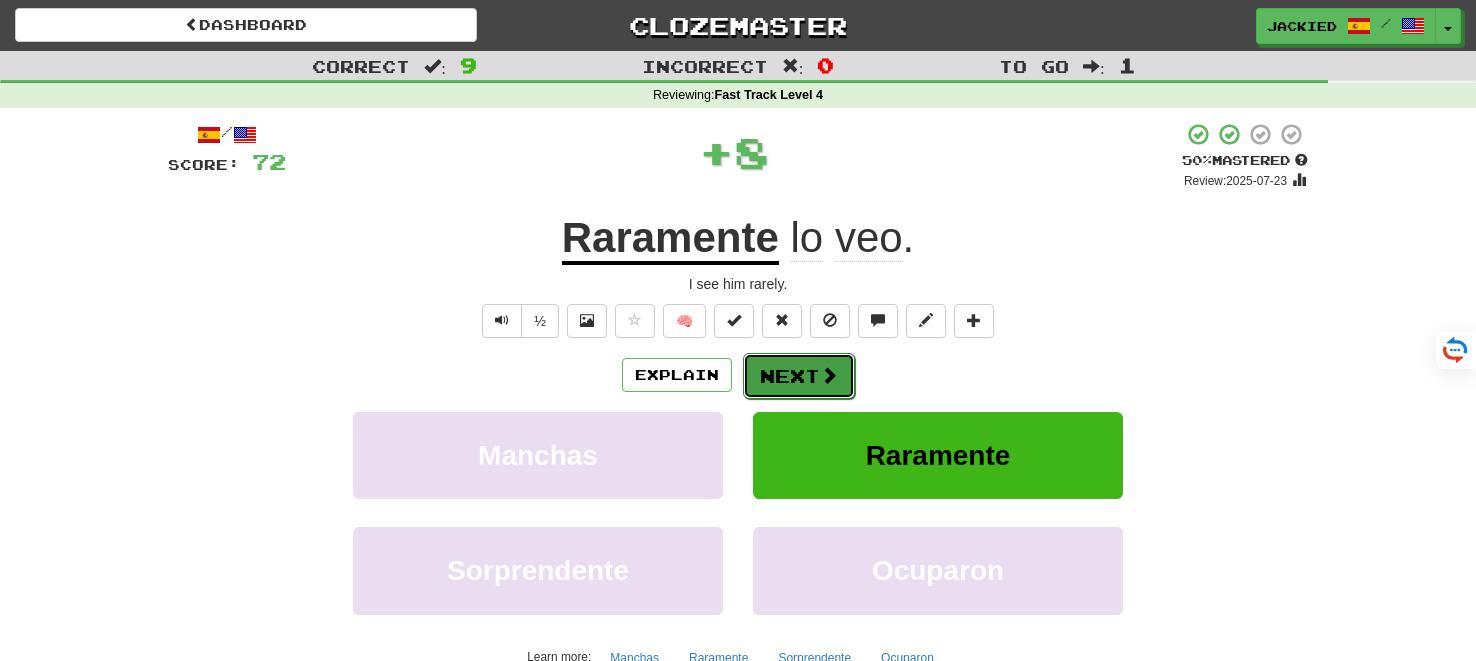 click on "Next" at bounding box center [799, 376] 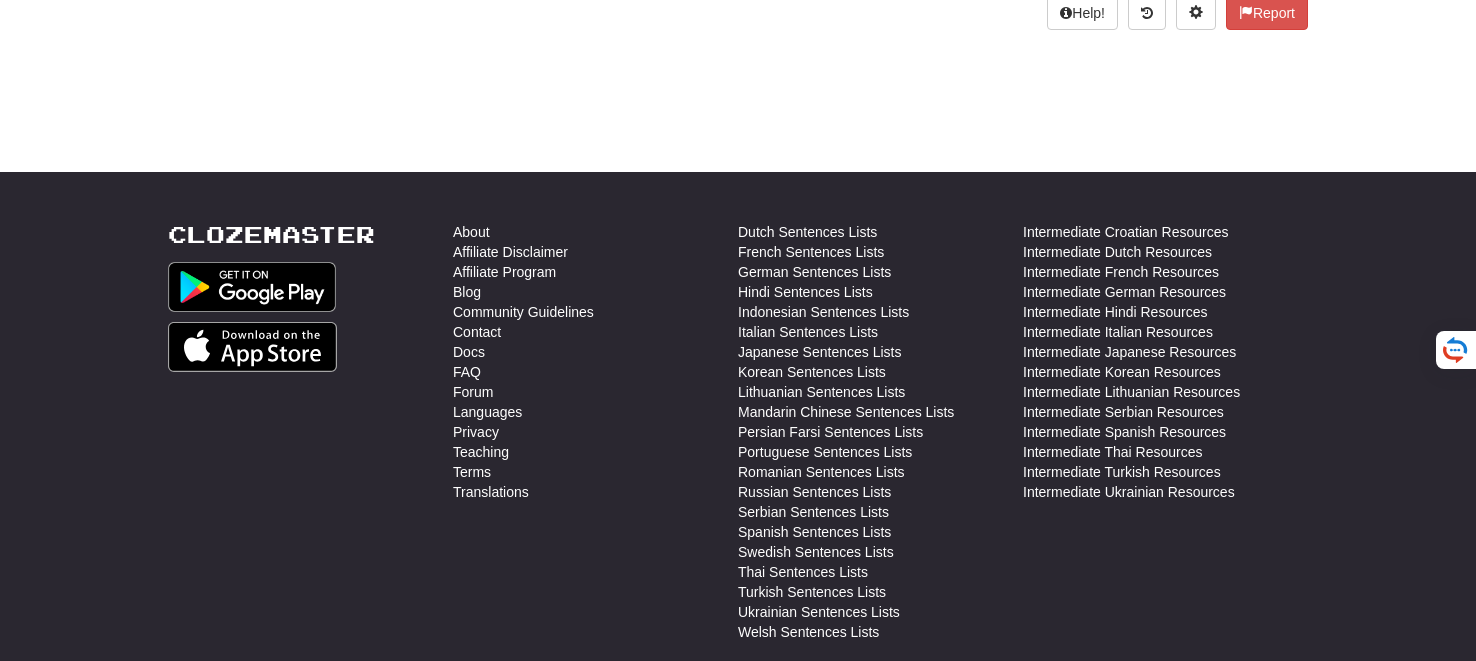 scroll, scrollTop: 578, scrollLeft: 0, axis: vertical 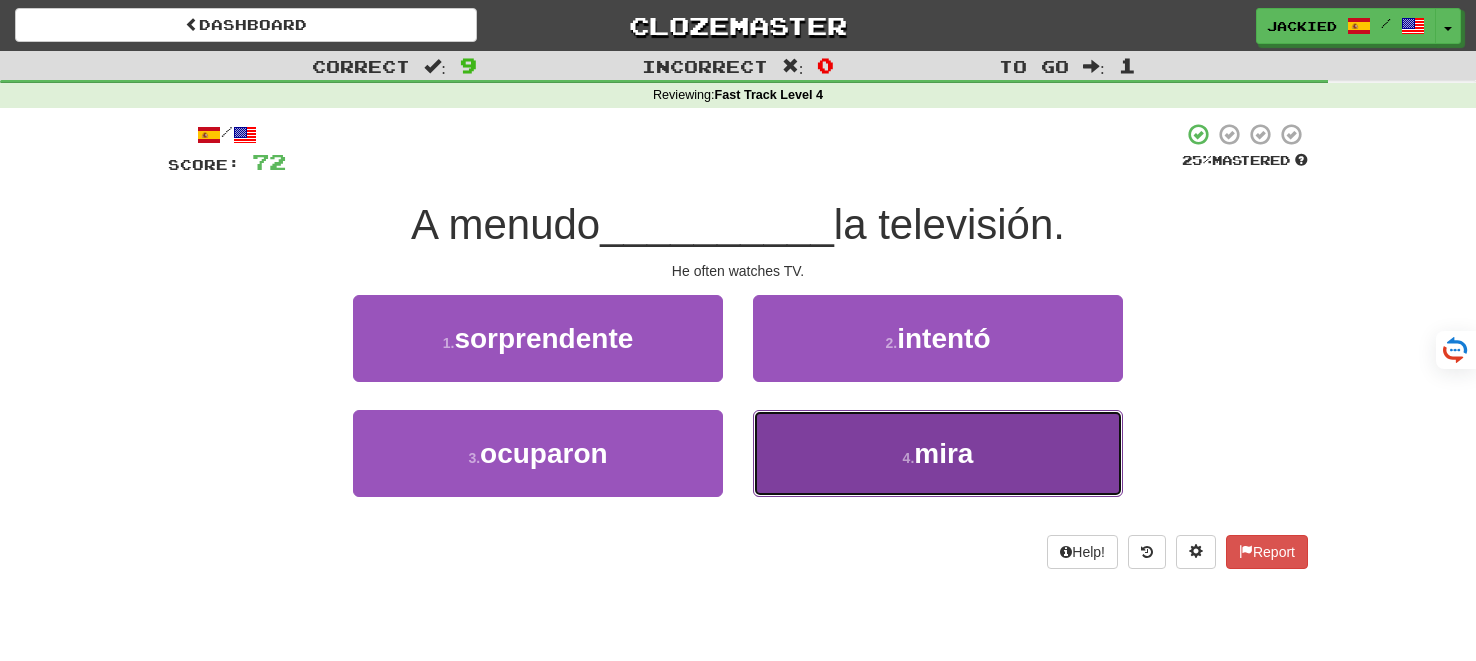 click on "4 .  mira" at bounding box center [938, 453] 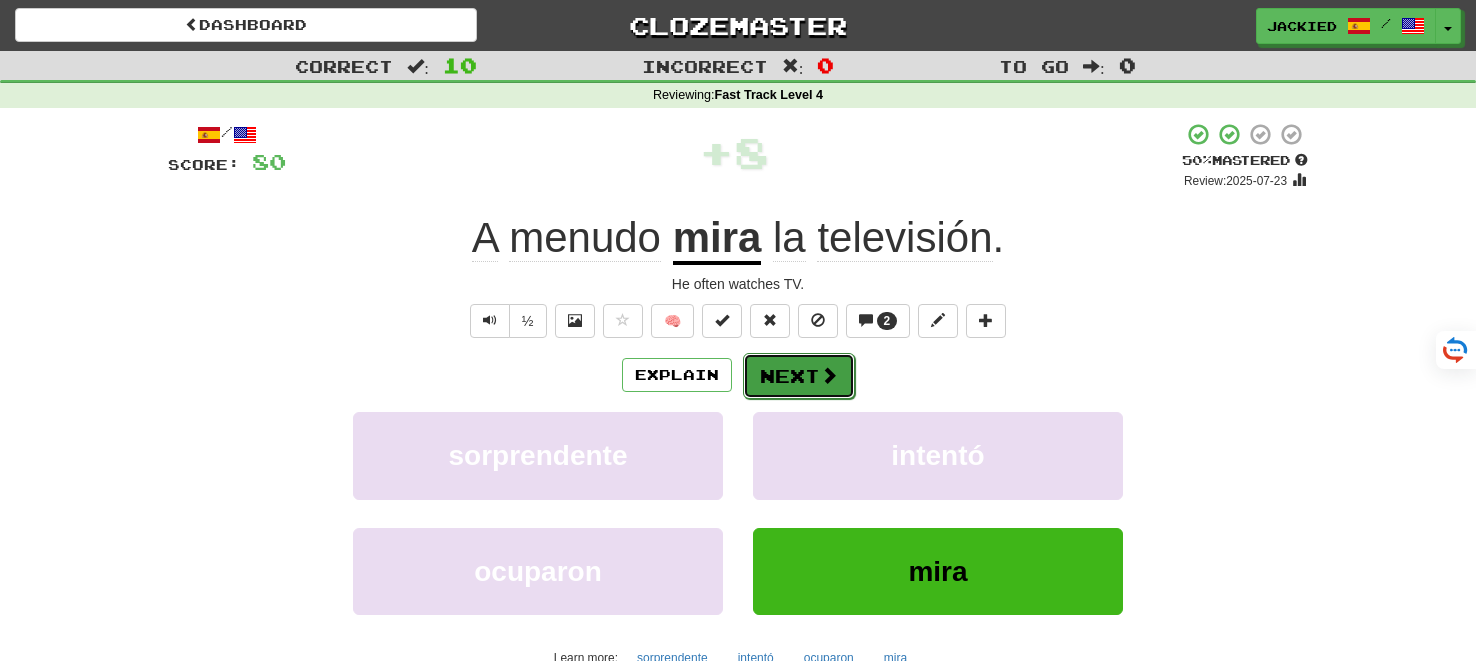 click on "Next" at bounding box center (799, 376) 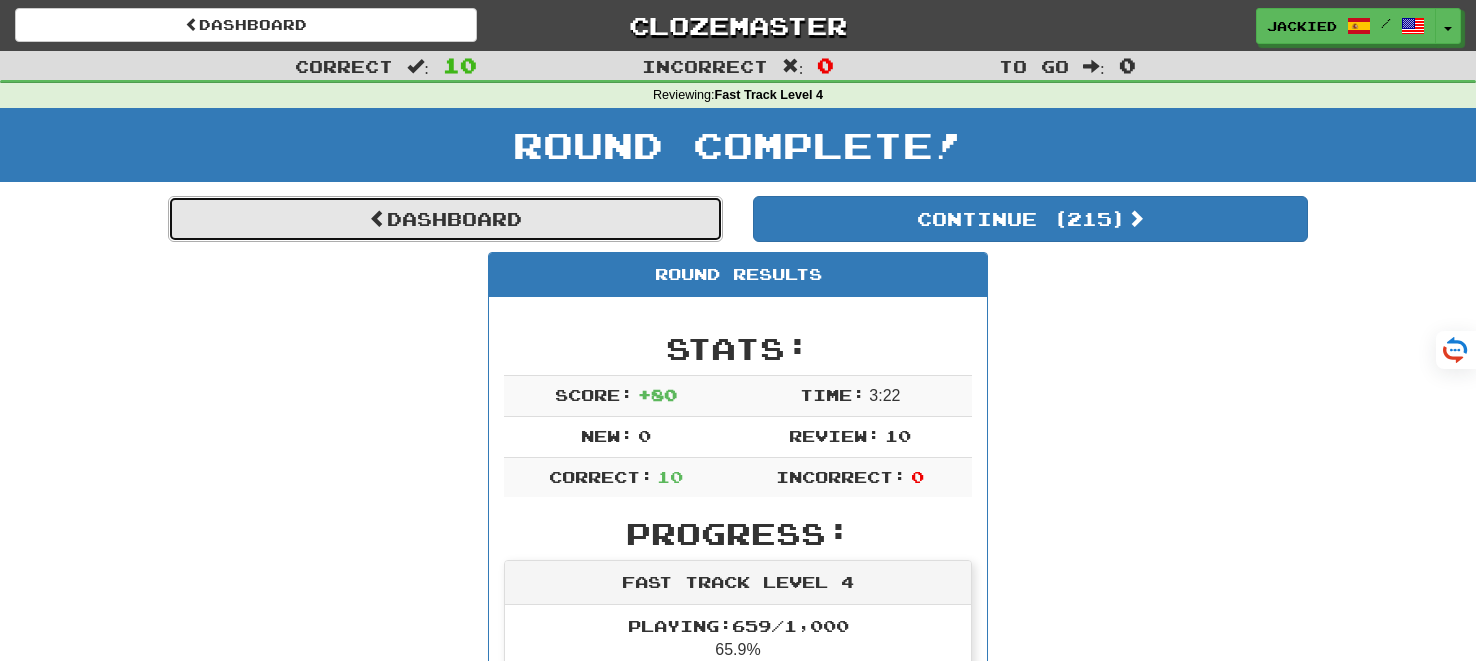 click on "Dashboard" at bounding box center [445, 219] 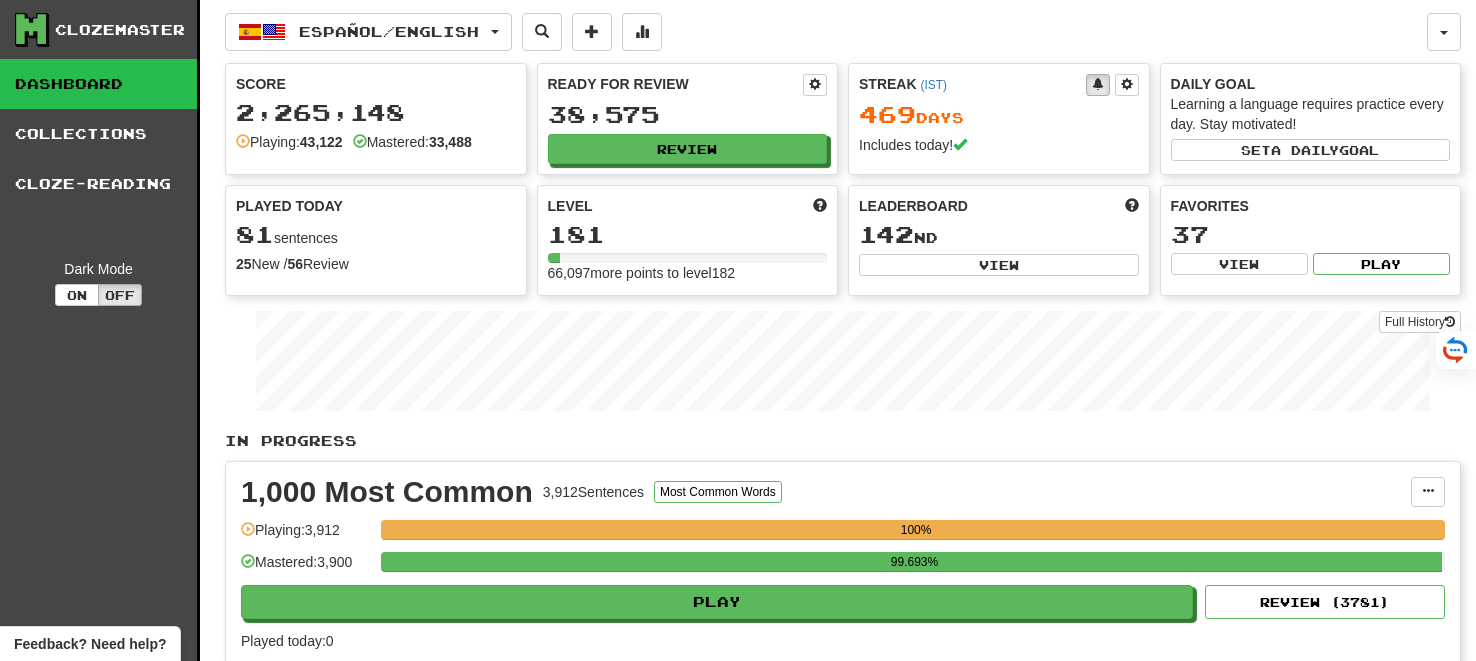 scroll, scrollTop: 0, scrollLeft: 0, axis: both 